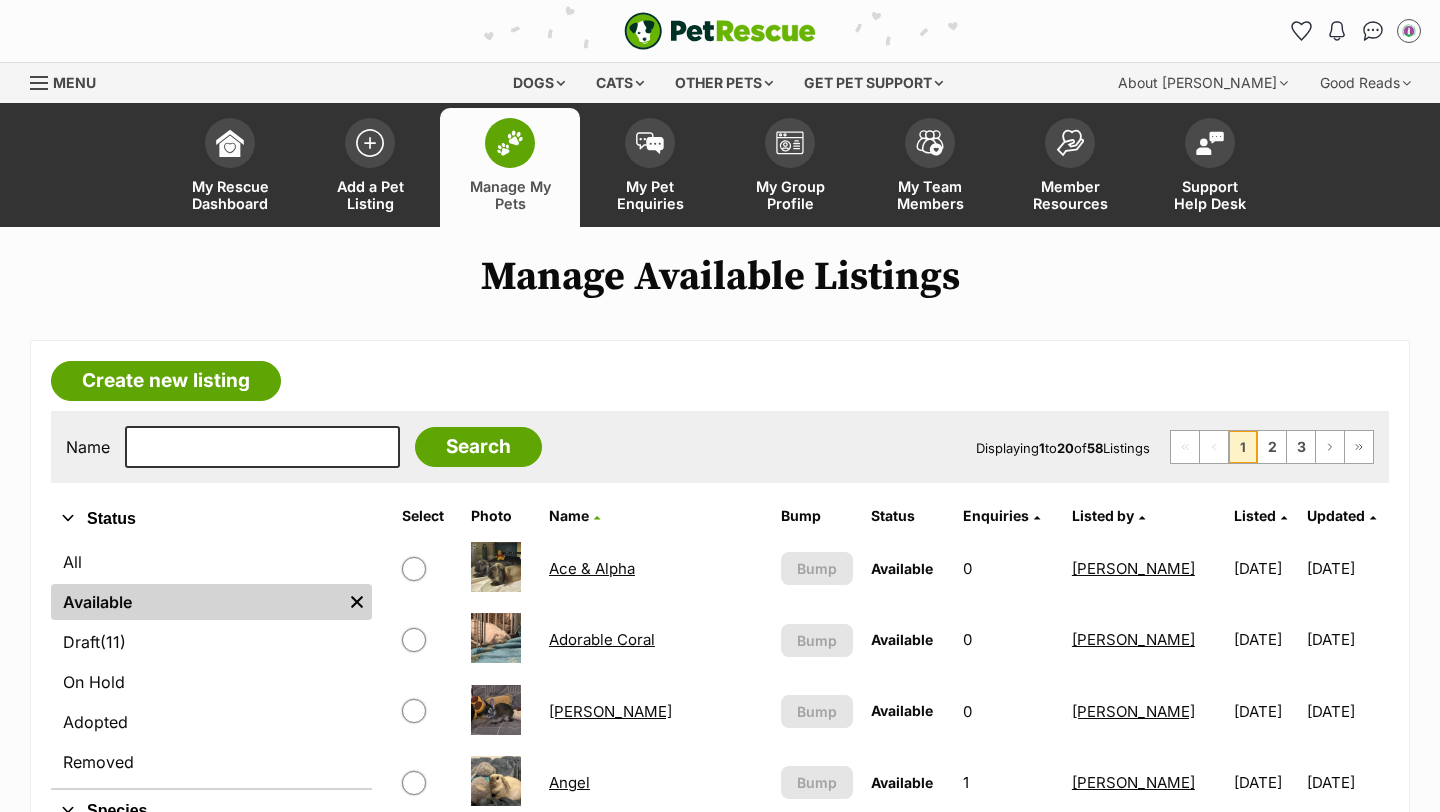 scroll, scrollTop: 0, scrollLeft: 0, axis: both 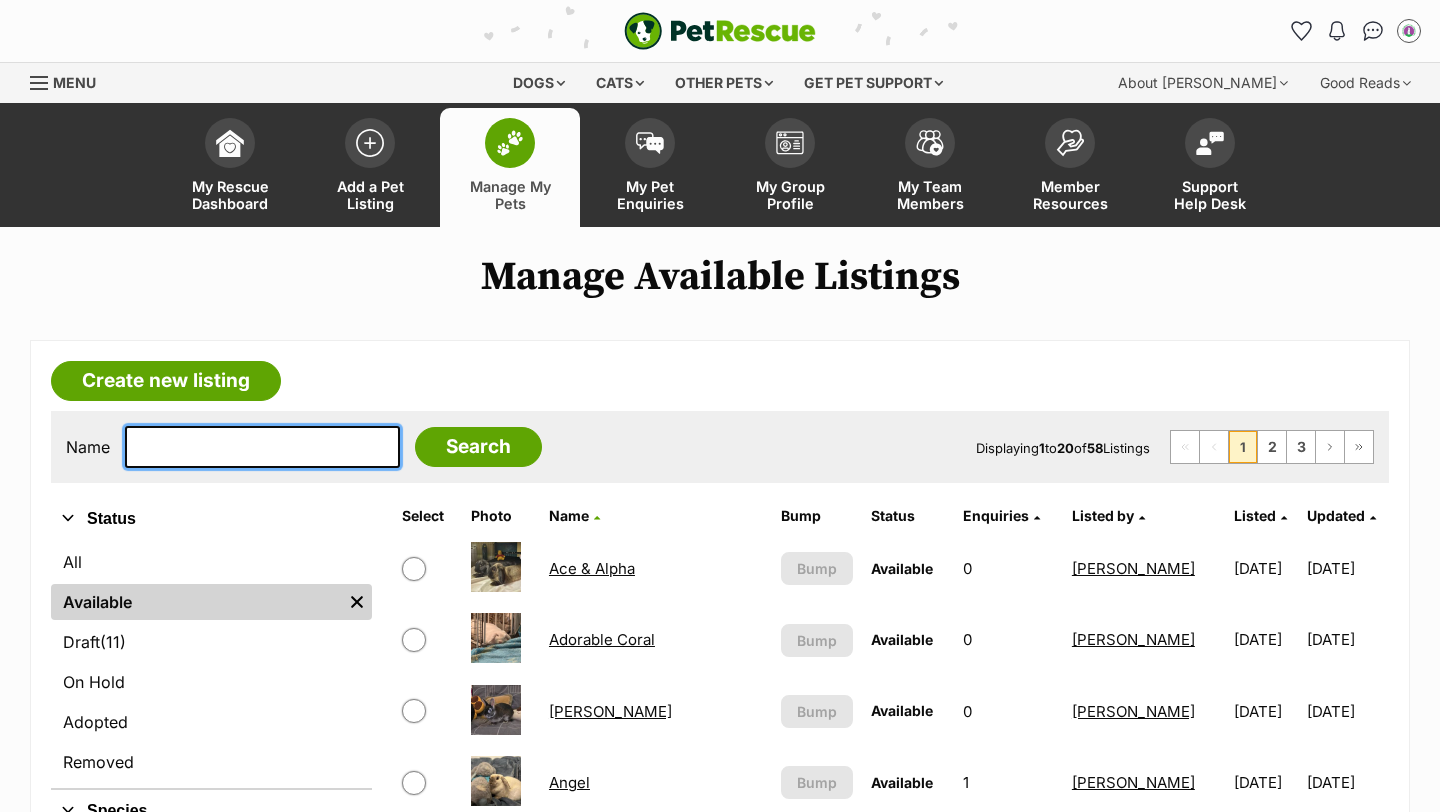 click at bounding box center [262, 447] 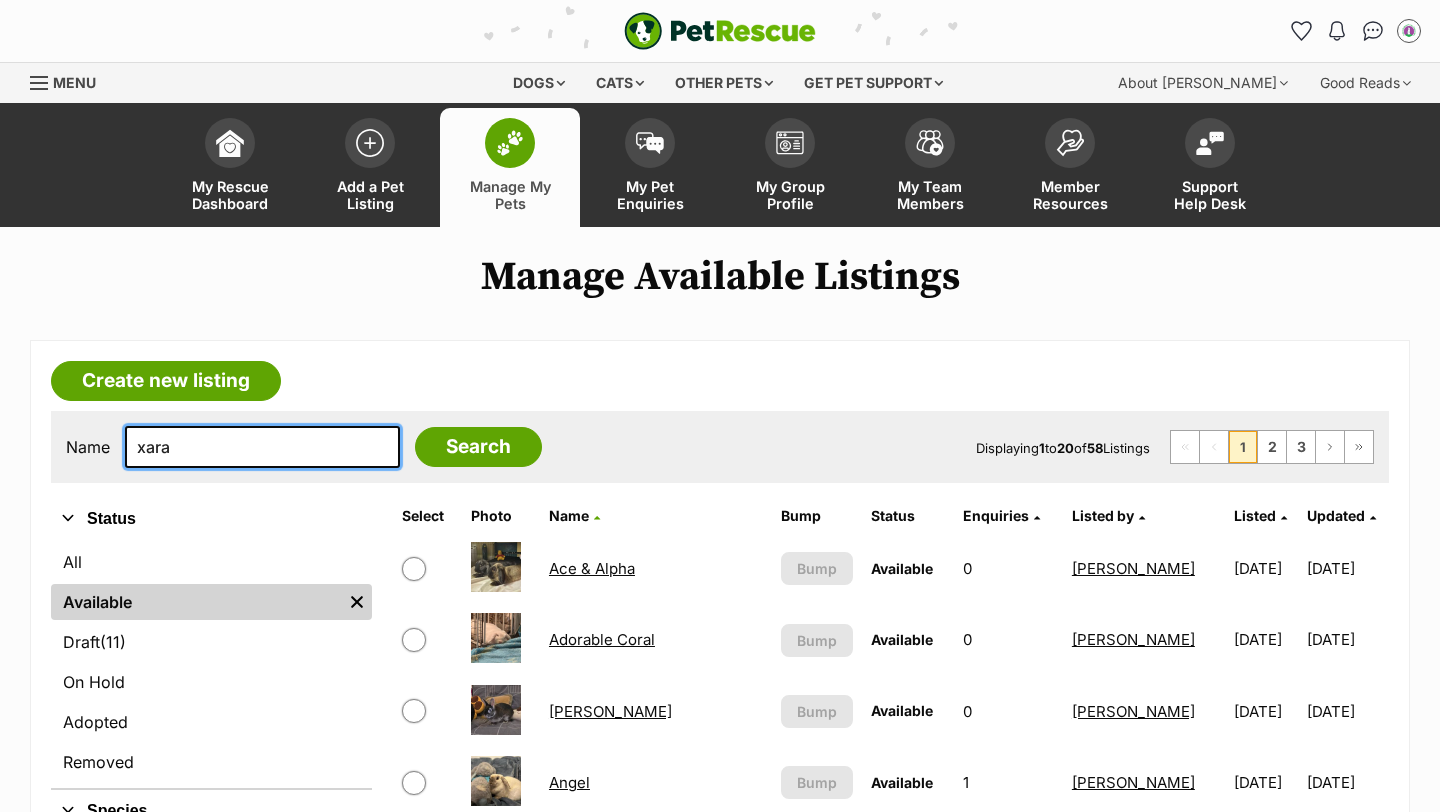 type on "xara" 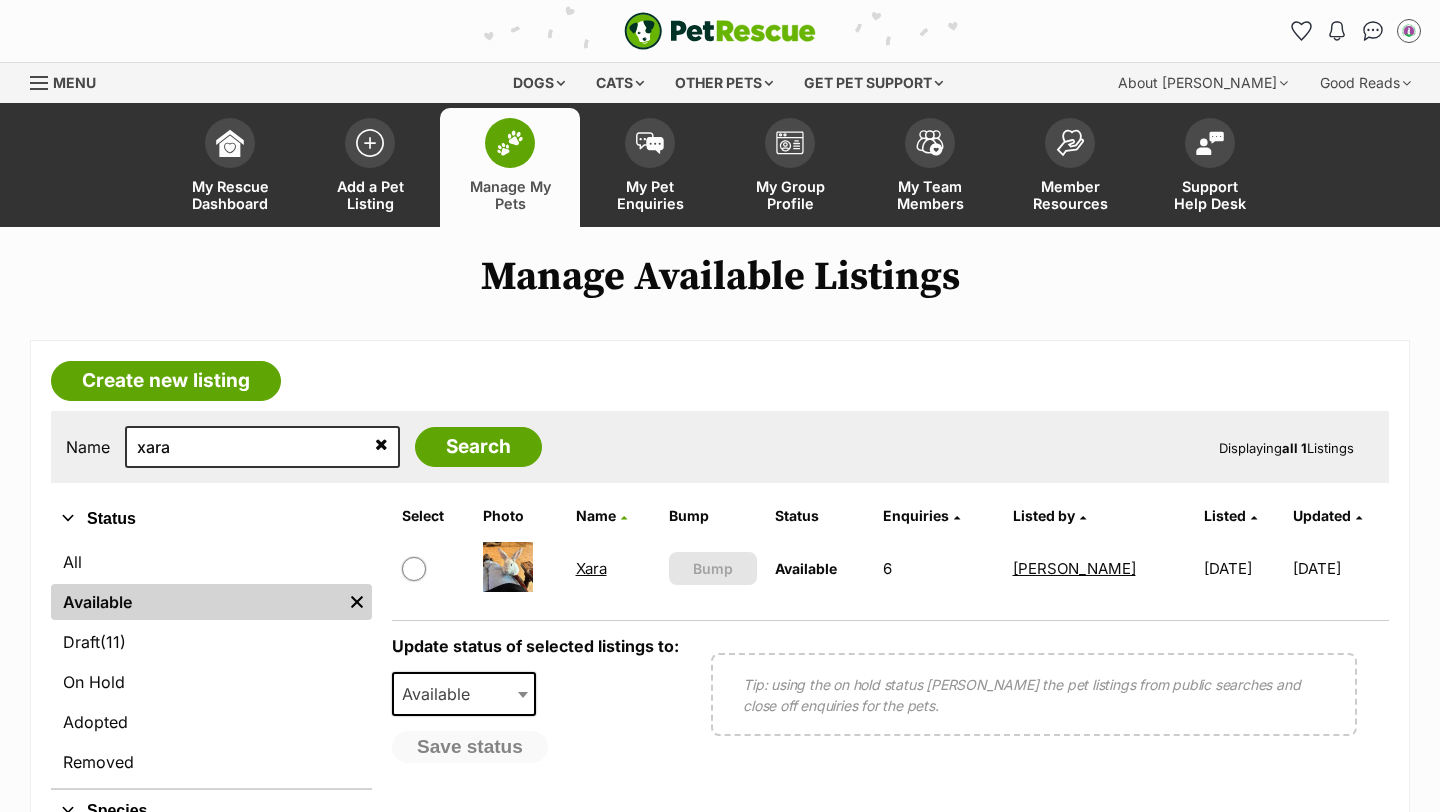 scroll, scrollTop: 0, scrollLeft: 0, axis: both 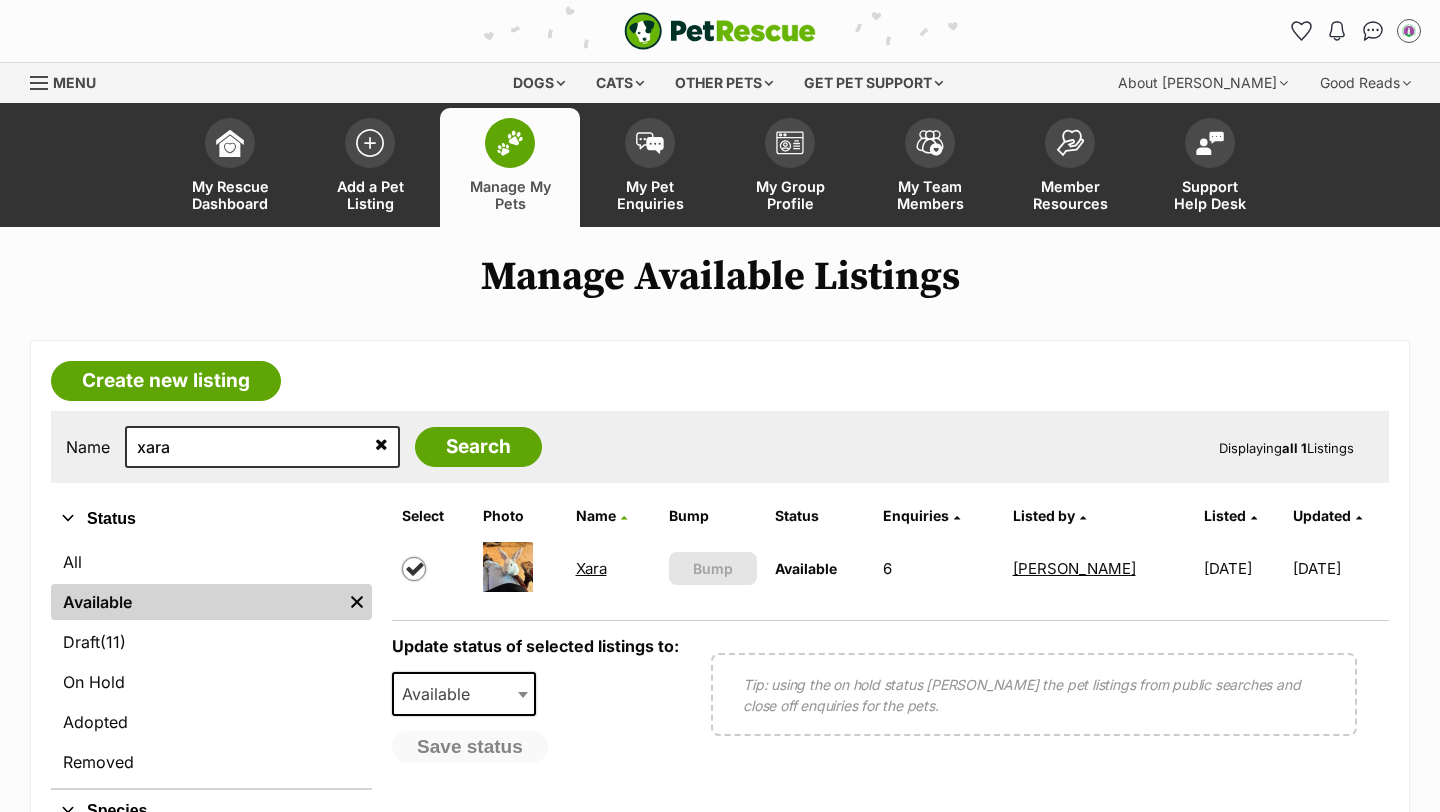 checkbox on "true" 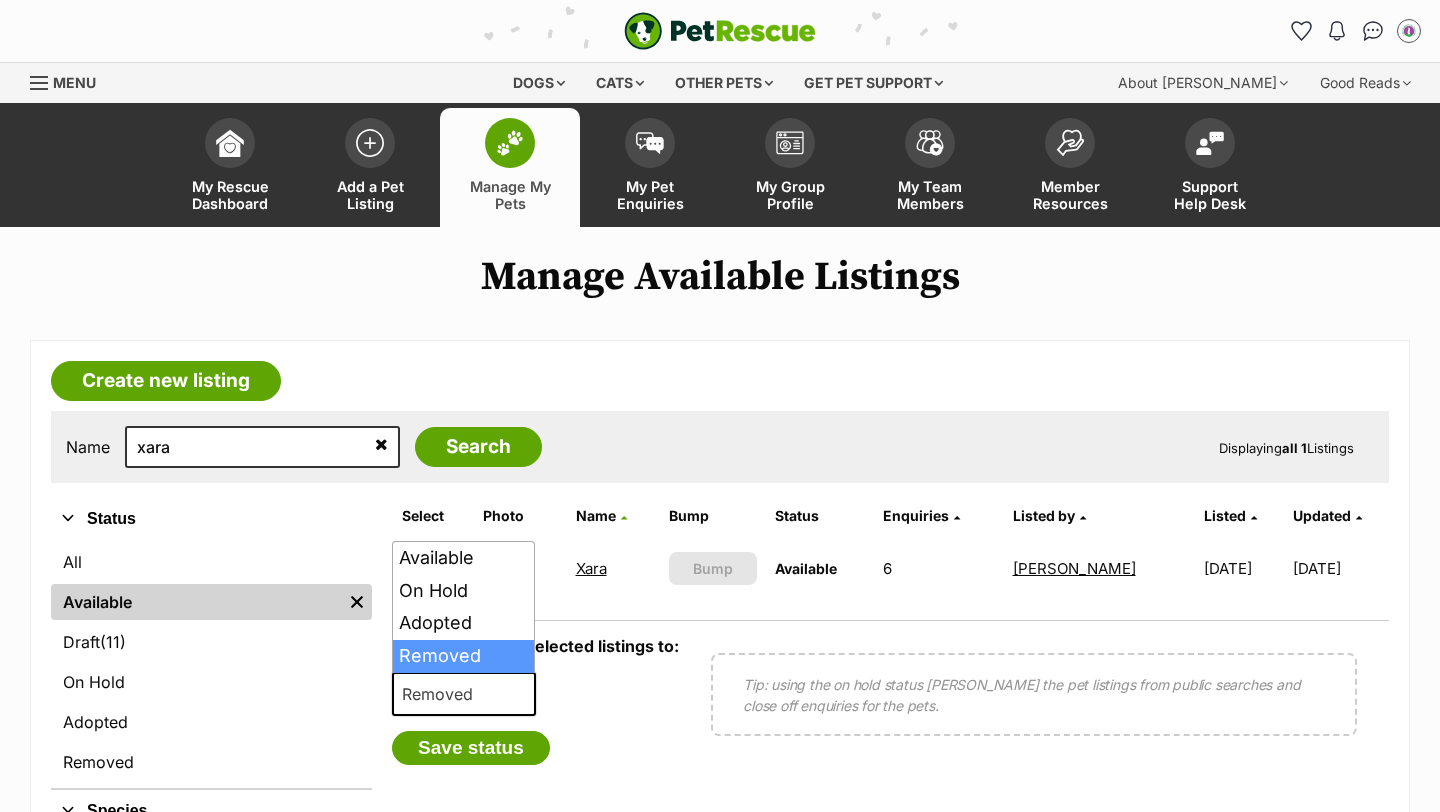 click on "Removed" at bounding box center (443, 694) 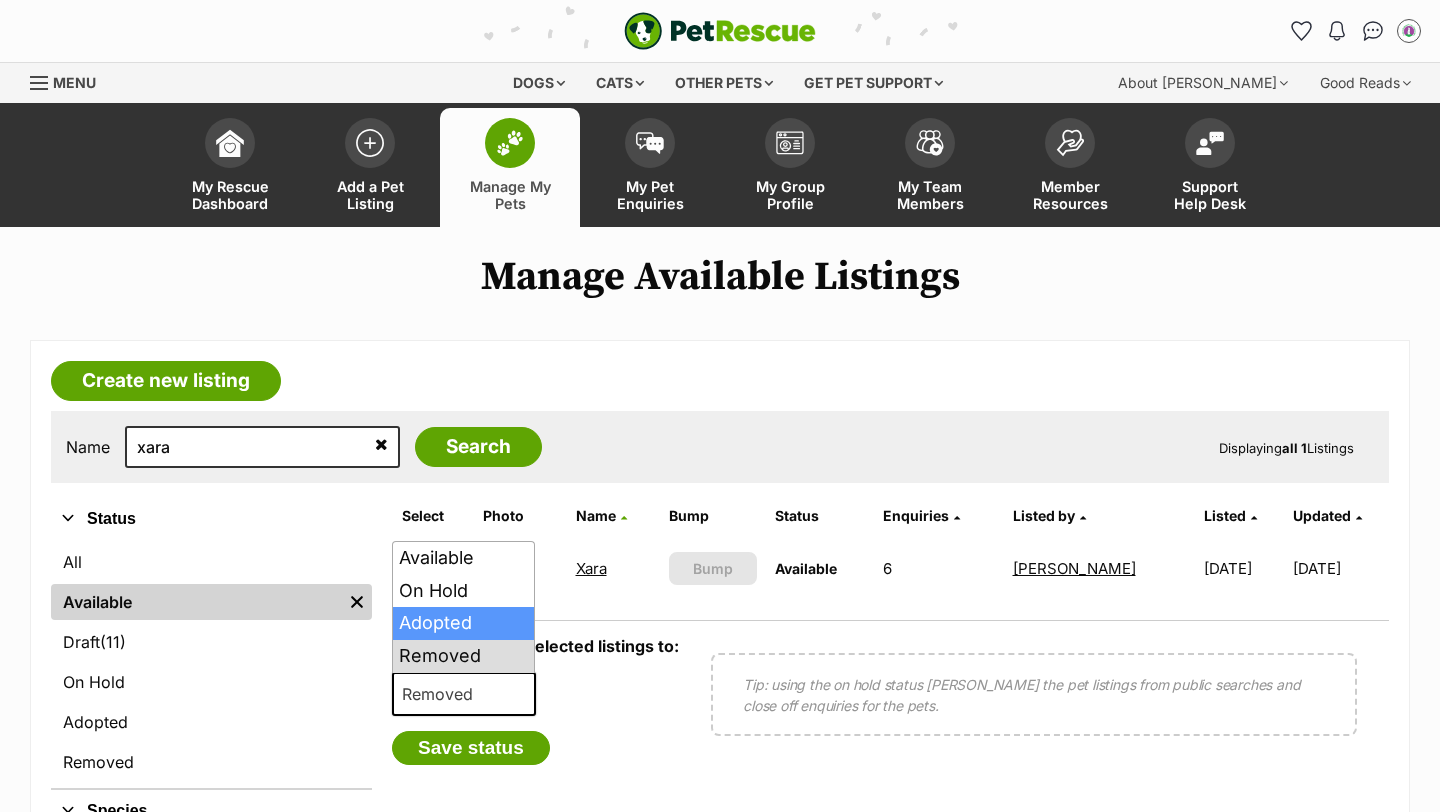 select on "rehomed" 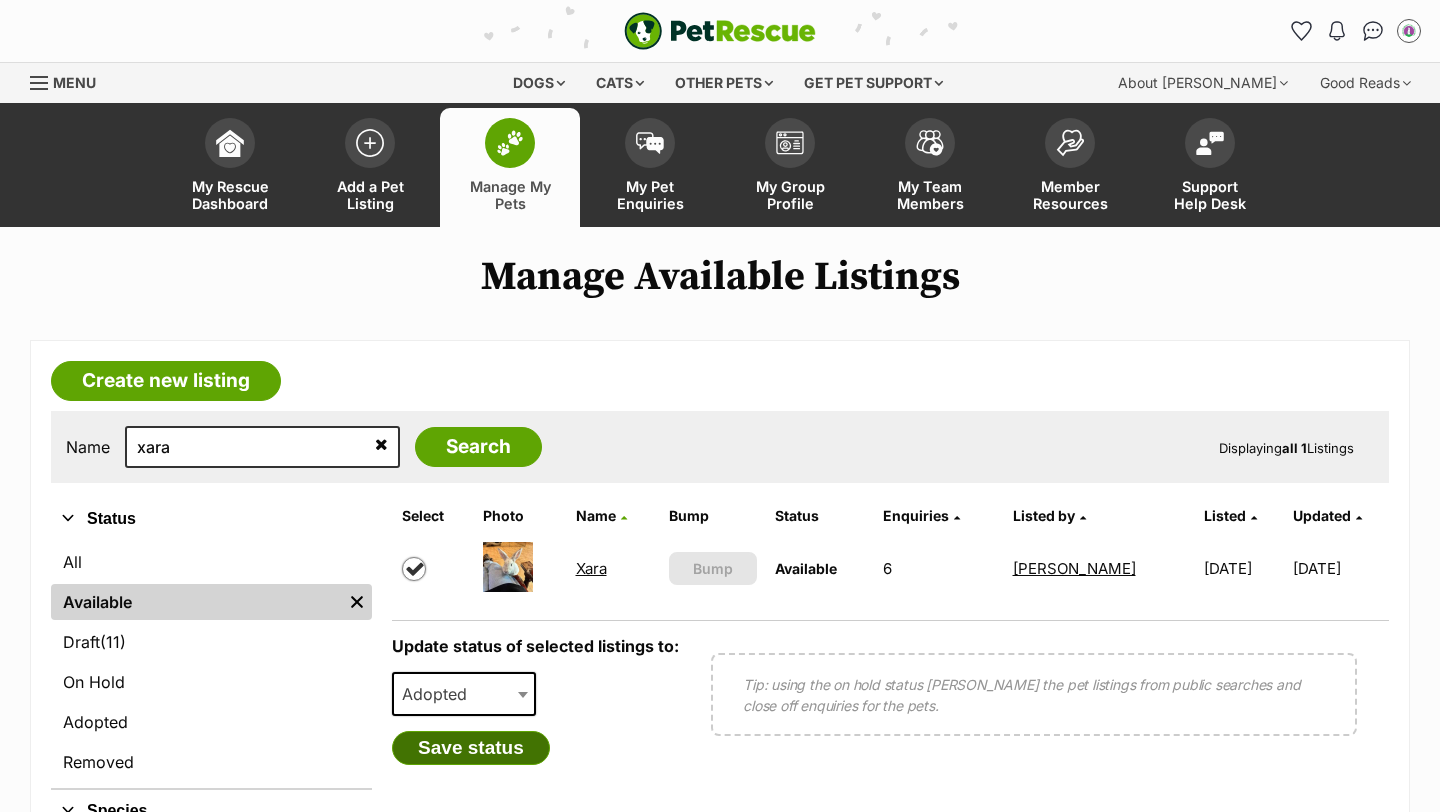 click on "Save status" at bounding box center [471, 748] 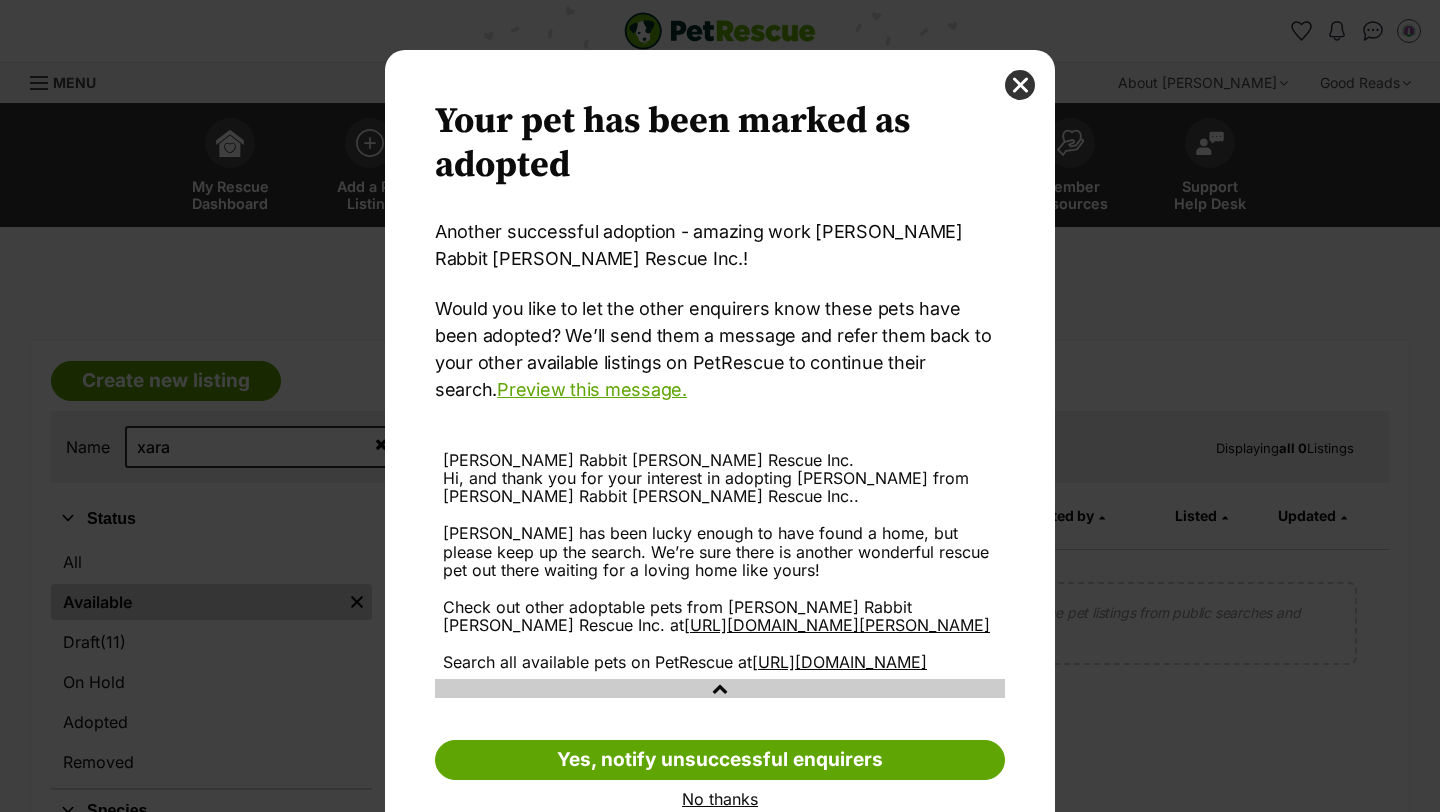 scroll, scrollTop: 83, scrollLeft: 0, axis: vertical 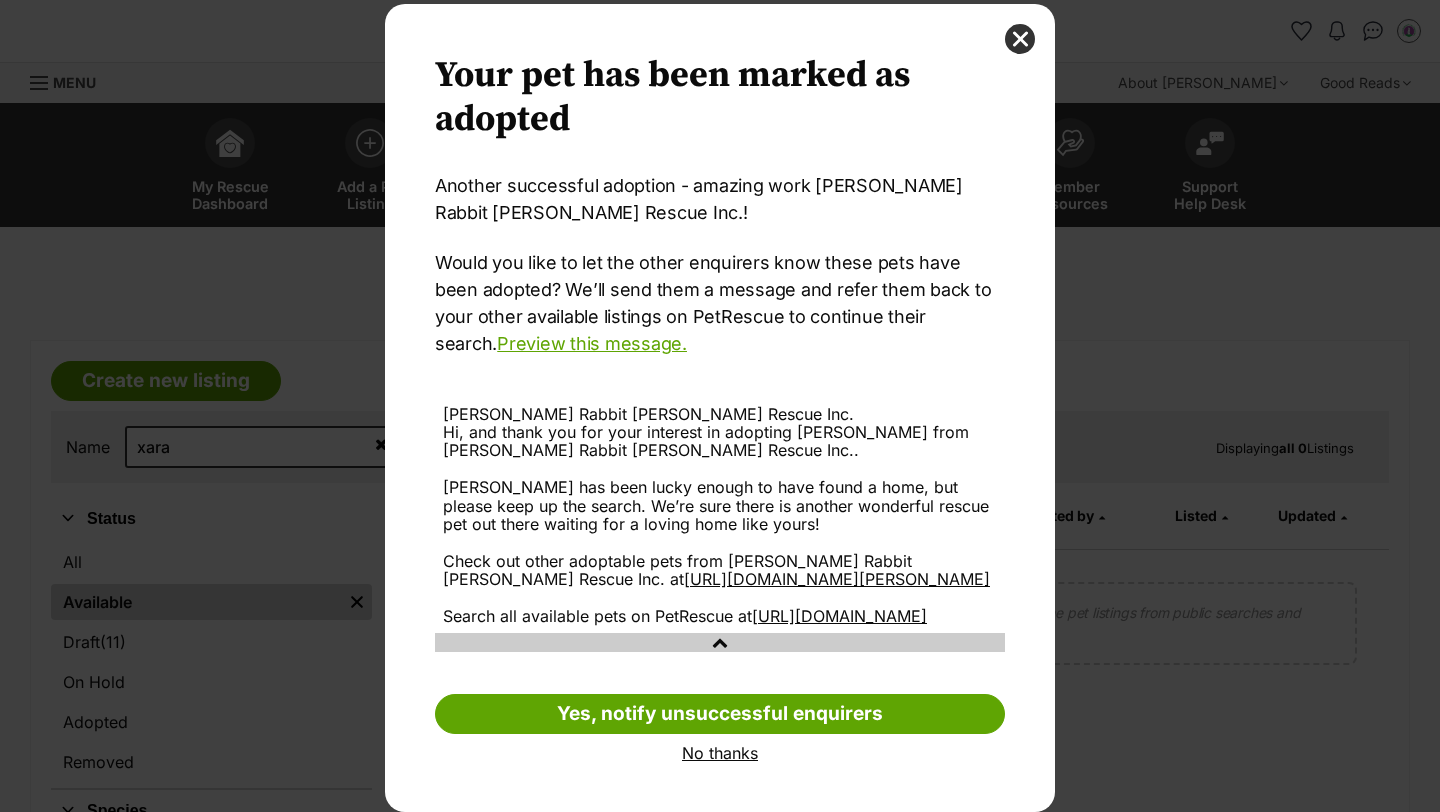 click on "Your pet has been marked as adopted
Another successful adoption - amazing work Kelly's Rabbit Warren Rescue Inc.!
Your pets have been marked as adopted
More successful adoptions - amazing work Kelly's Rabbit Warren Rescue Inc.!
Would you like to let the other enquirers know these pets have been adopted? We’ll send them a message and refer them back to your other available listings on PetRescue to continue their search.
Preview this message.
Kelly's Rabbit Warren Rescue Inc.
Hi, and thank you for your interest in adopting Xara from Kelly's Rabbit Warren Rescue Inc.. Xara has been lucky enough to have found a home, but please keep up the search. We’re sure there is another wonderful rescue pet out there waiting for a loving home like yours! Check out other adoptable pets from Kelly's Rabbit Warren Rescue Inc. at  https://www.petrescue.com.au/groups/12030/Kellys-Rabbit-Warren-Rescue-Inc Search all available pets on PetRescue at" at bounding box center (720, 408) 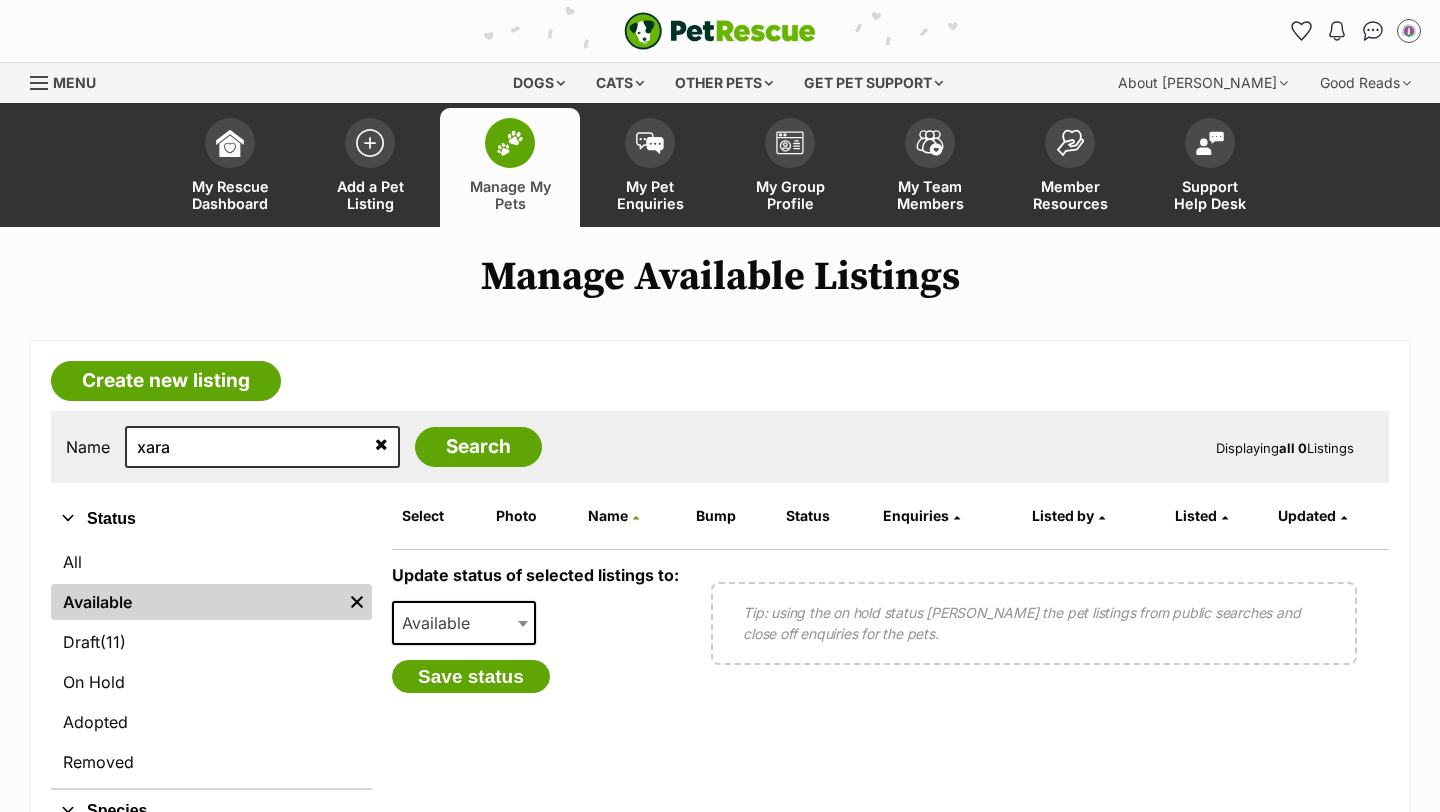 click on "Name
xara
Search" at bounding box center (304, 447) 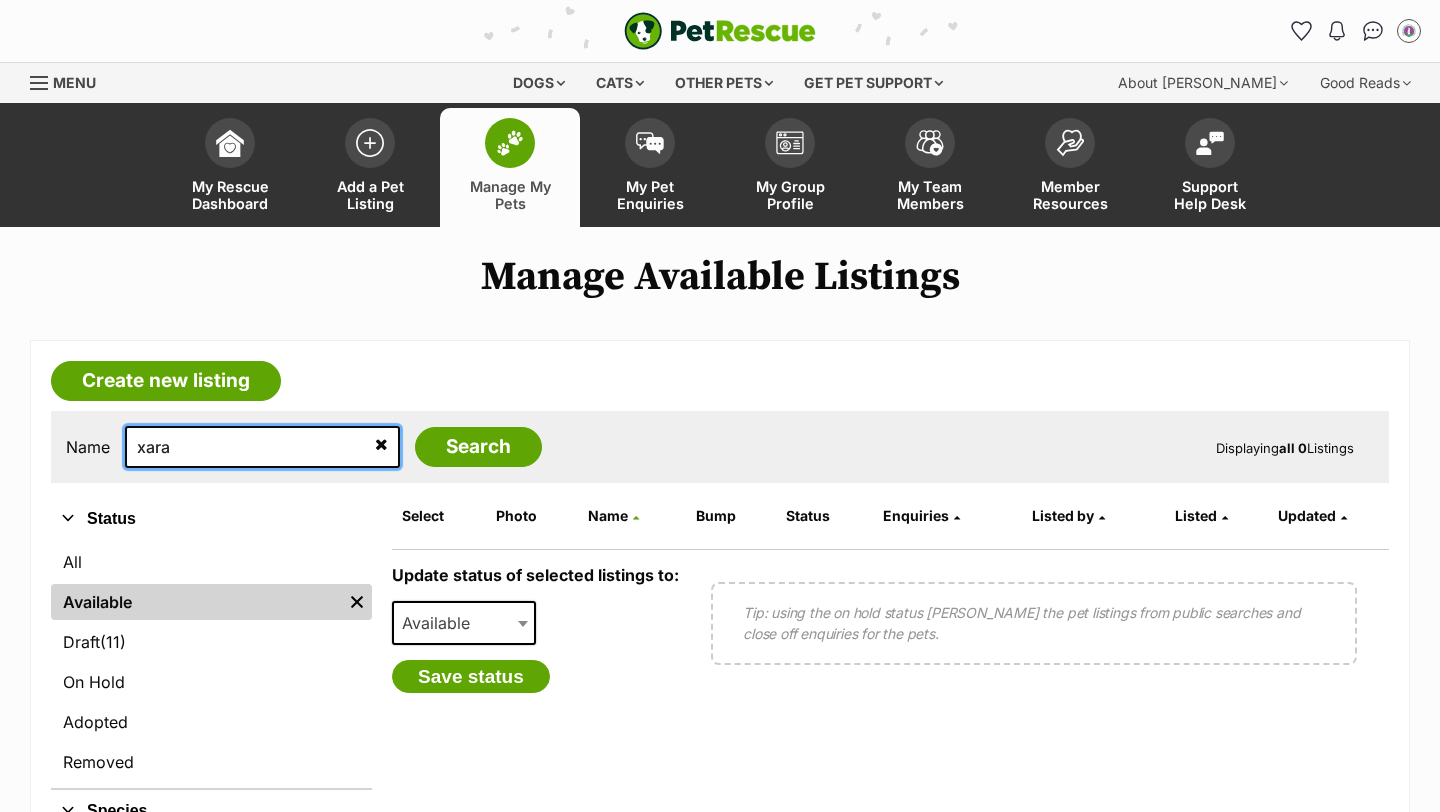 click on "xara" at bounding box center [262, 447] 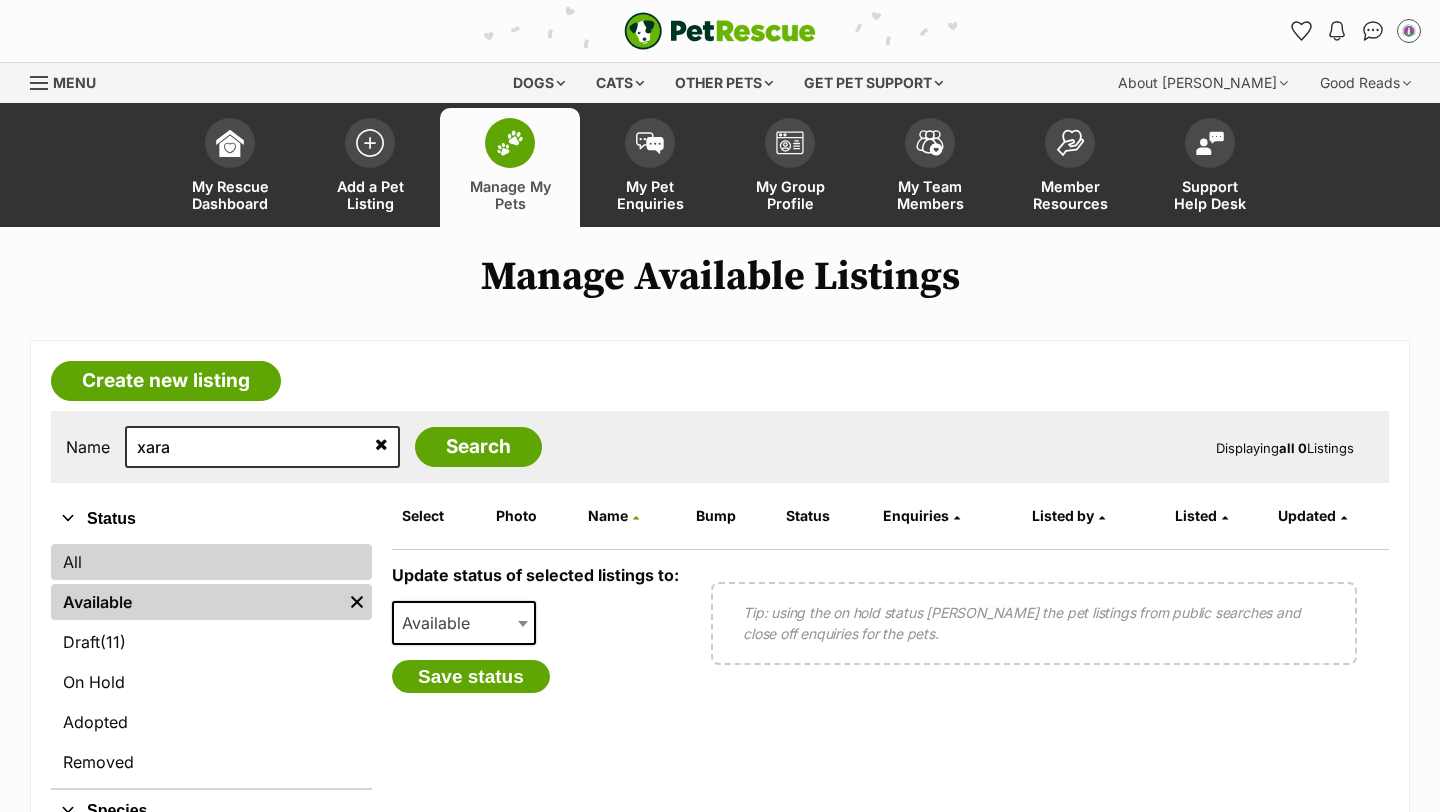 click on "All" at bounding box center [211, 562] 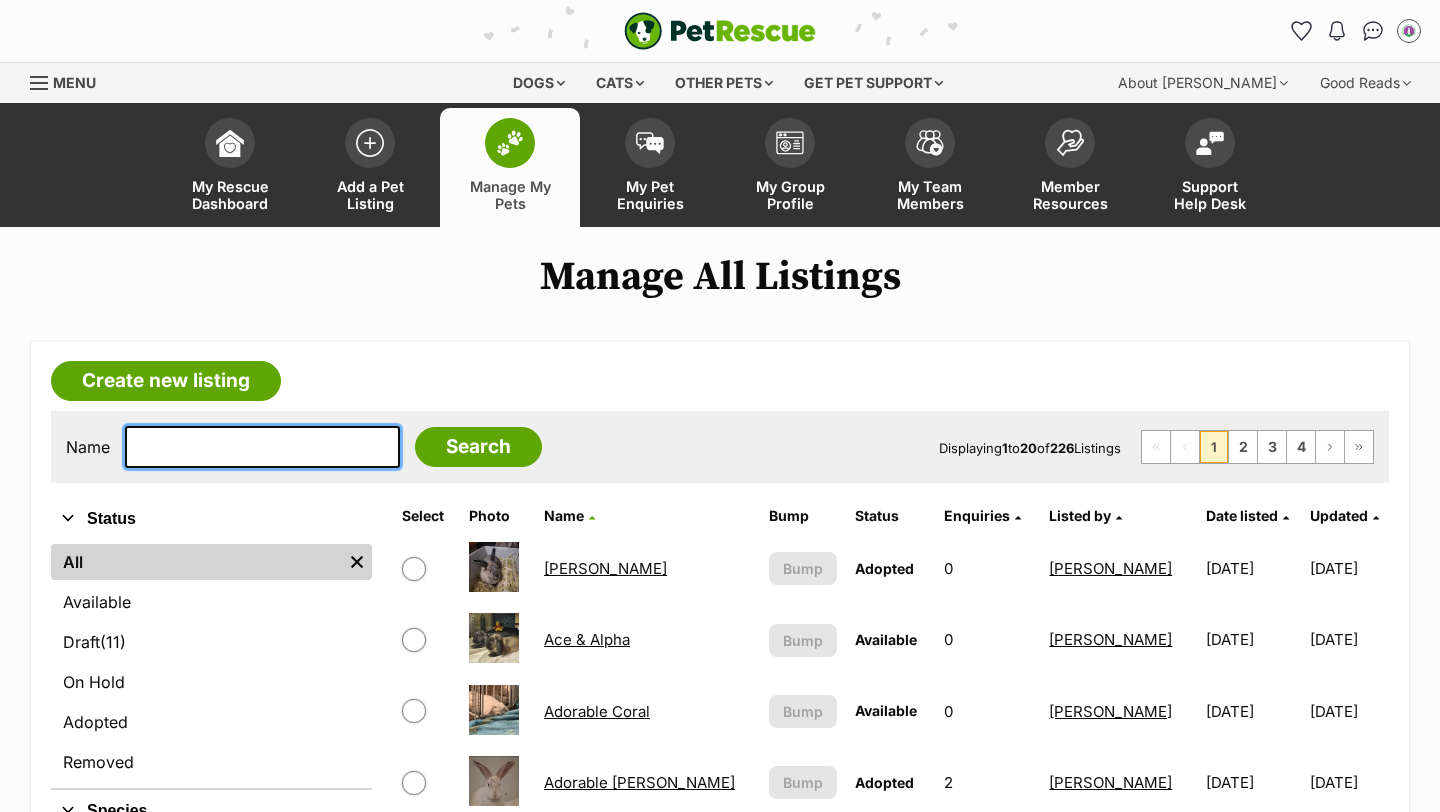 click at bounding box center [262, 447] 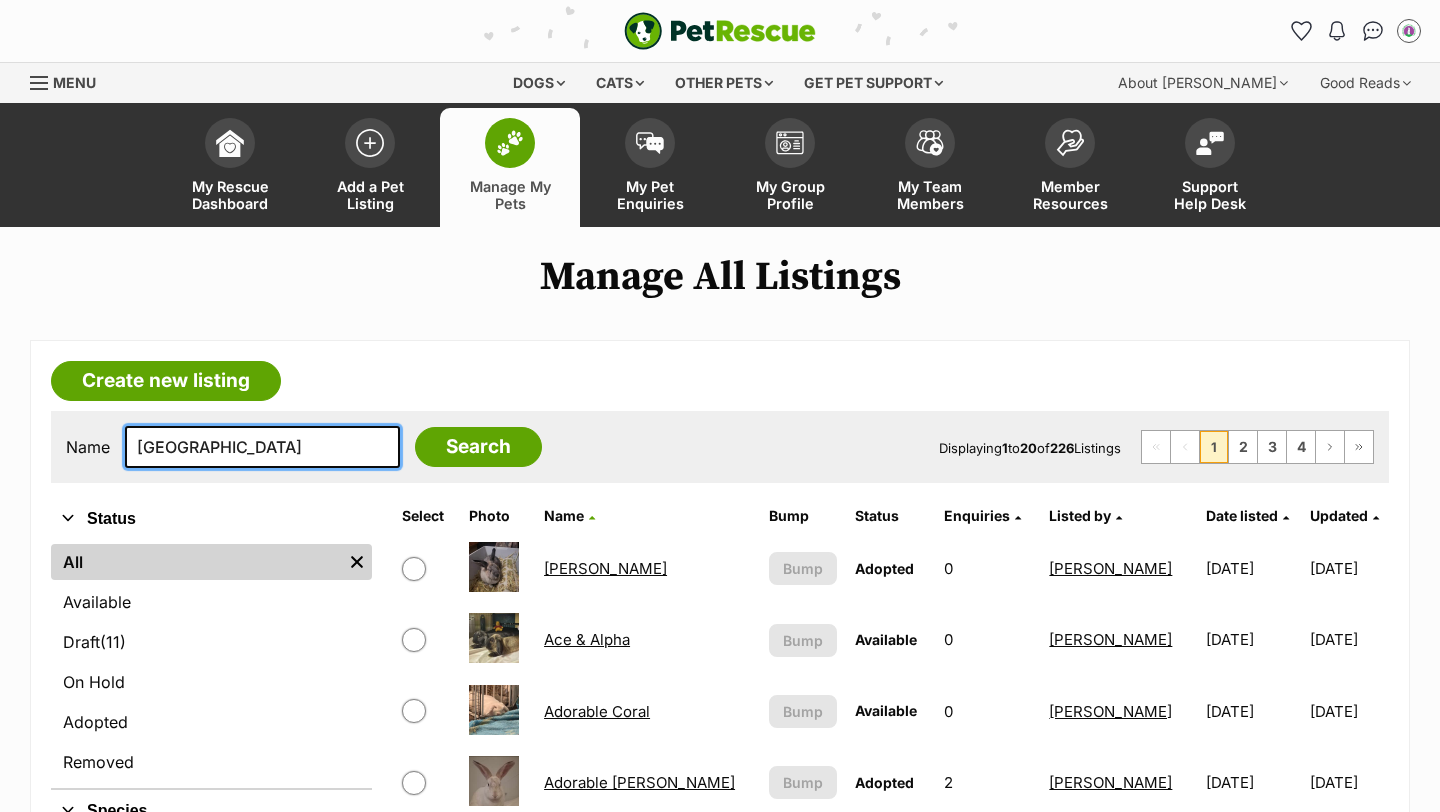 type on "london" 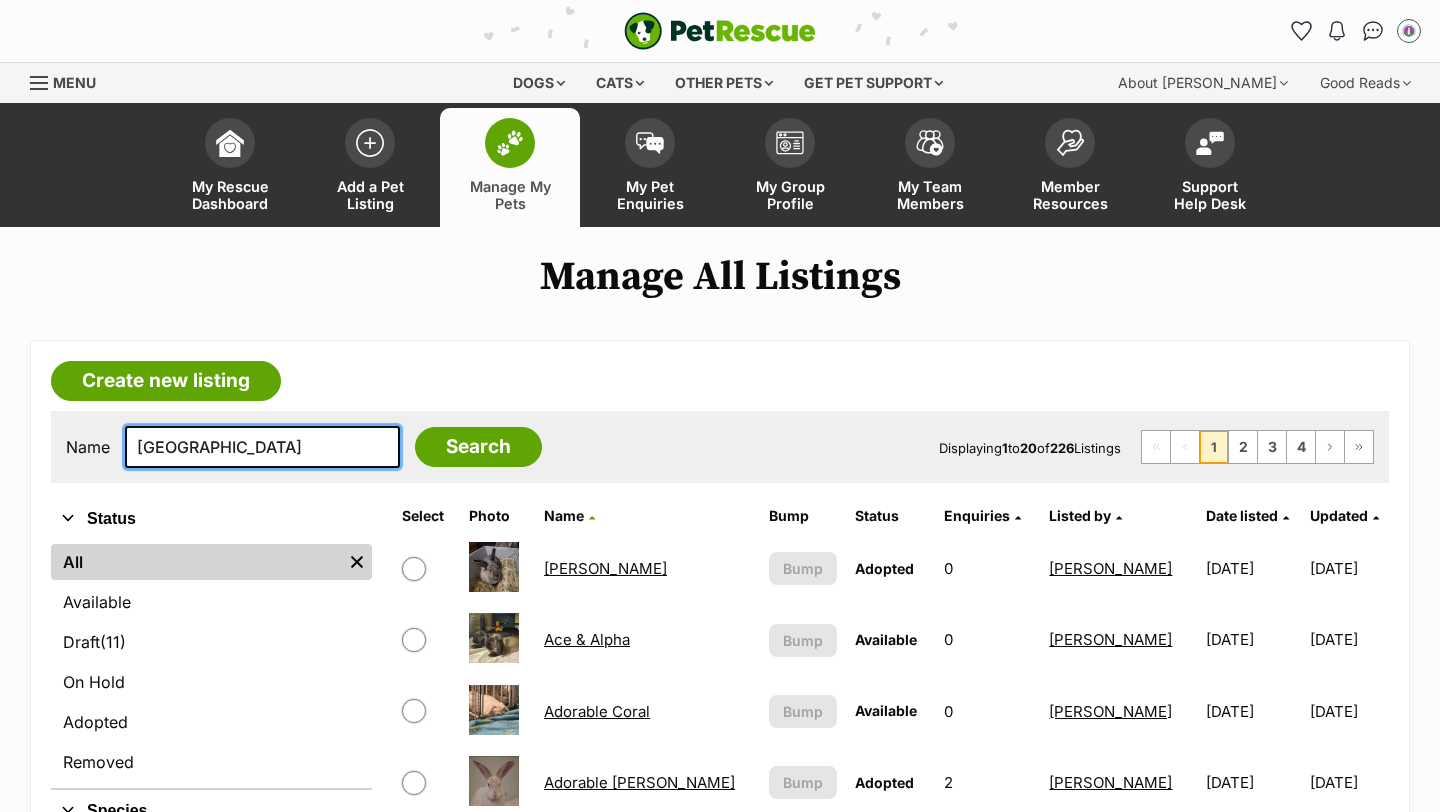 click on "Search" at bounding box center [478, 447] 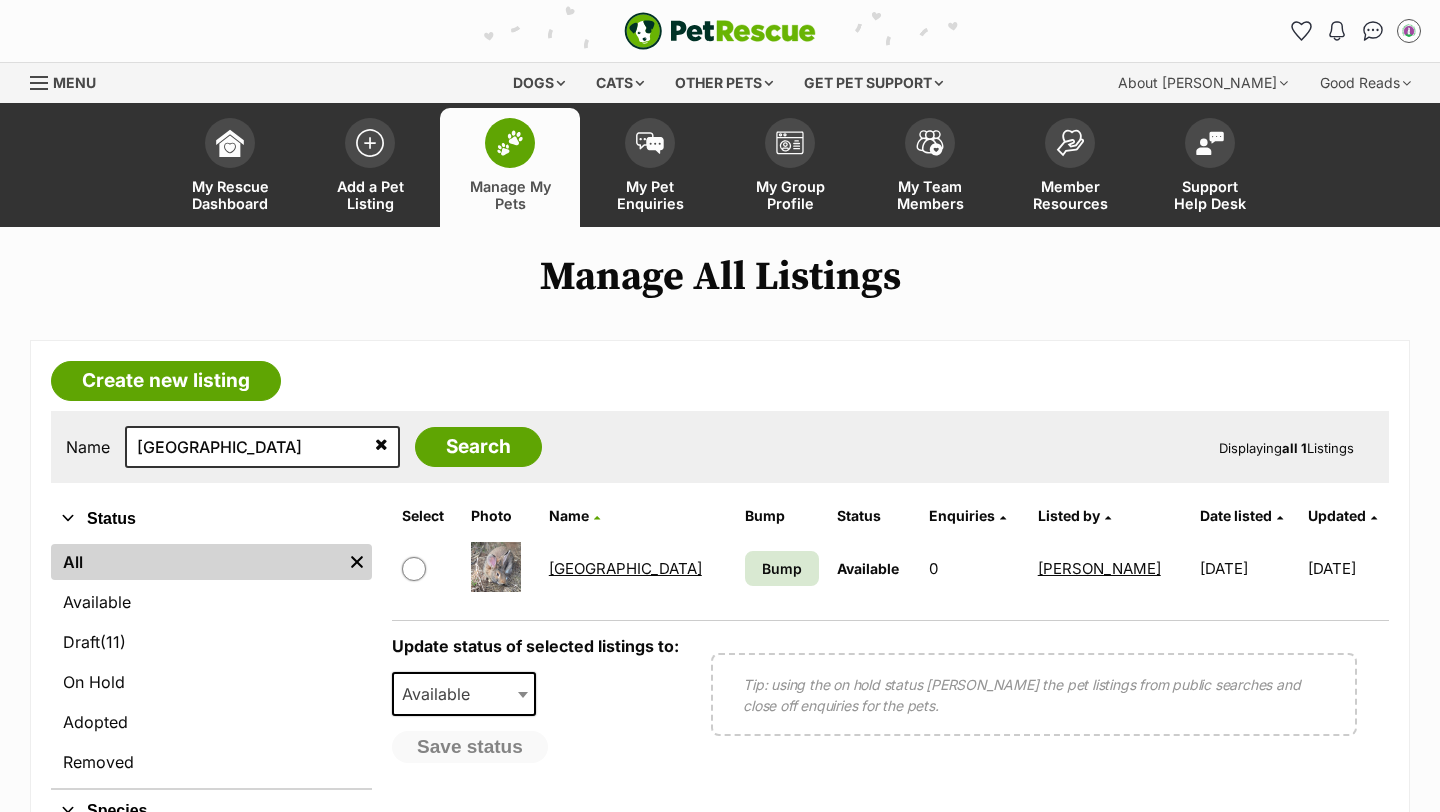 scroll, scrollTop: 0, scrollLeft: 0, axis: both 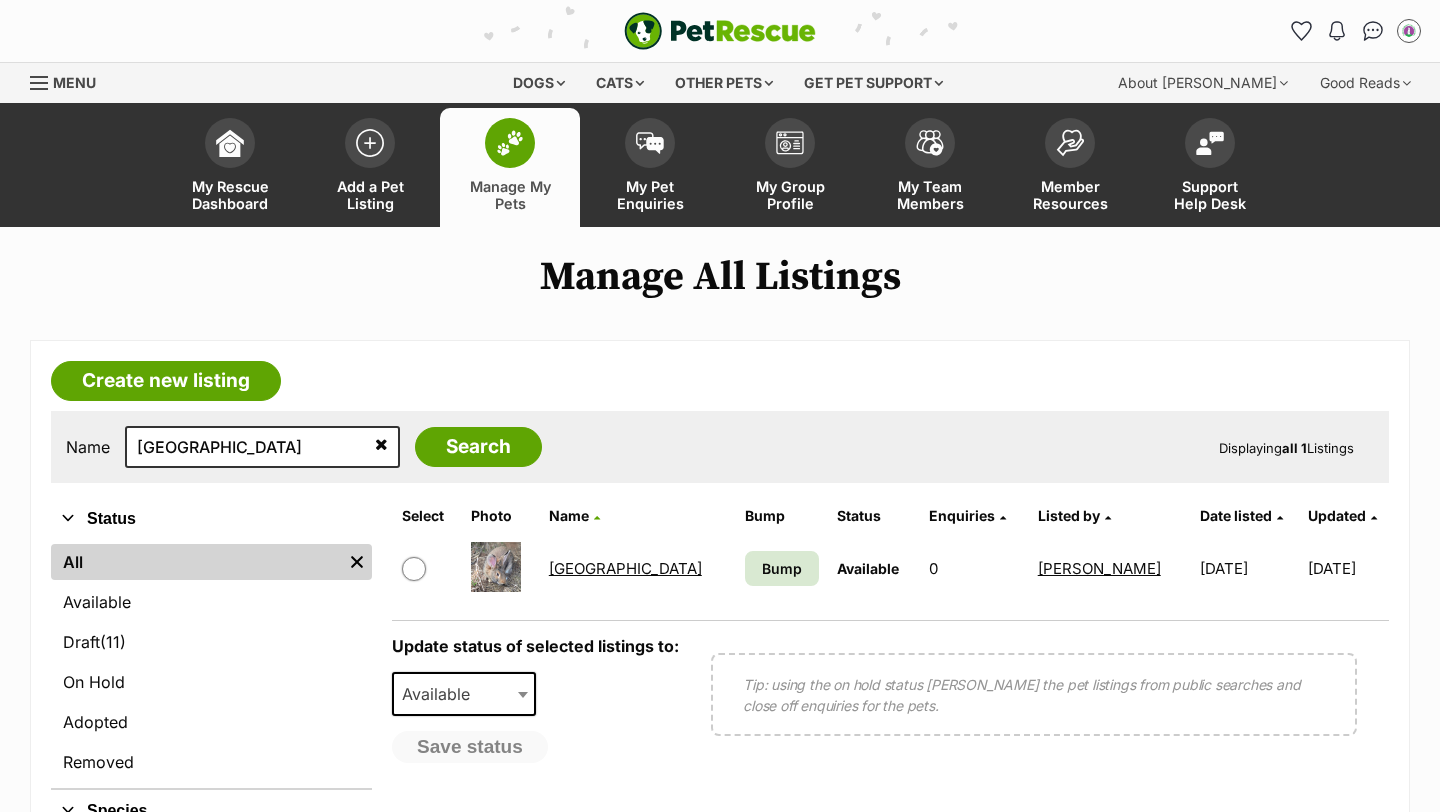 click on "London" at bounding box center [625, 568] 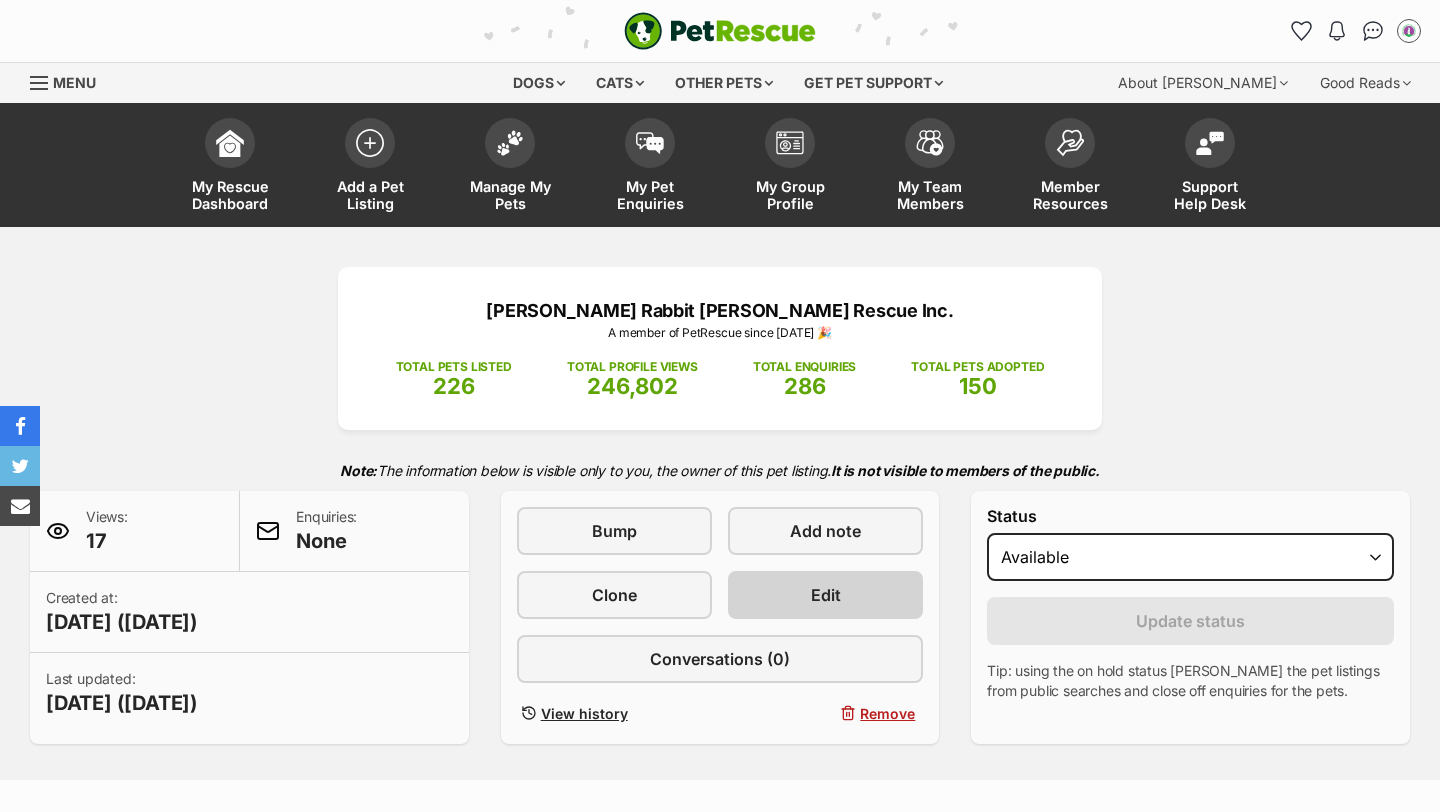 scroll, scrollTop: 0, scrollLeft: 0, axis: both 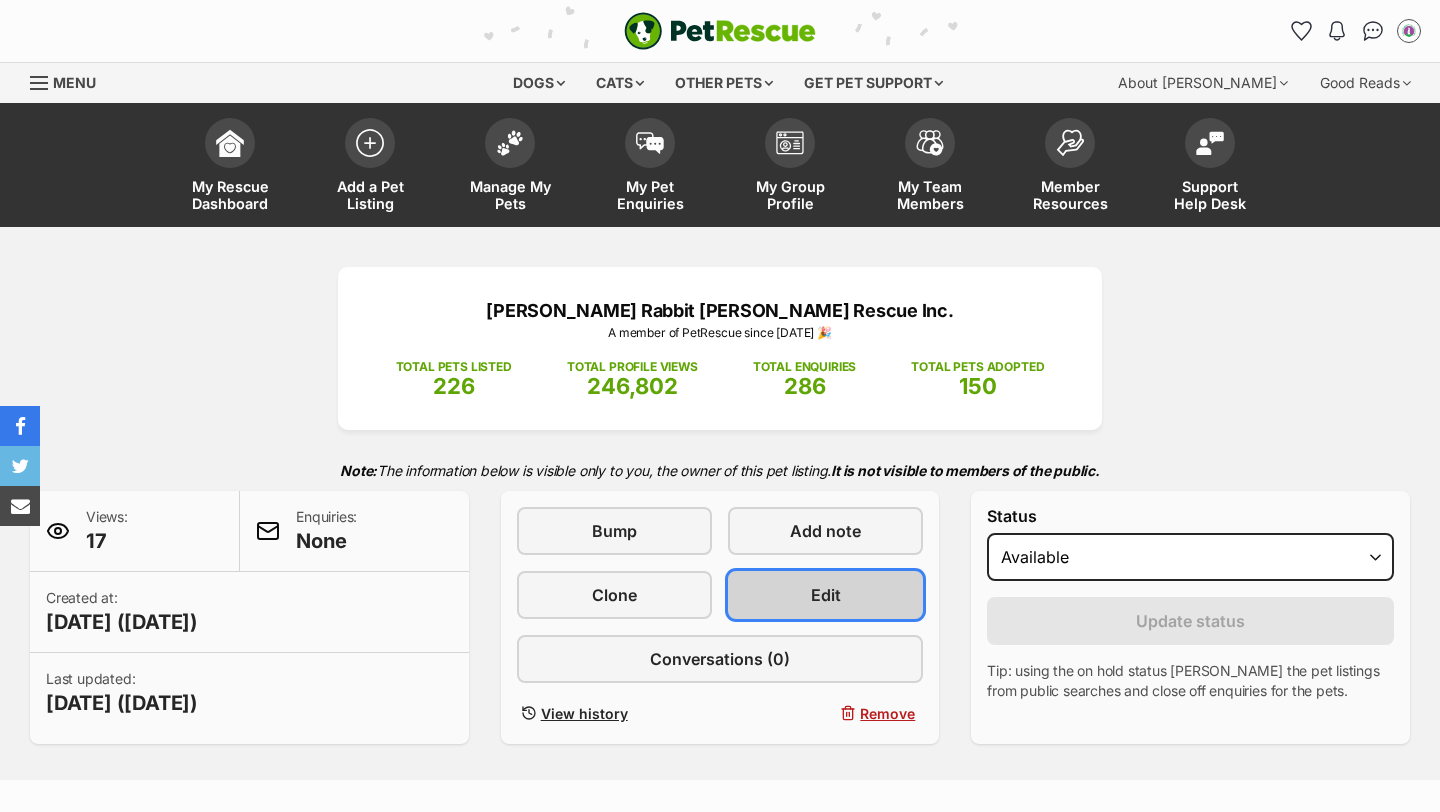 click on "Edit" at bounding box center [826, 595] 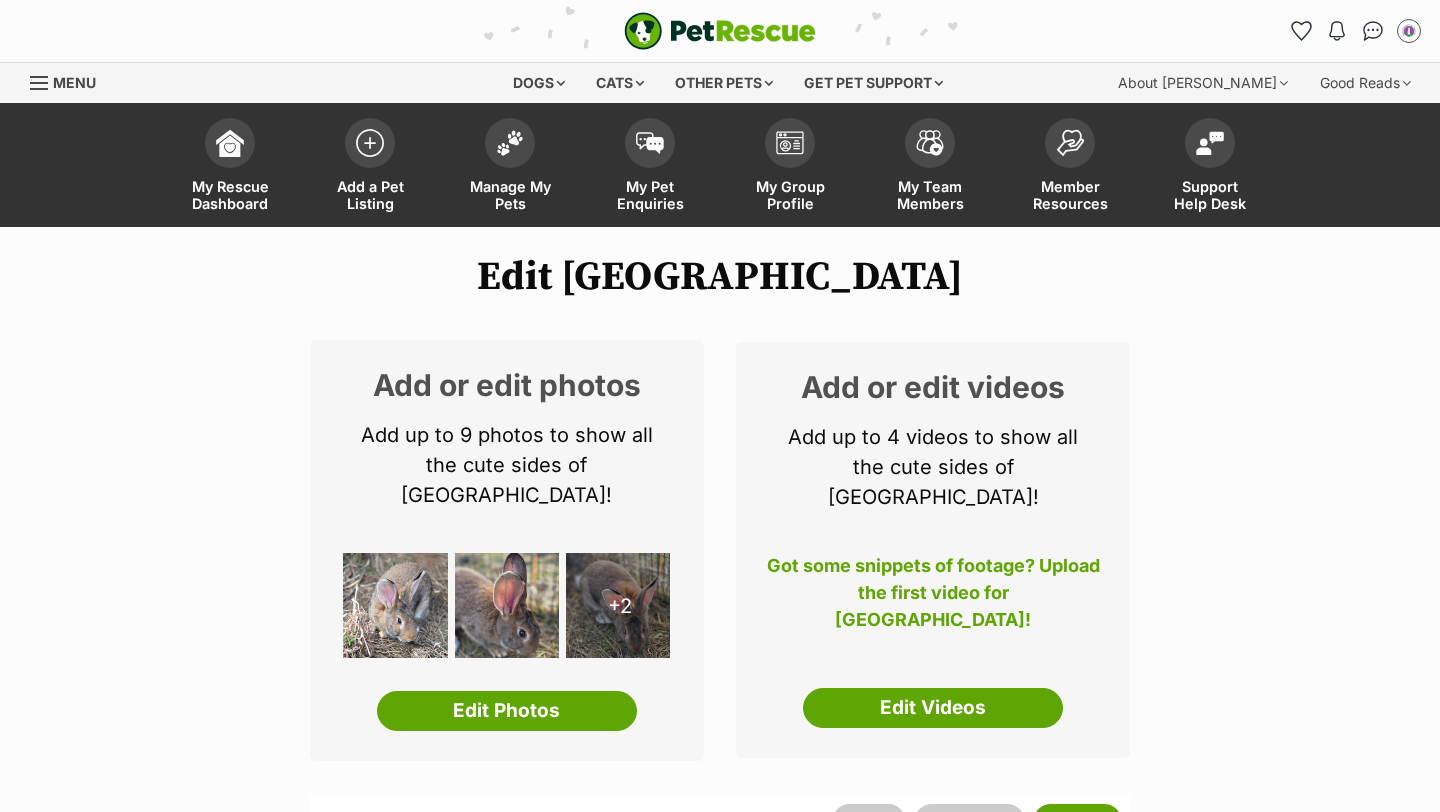 scroll, scrollTop: 306, scrollLeft: 0, axis: vertical 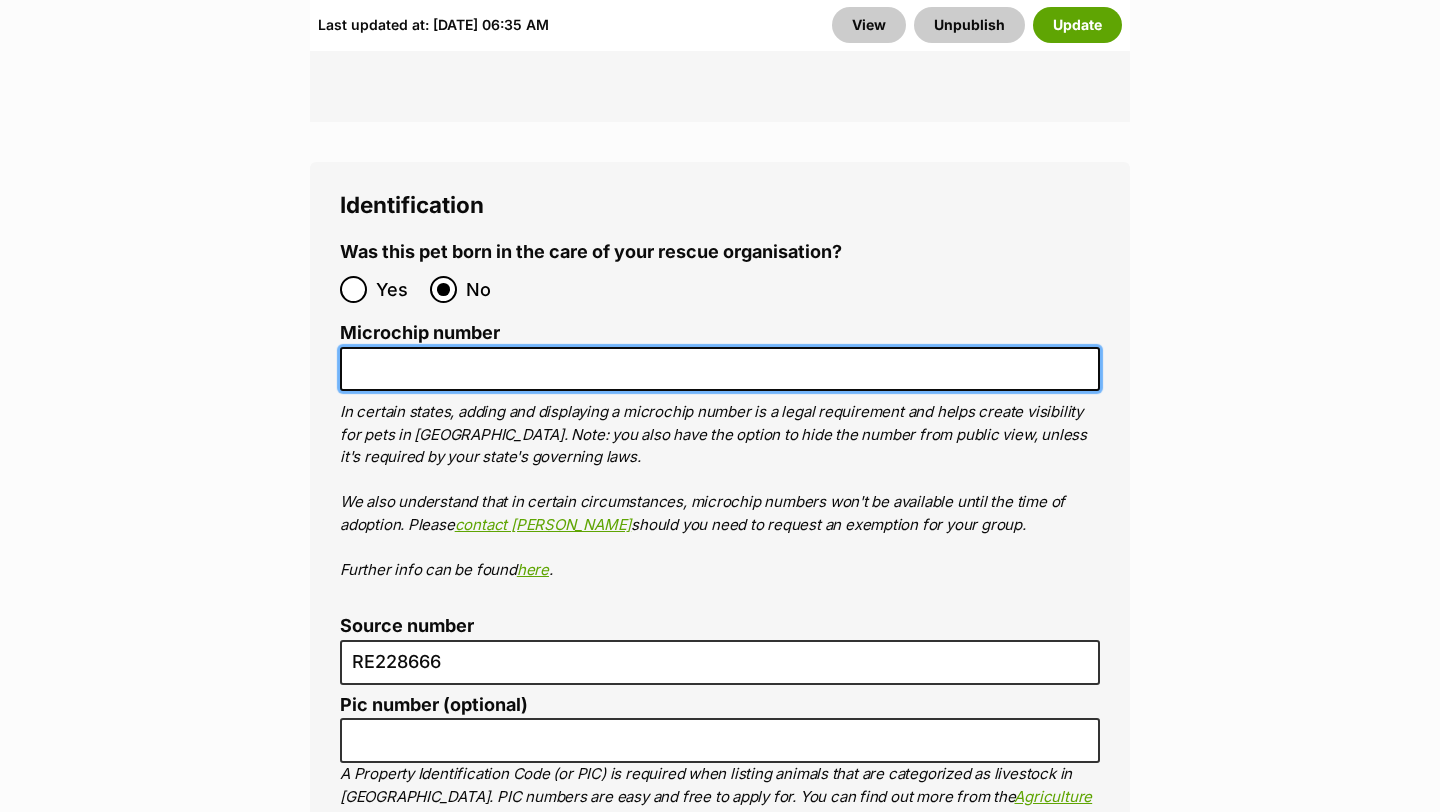 click on "Microchip number" at bounding box center [720, 369] 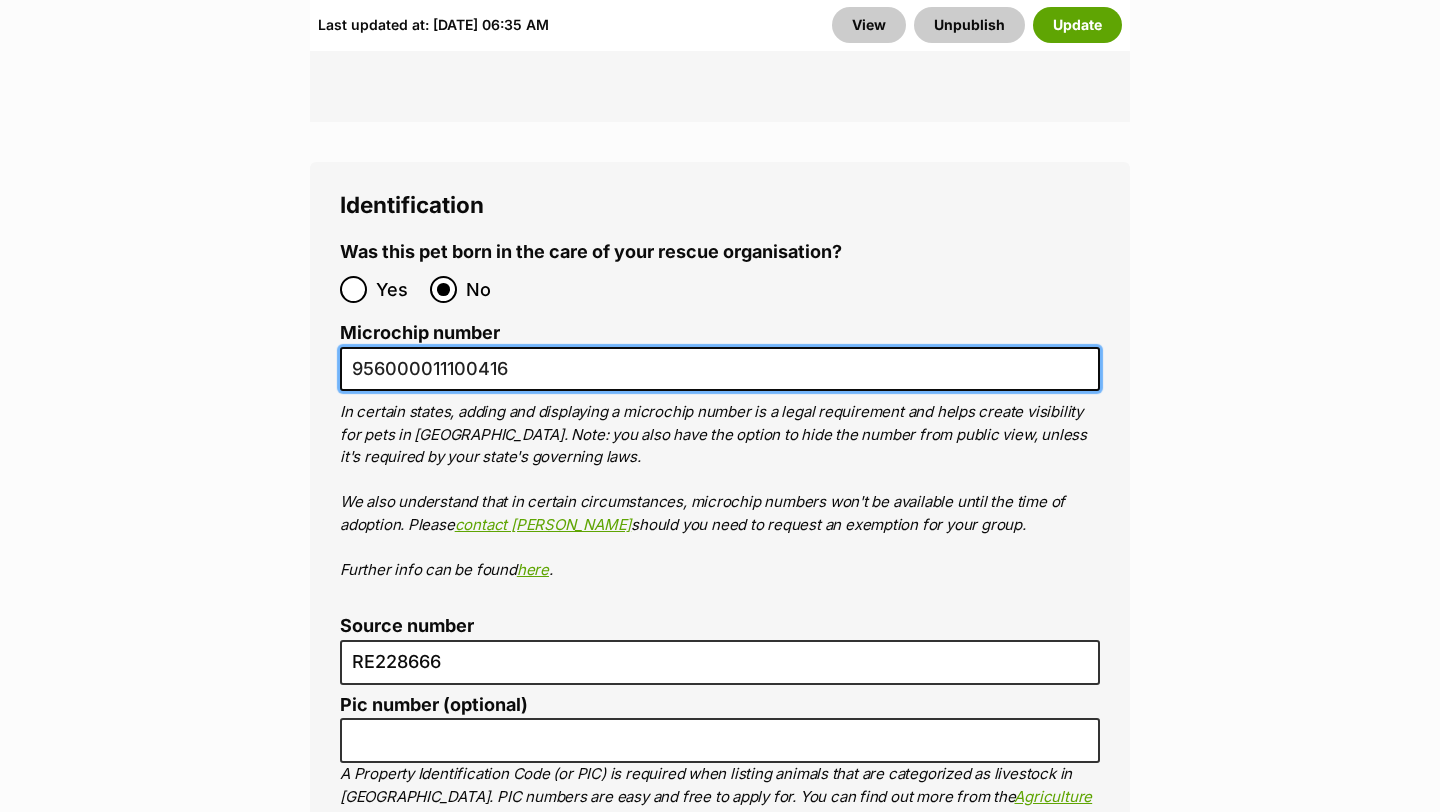 type on "956000011100416" 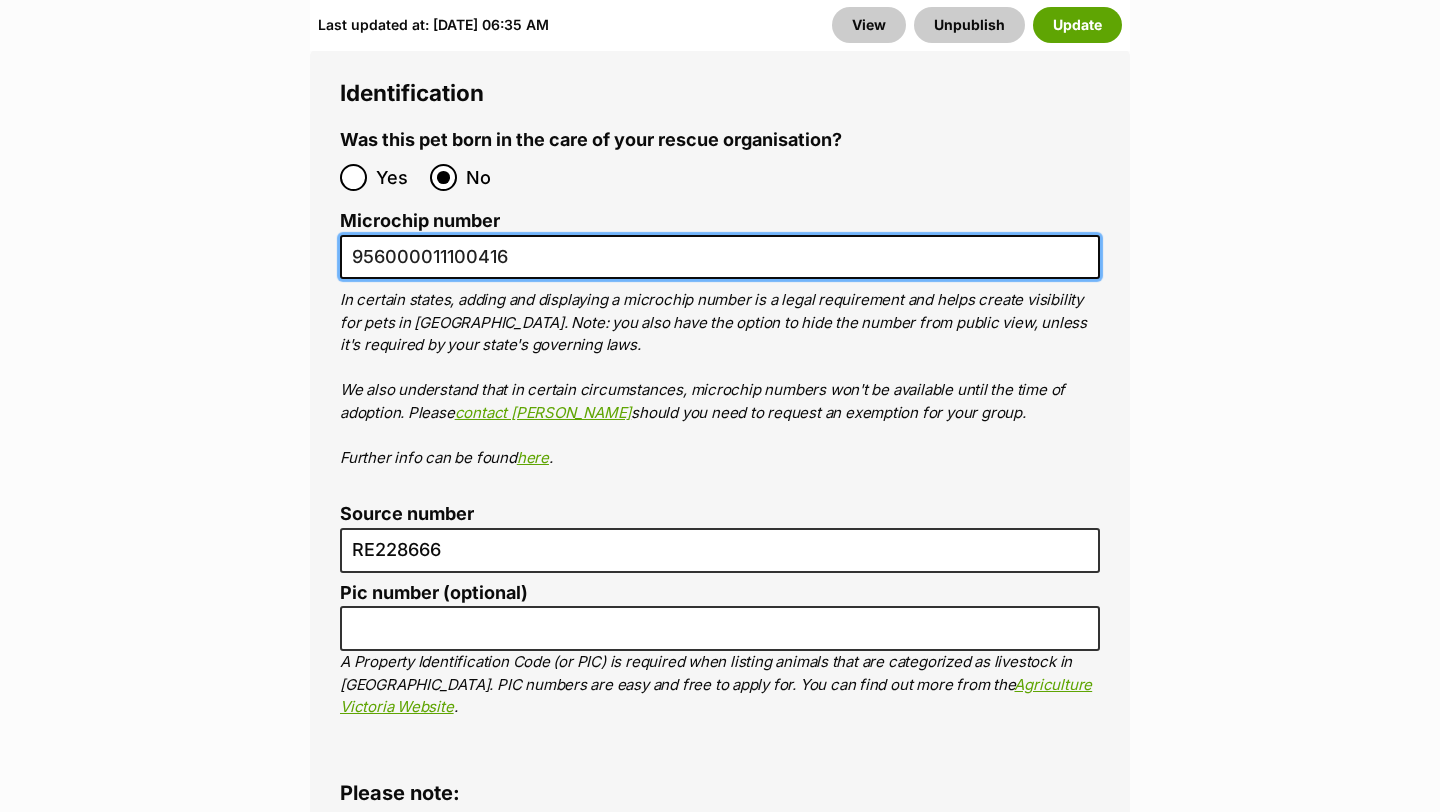 scroll, scrollTop: 6691, scrollLeft: 0, axis: vertical 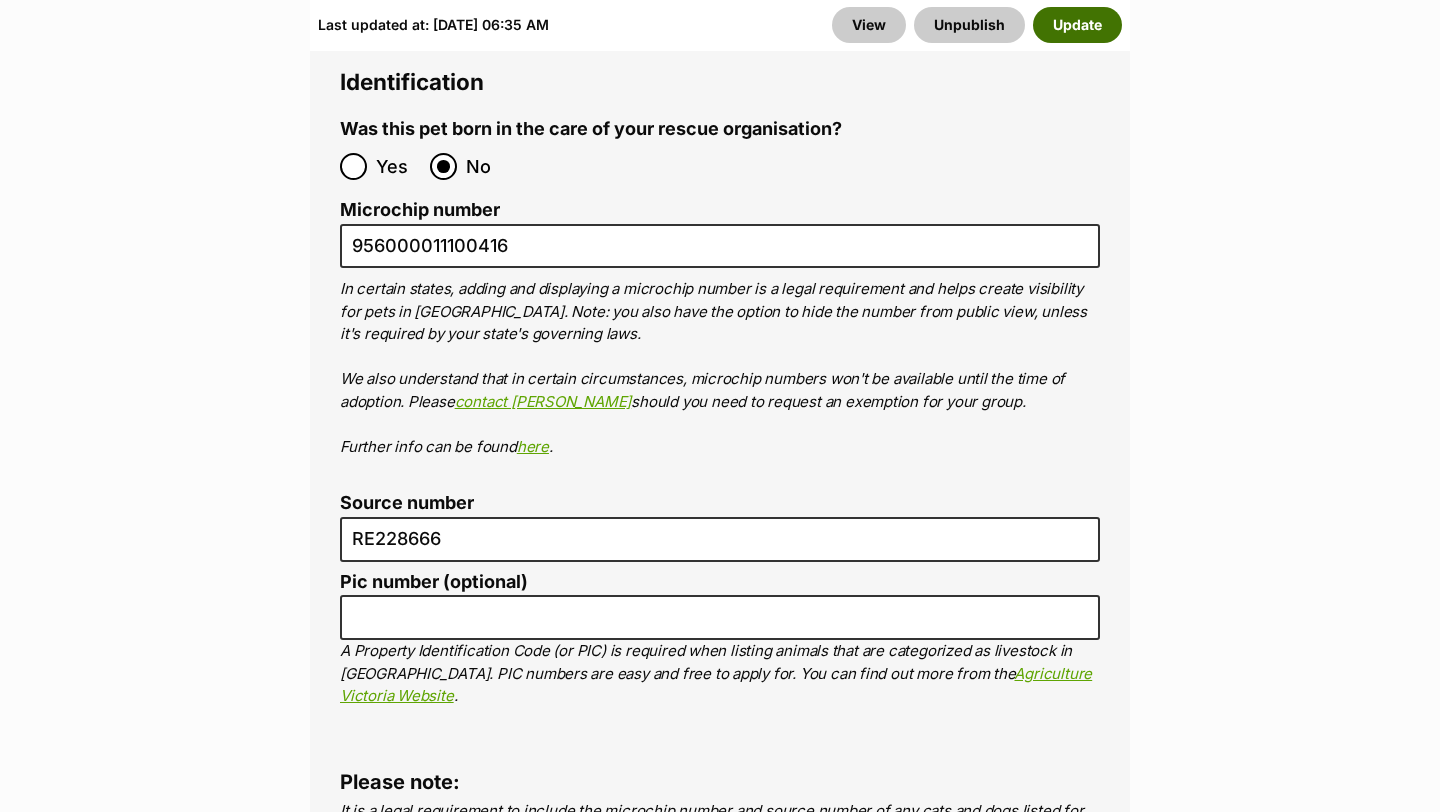 click on "Update" at bounding box center (1077, 25) 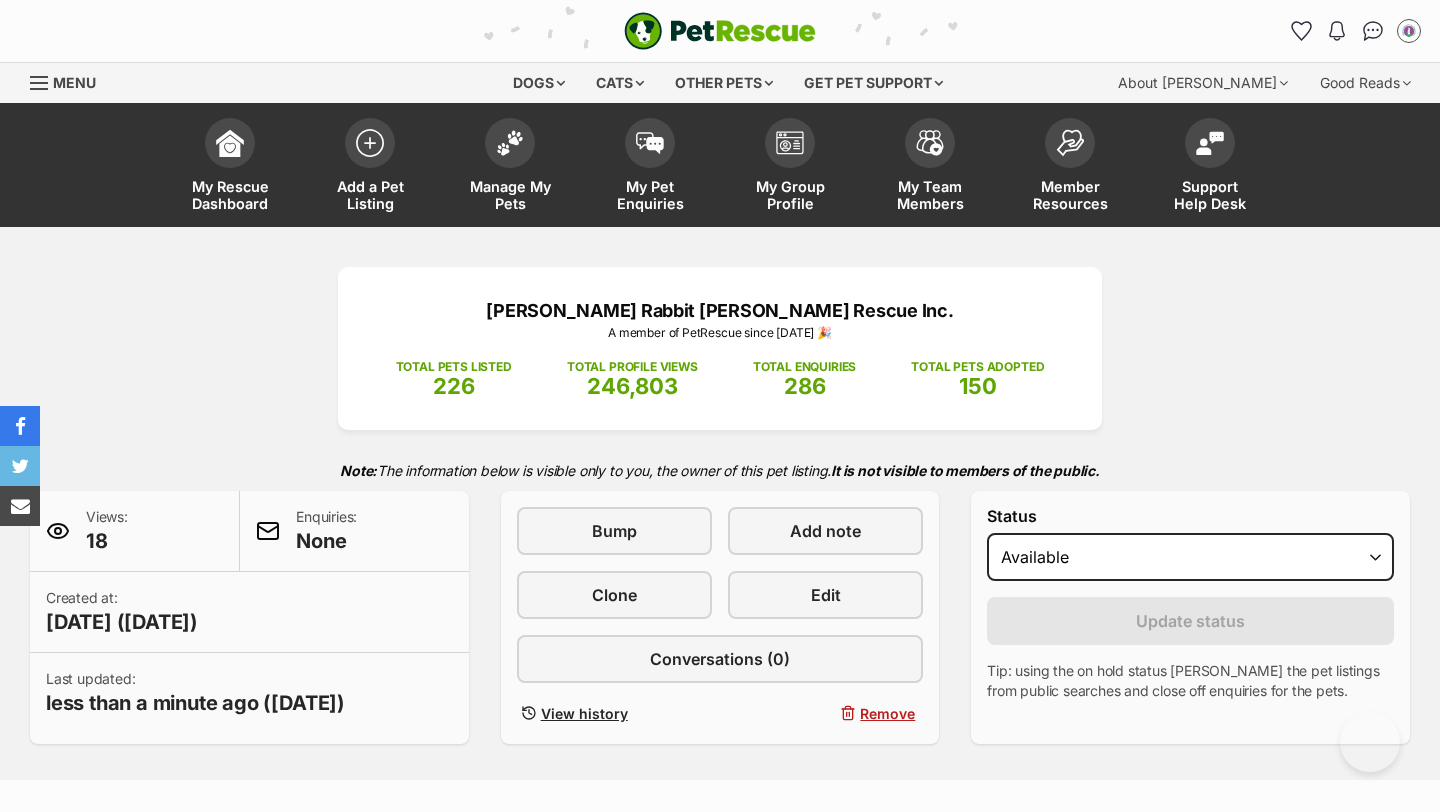 scroll, scrollTop: 0, scrollLeft: 0, axis: both 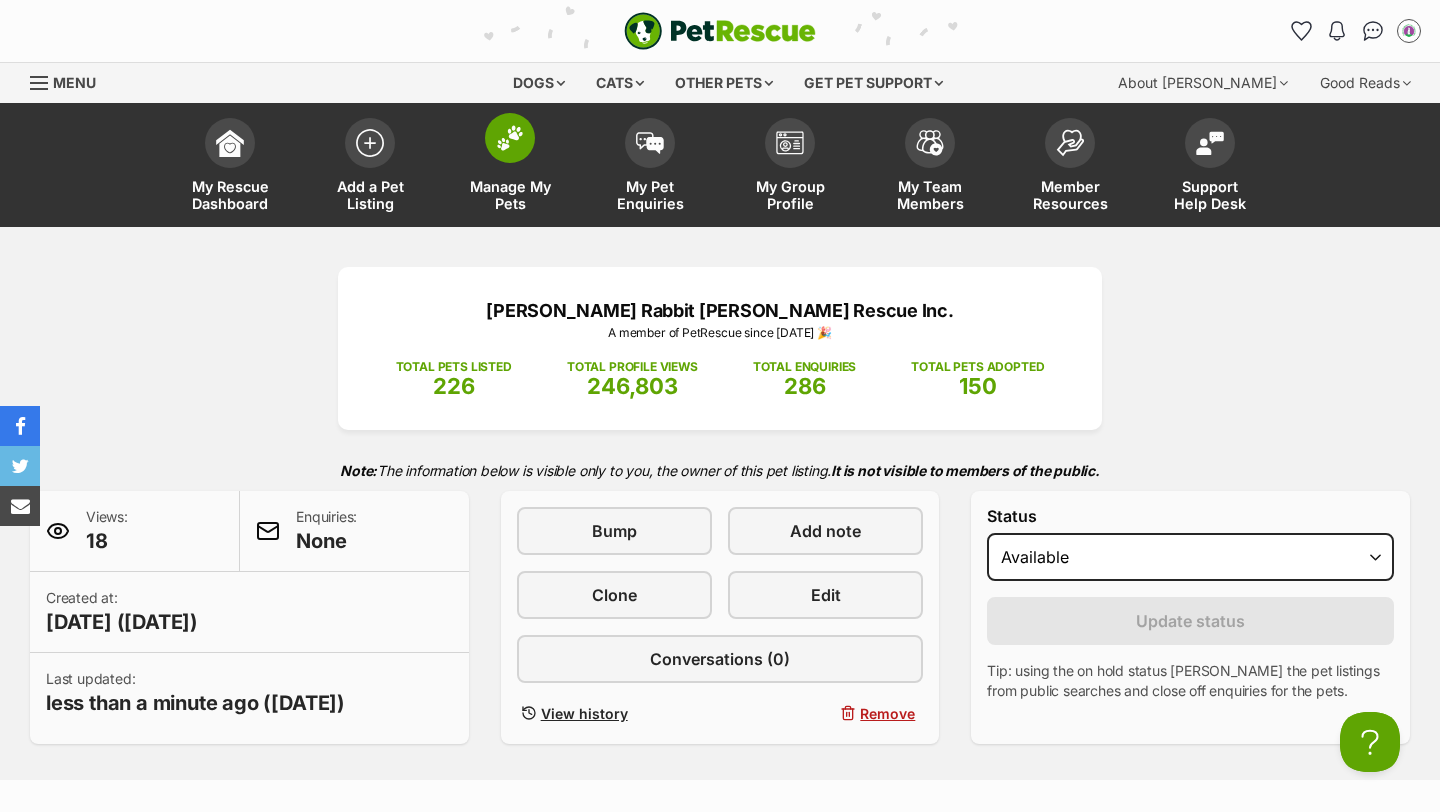 click at bounding box center [510, 138] 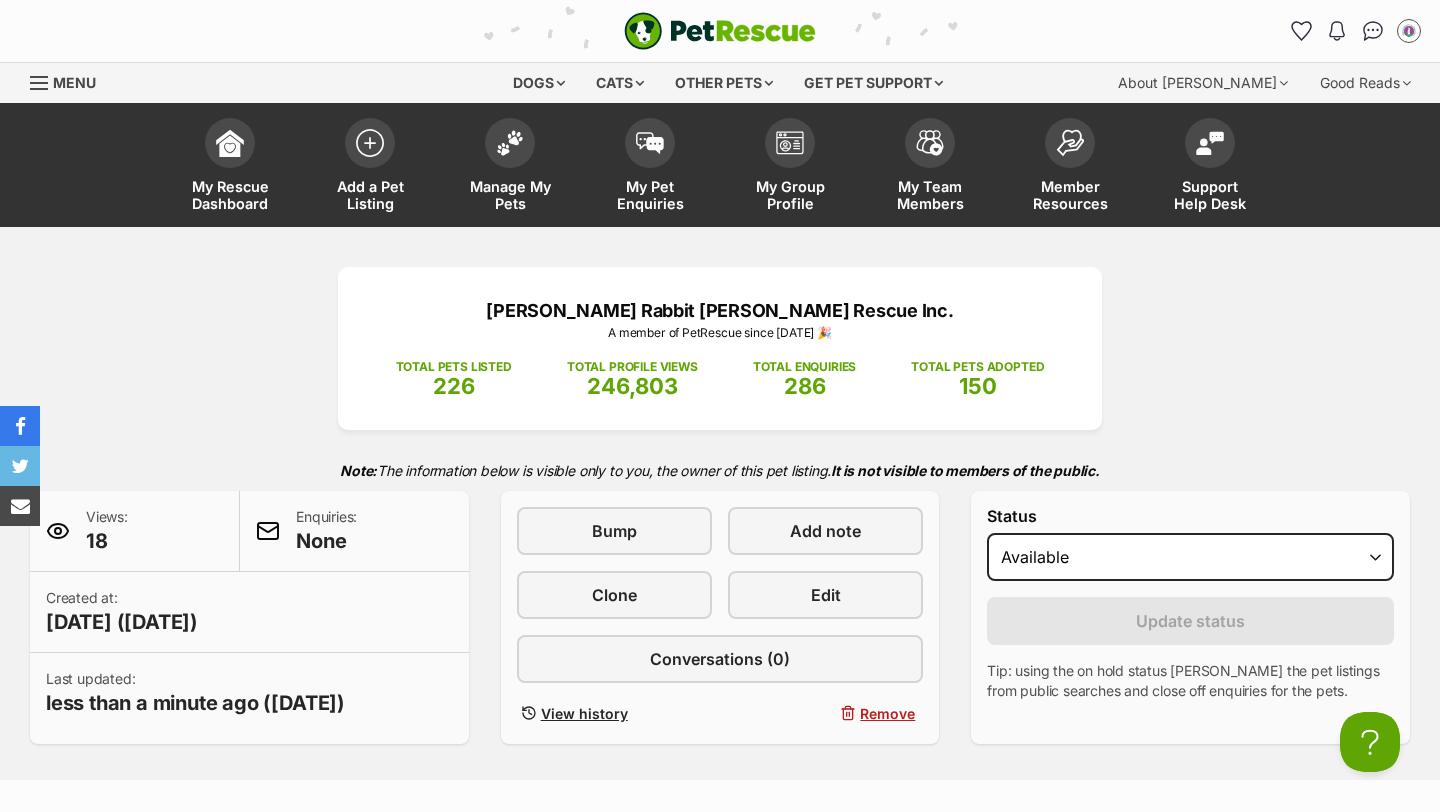 scroll, scrollTop: 0, scrollLeft: 0, axis: both 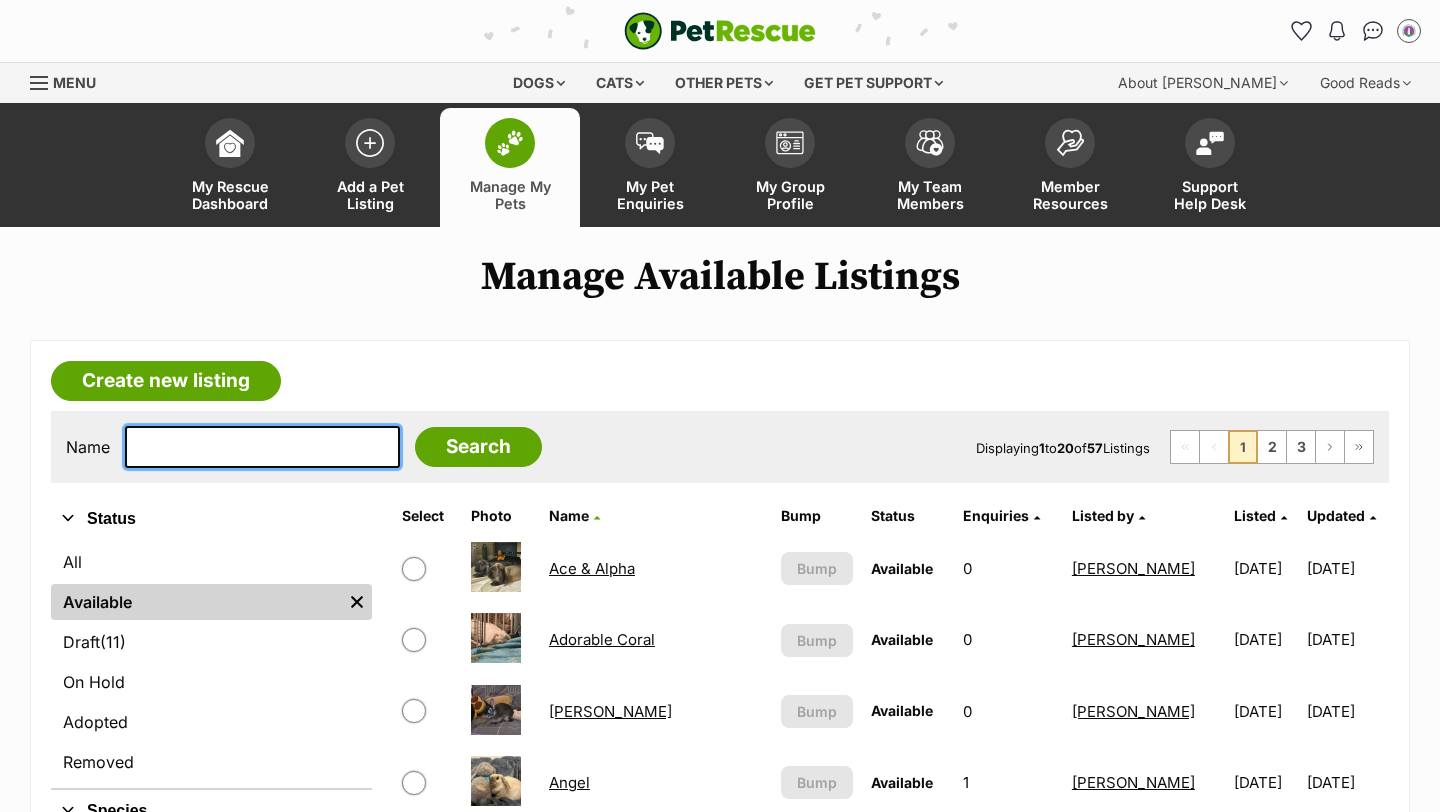 click at bounding box center (262, 447) 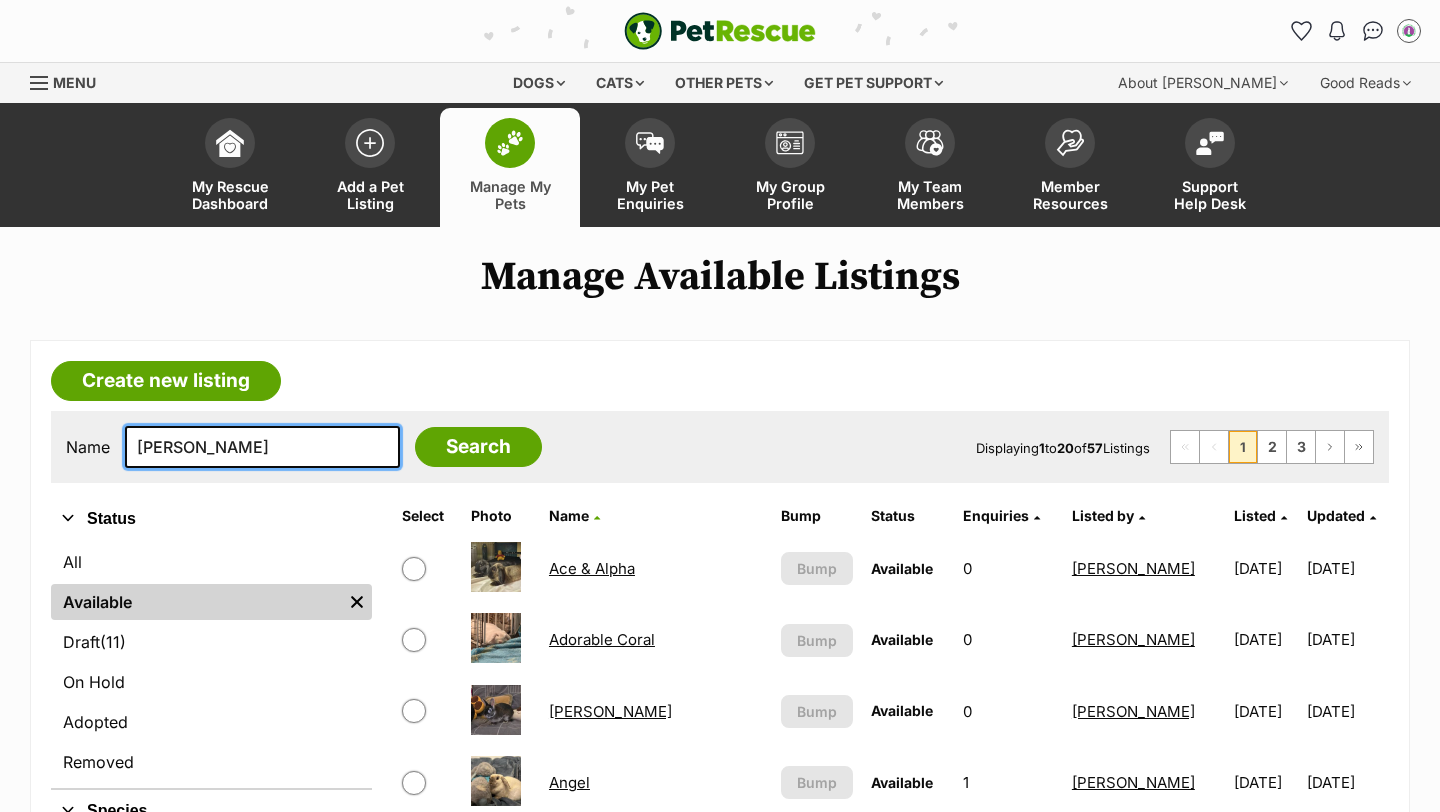 type on "floyd" 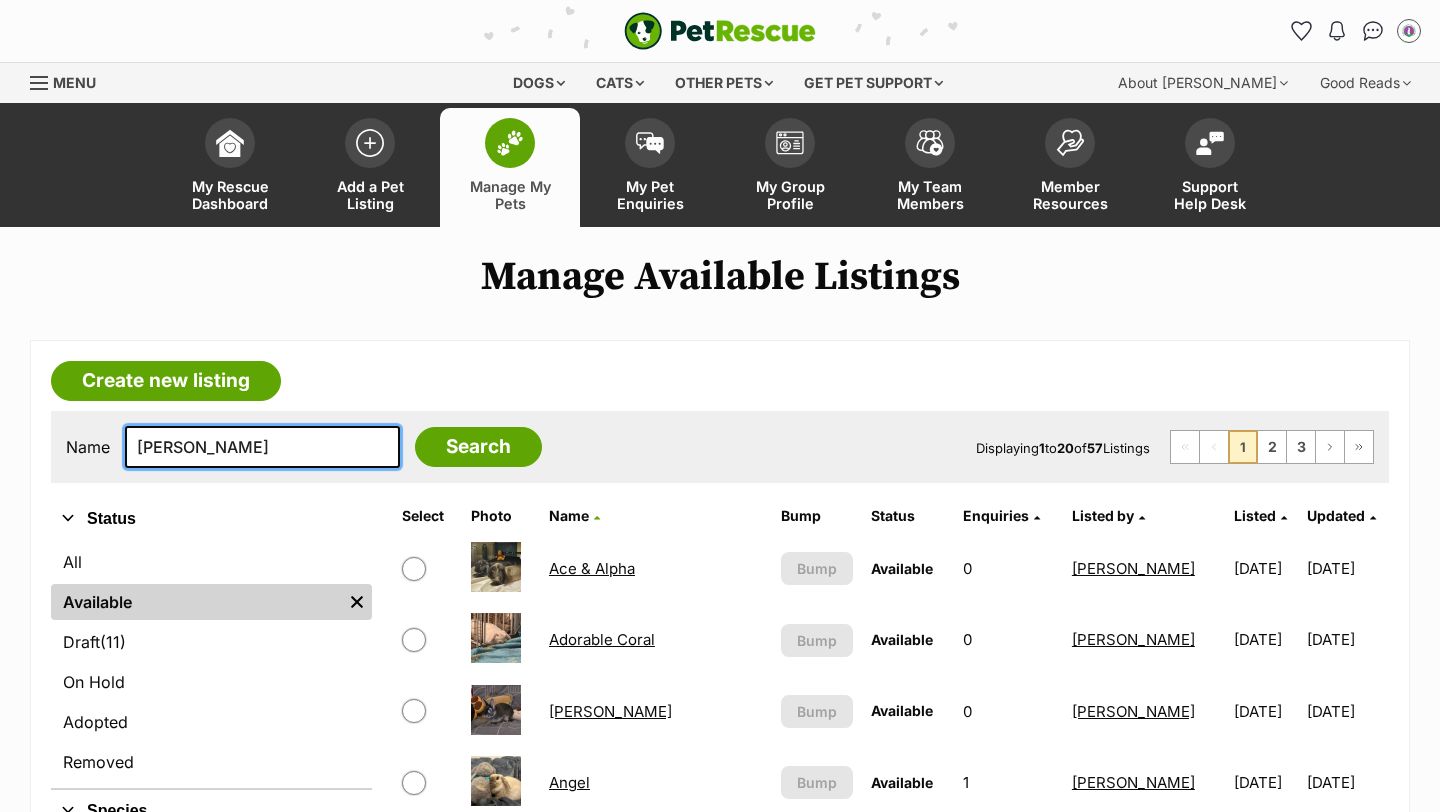 click on "Search" at bounding box center (478, 447) 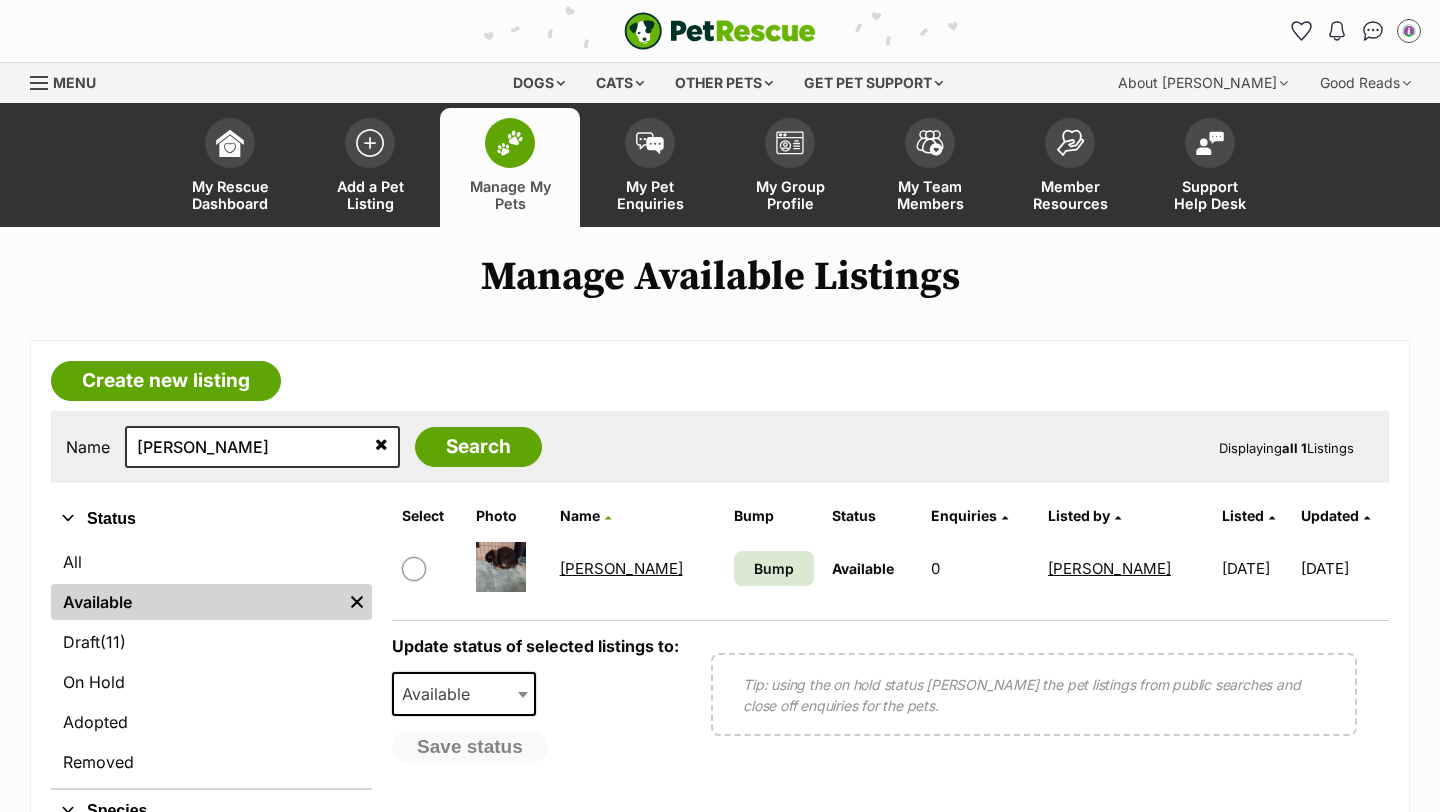scroll, scrollTop: 0, scrollLeft: 0, axis: both 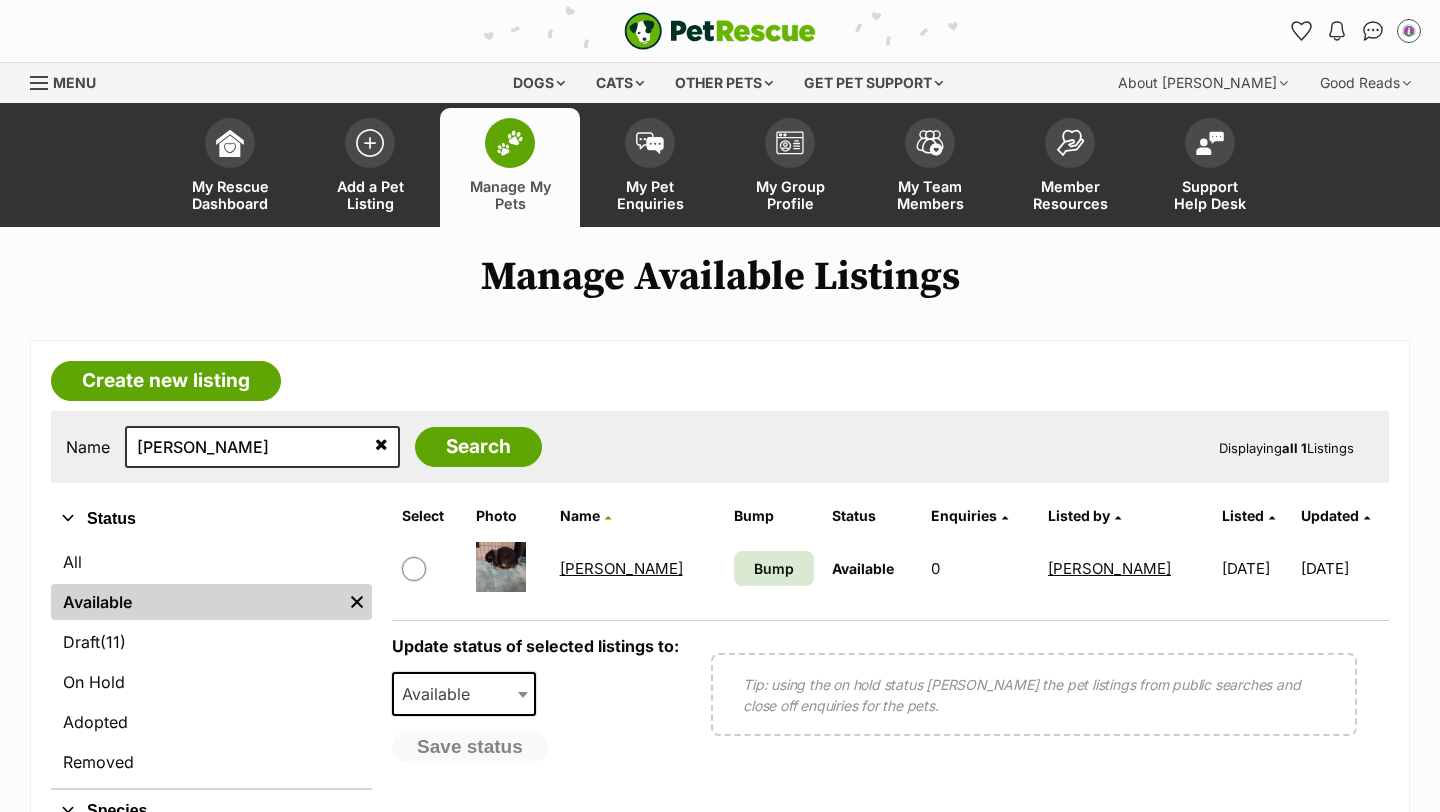 click on "[PERSON_NAME]" at bounding box center [621, 568] 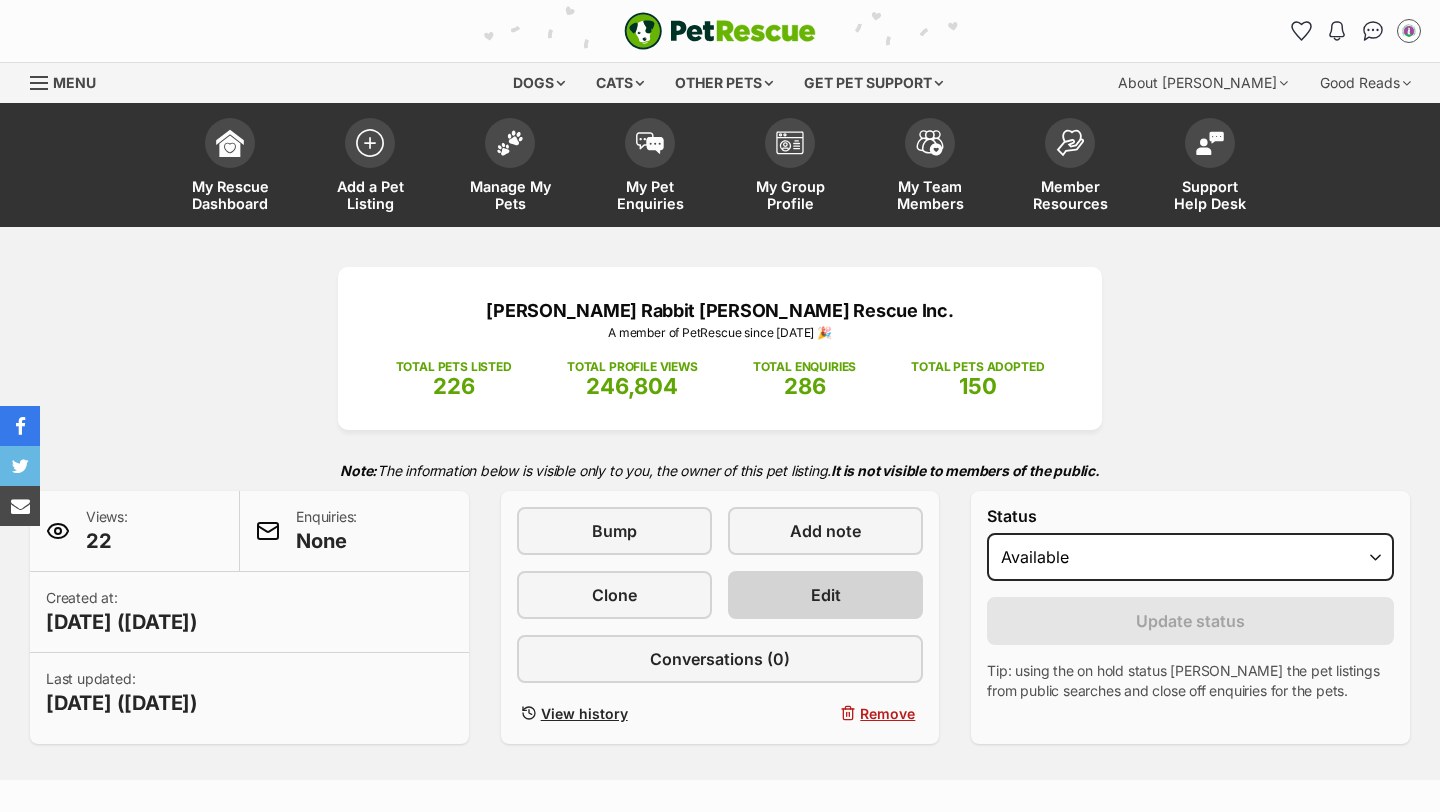scroll, scrollTop: 0, scrollLeft: 0, axis: both 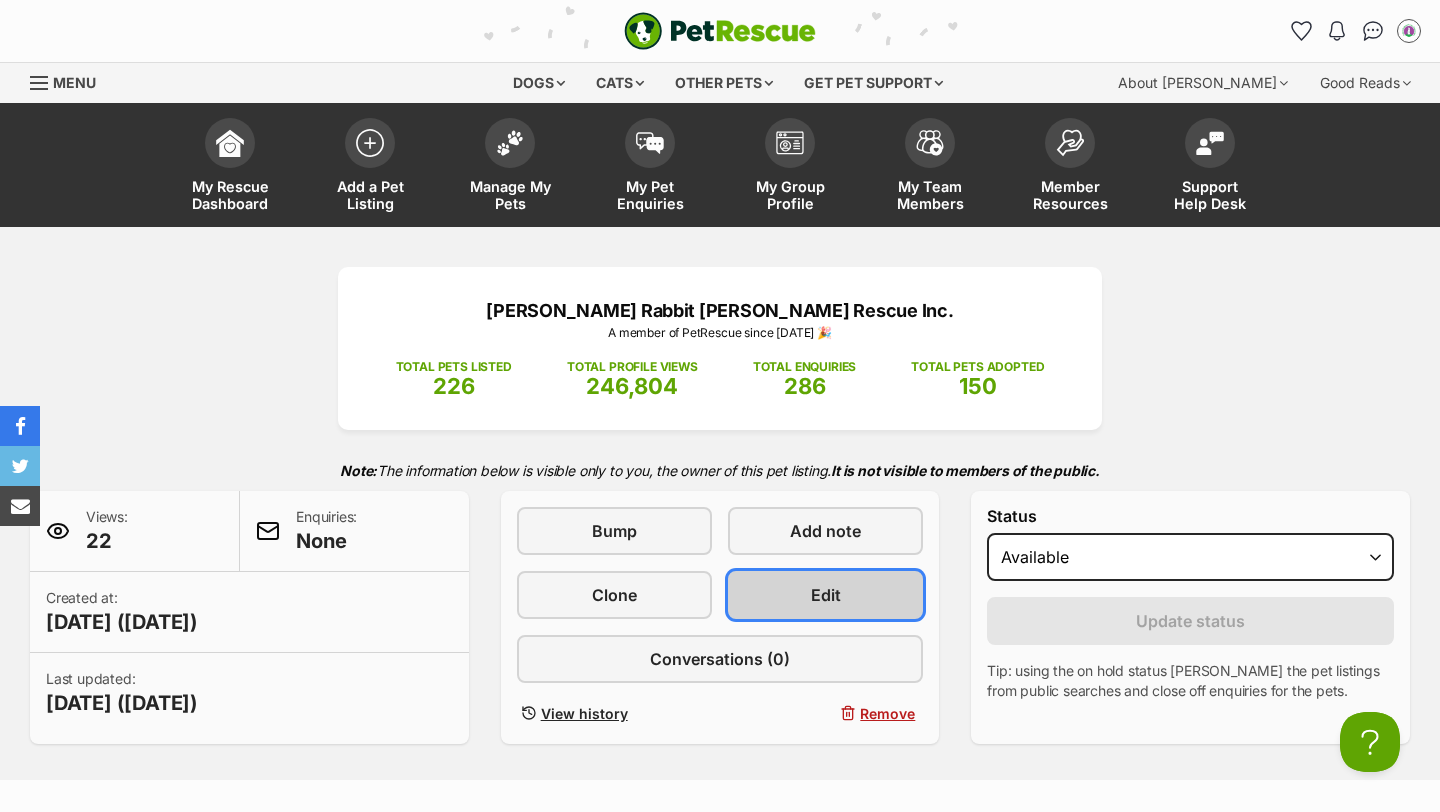 click on "Edit" at bounding box center [825, 595] 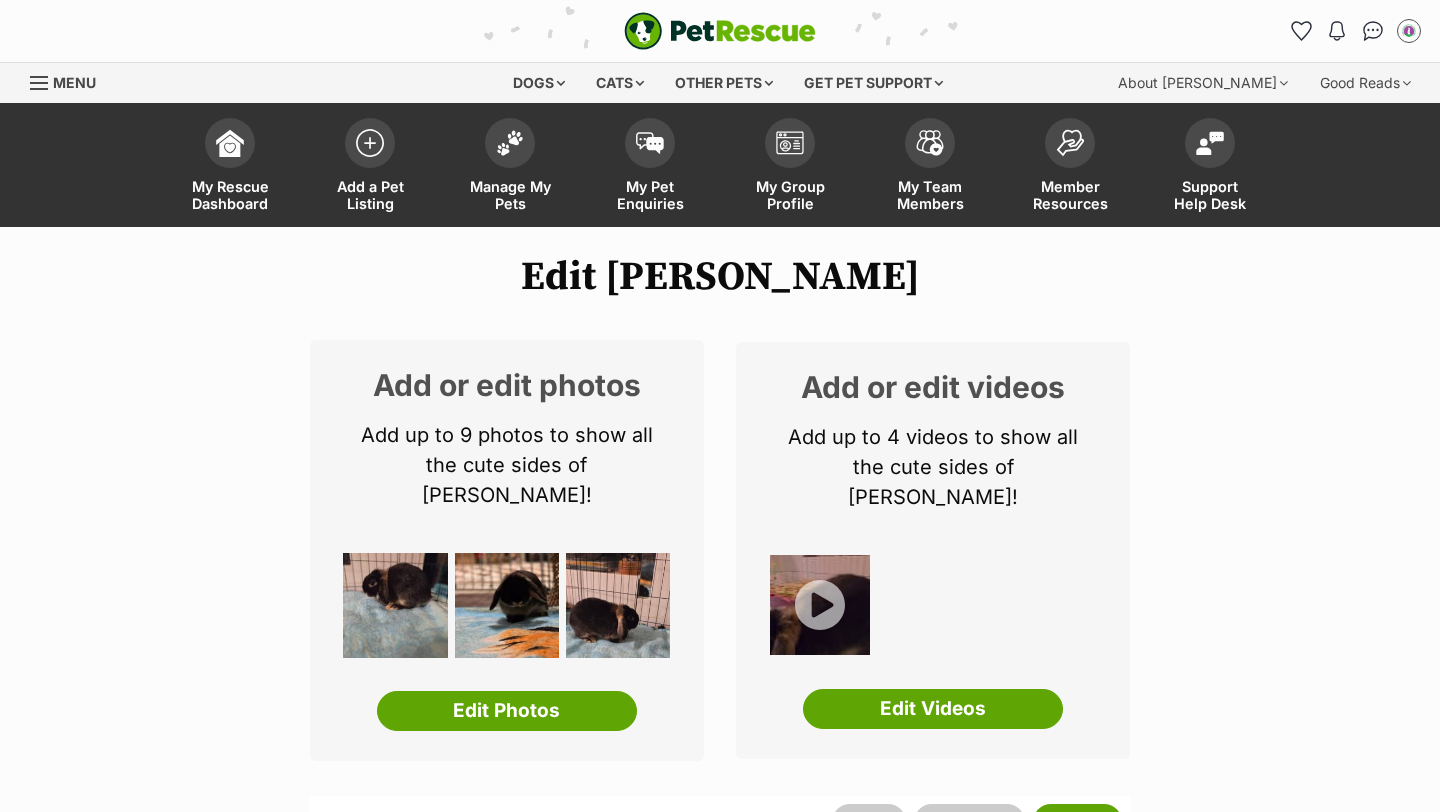 scroll, scrollTop: 0, scrollLeft: 0, axis: both 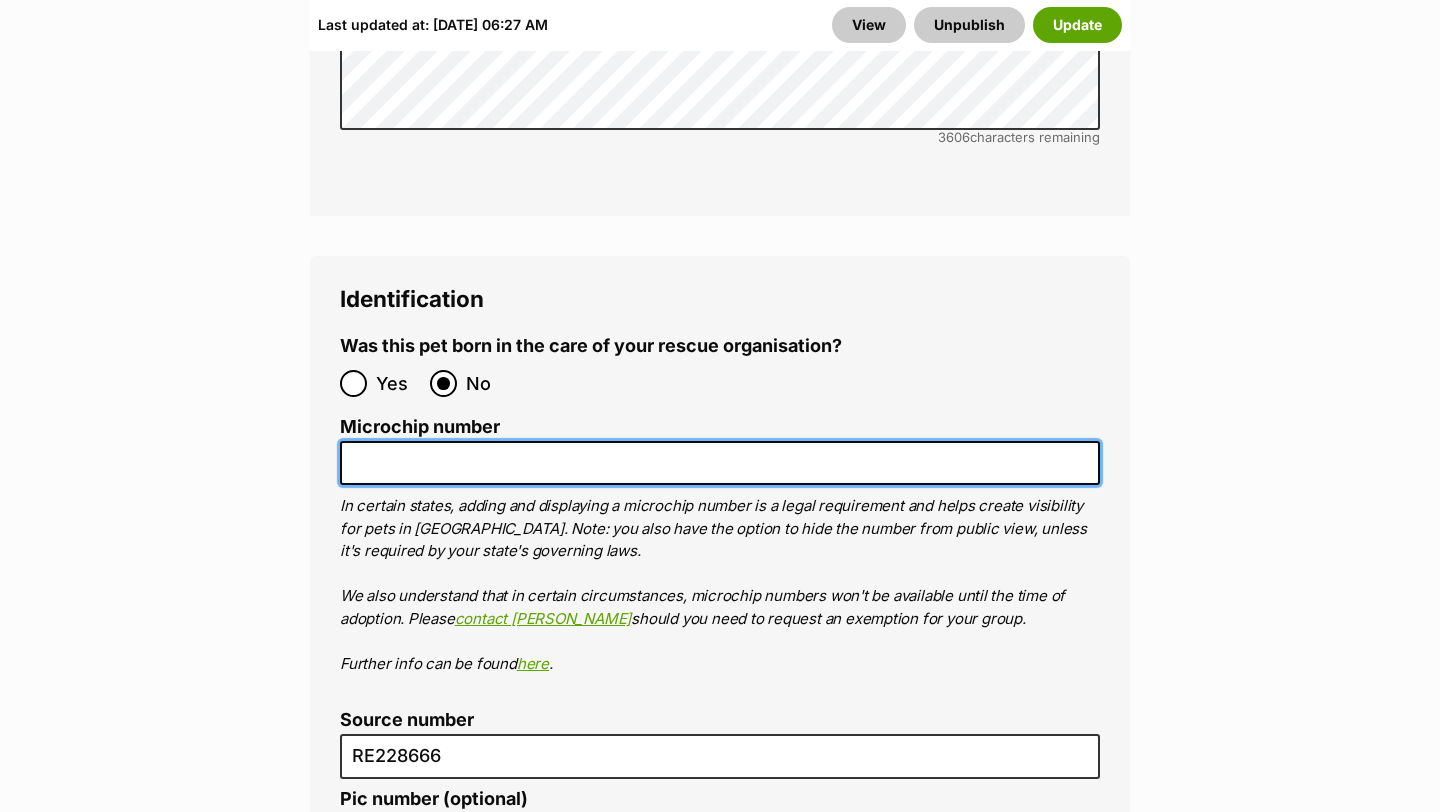 click on "Microchip number" at bounding box center (720, 463) 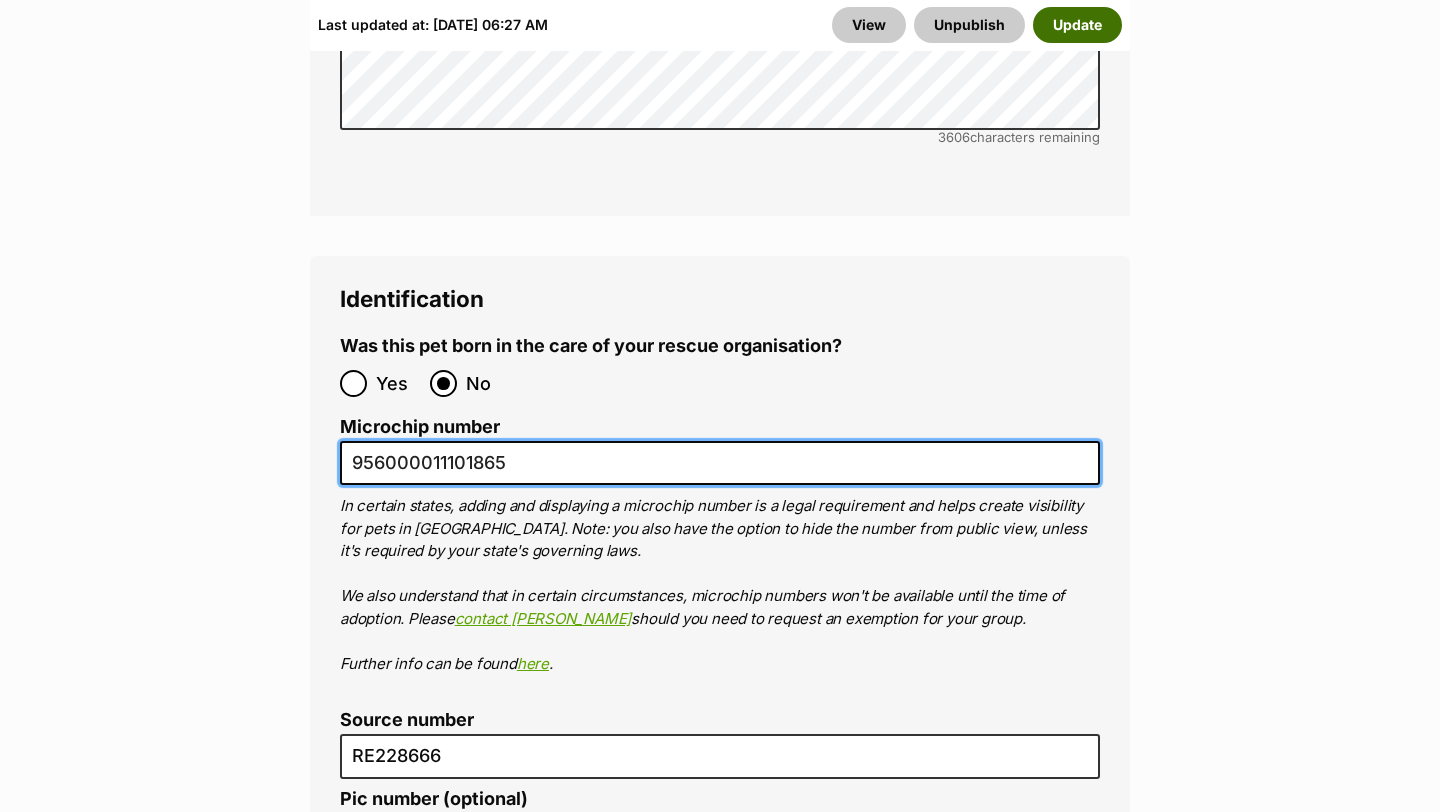 type on "956000011101865" 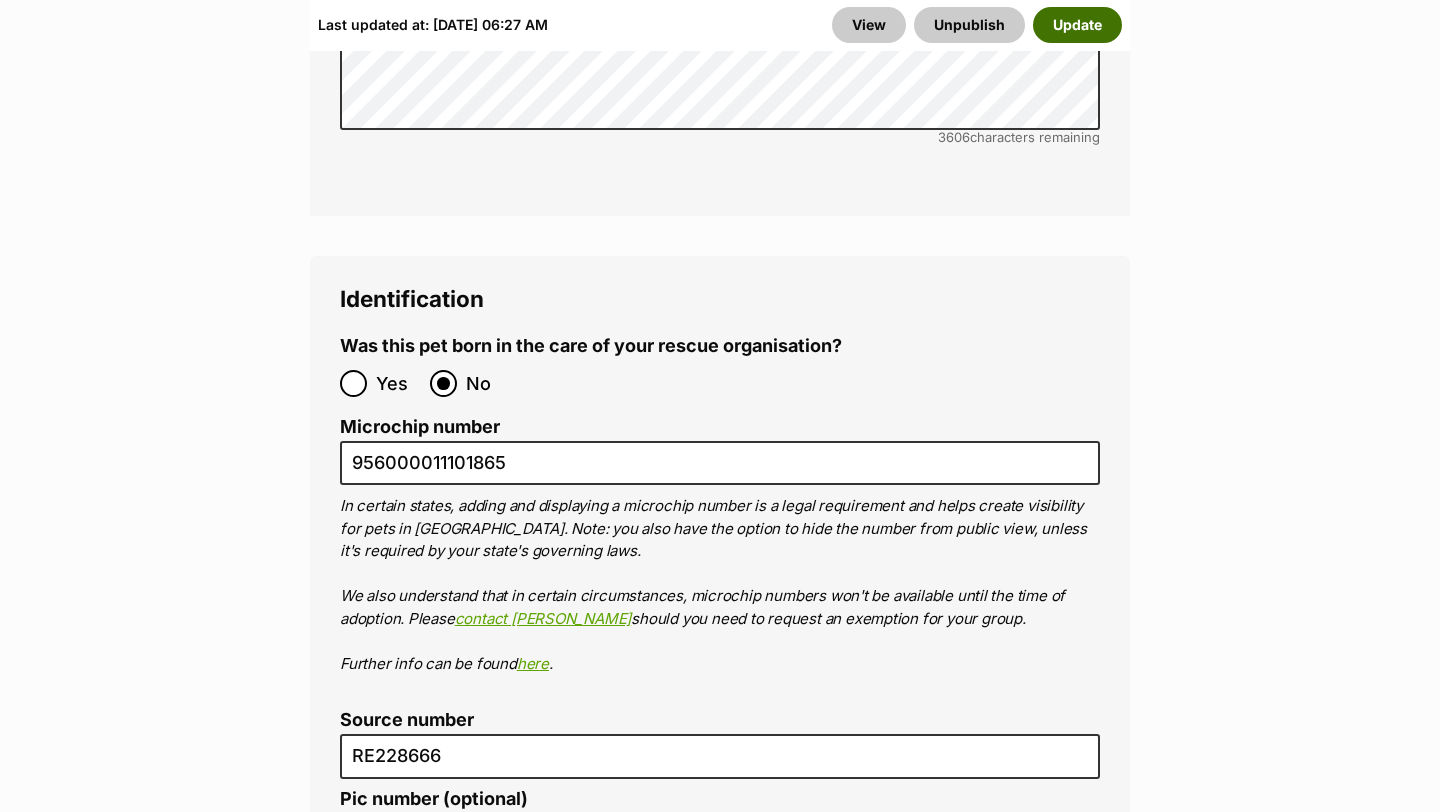 click on "Update" at bounding box center [1077, 25] 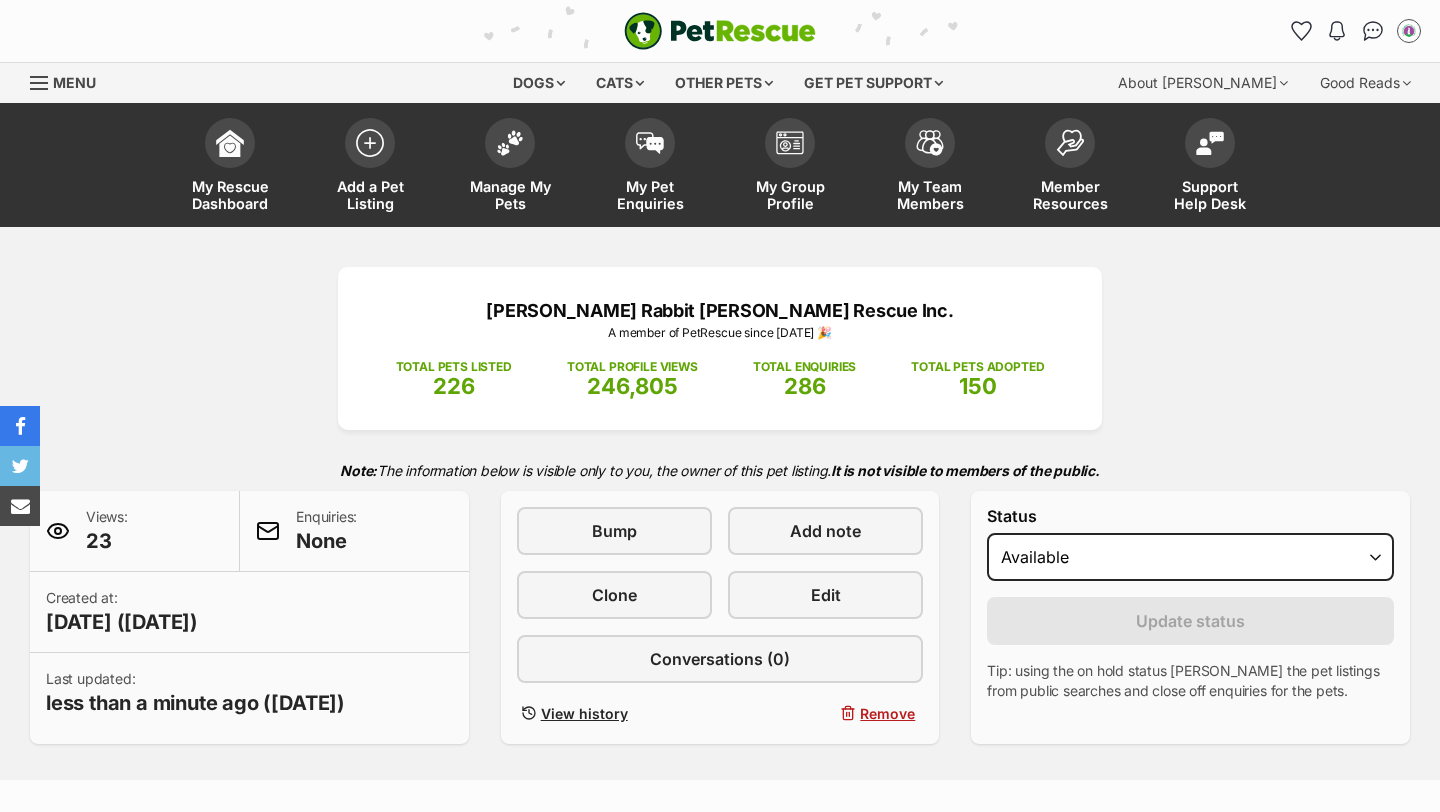 scroll, scrollTop: 0, scrollLeft: 0, axis: both 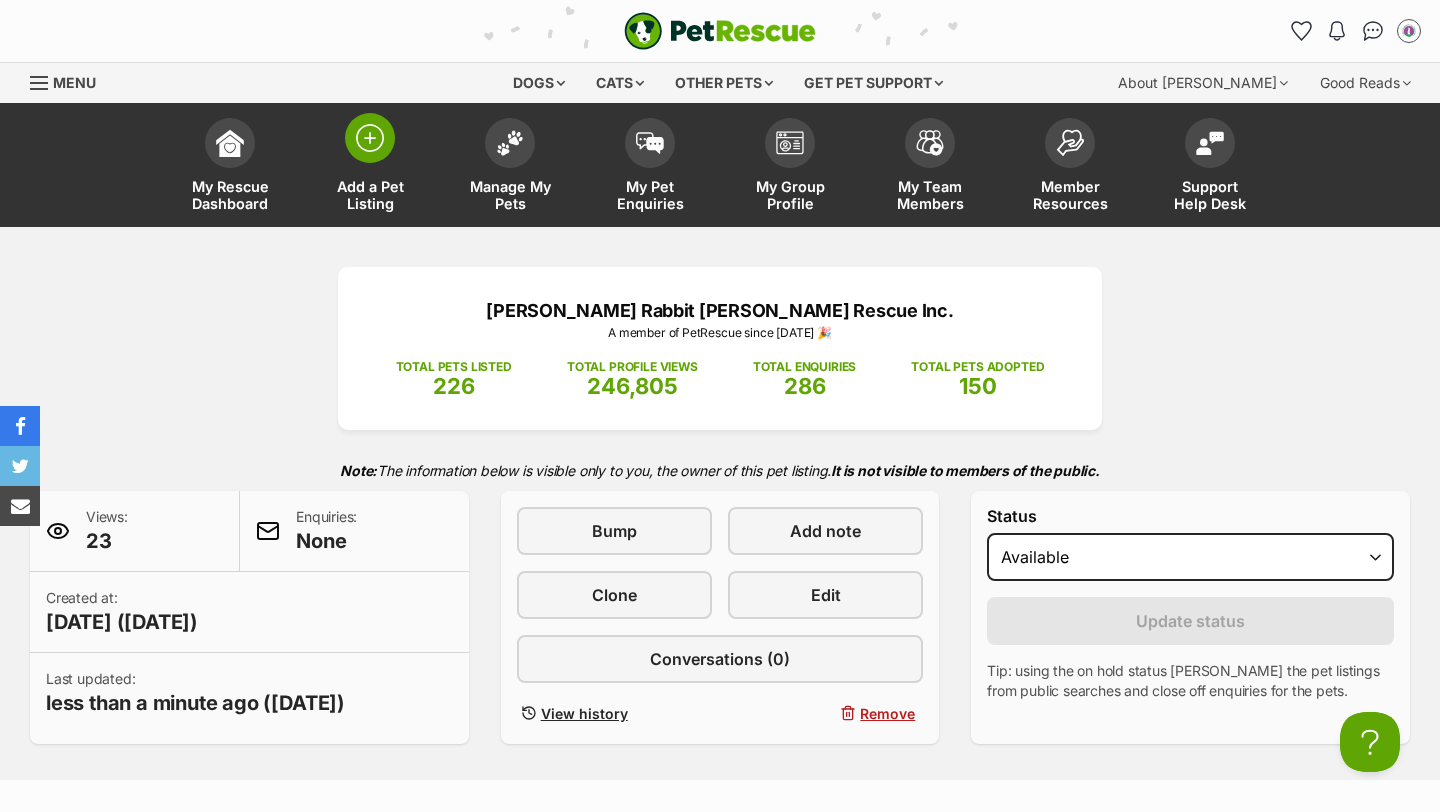 click at bounding box center [370, 138] 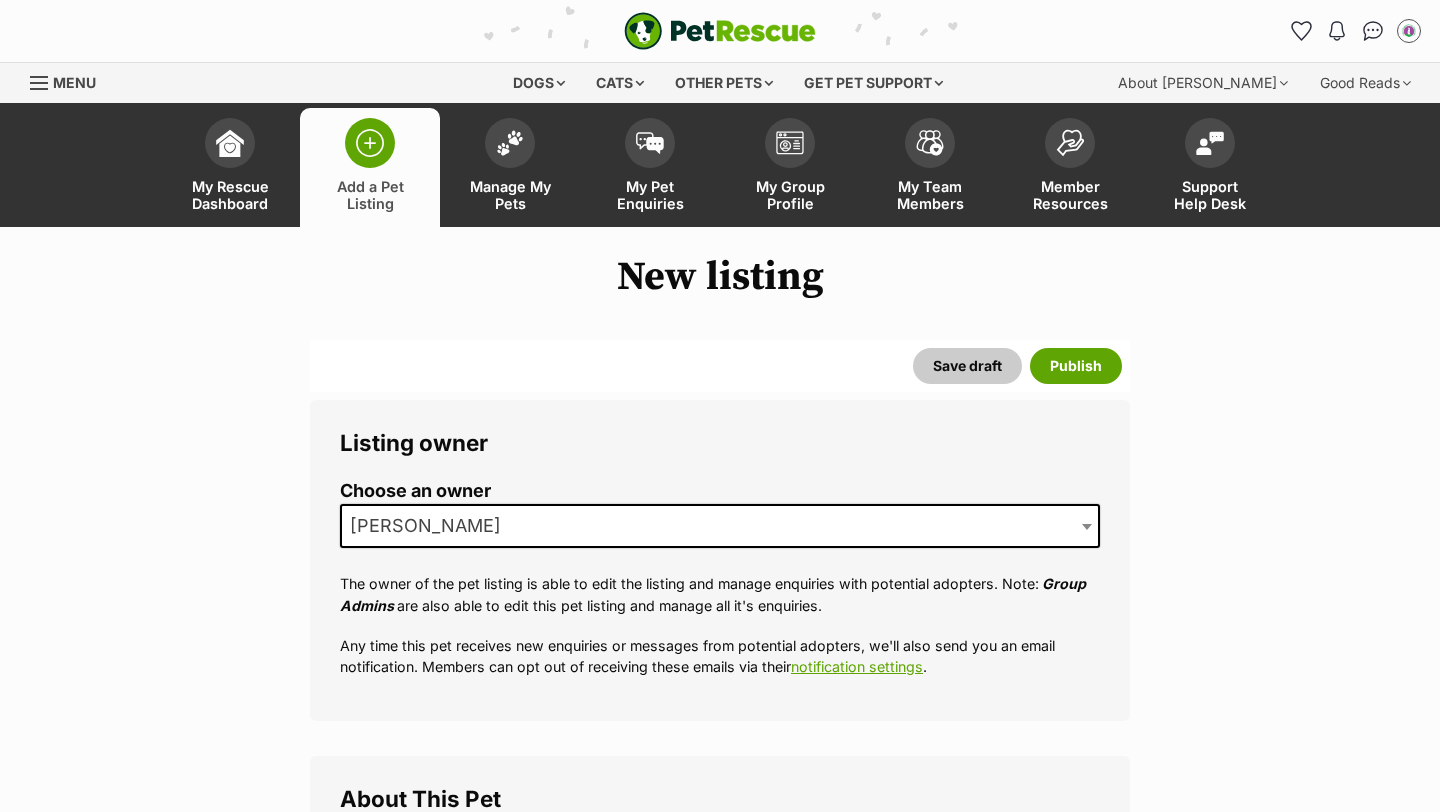 scroll, scrollTop: 0, scrollLeft: 0, axis: both 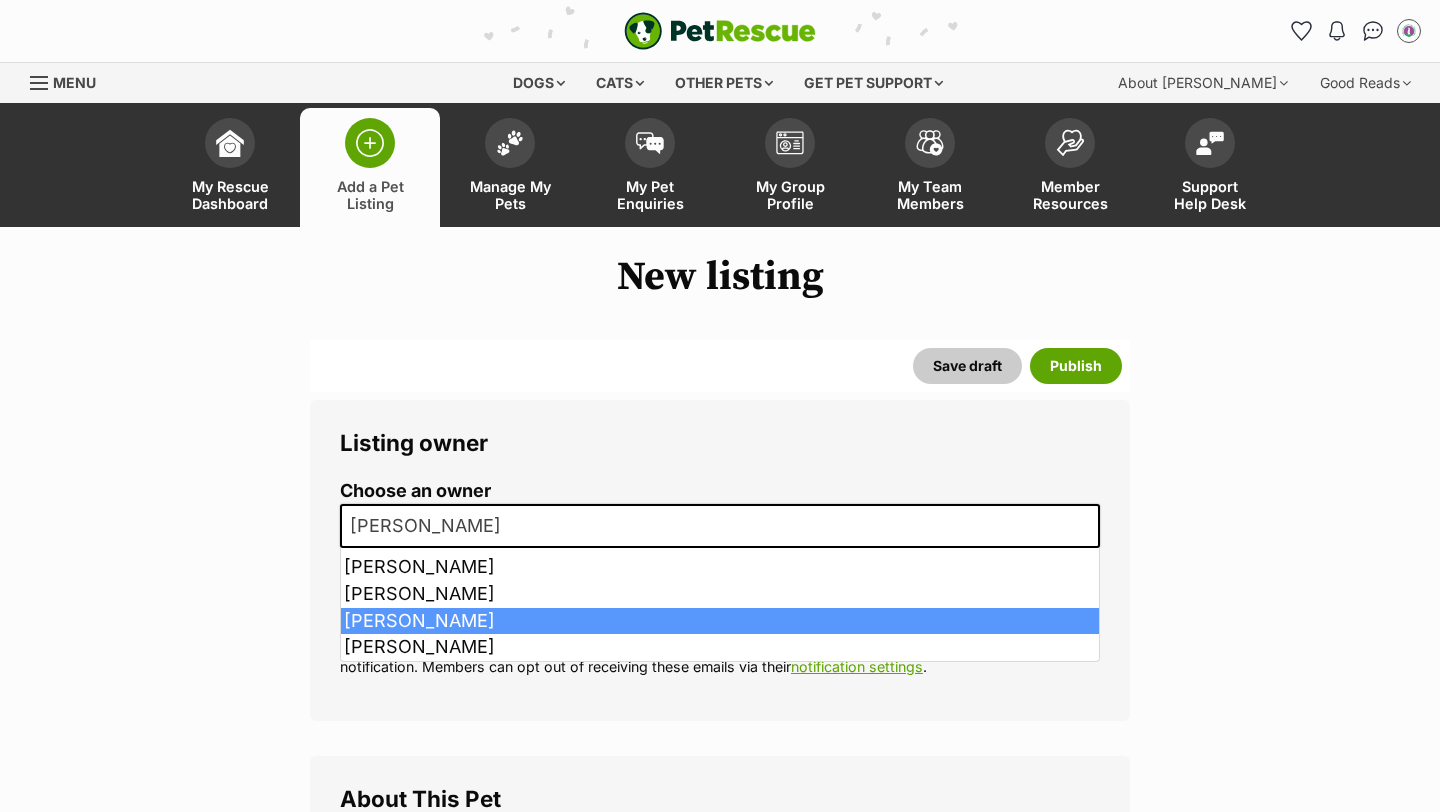 click on "[PERSON_NAME]" at bounding box center [720, 526] 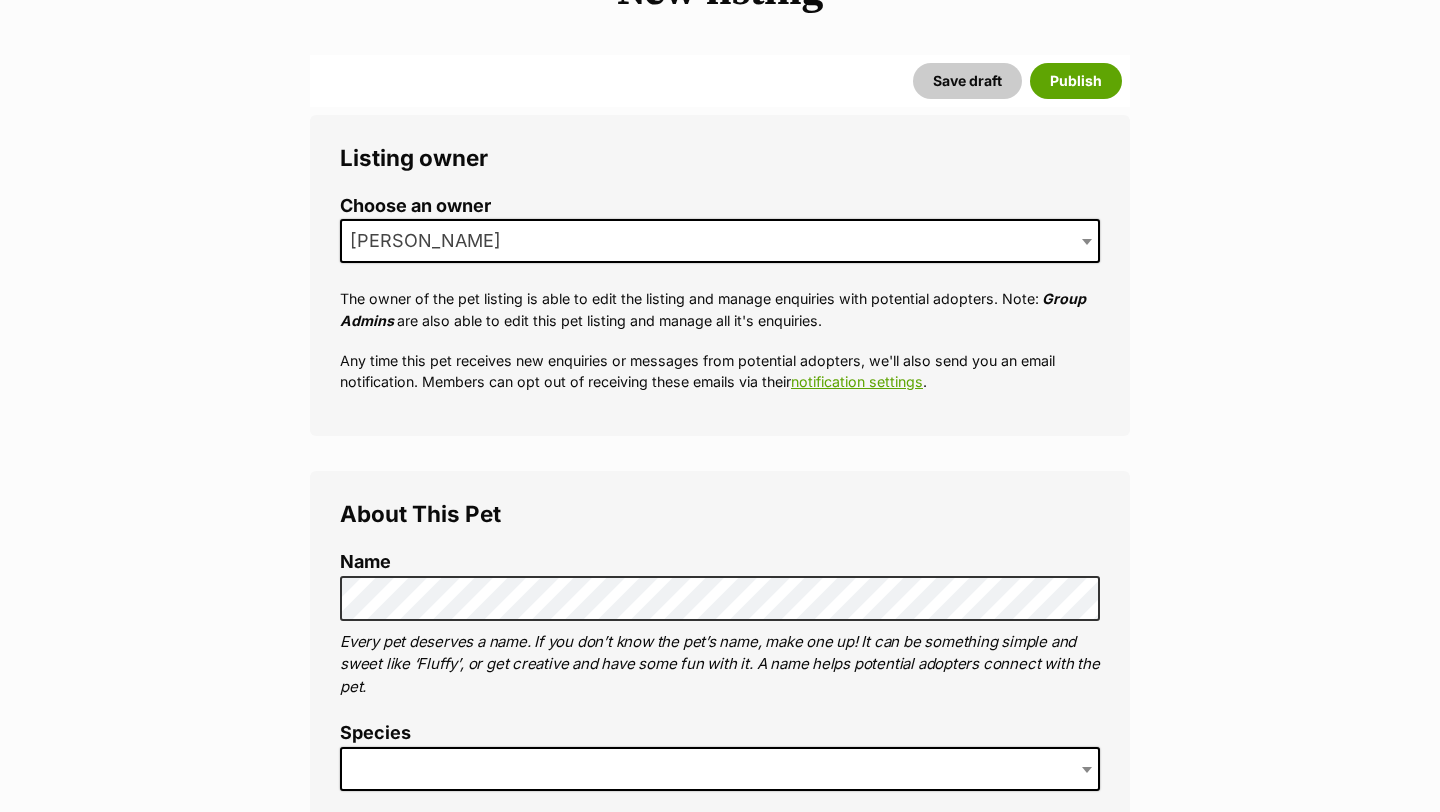 scroll, scrollTop: 286, scrollLeft: 0, axis: vertical 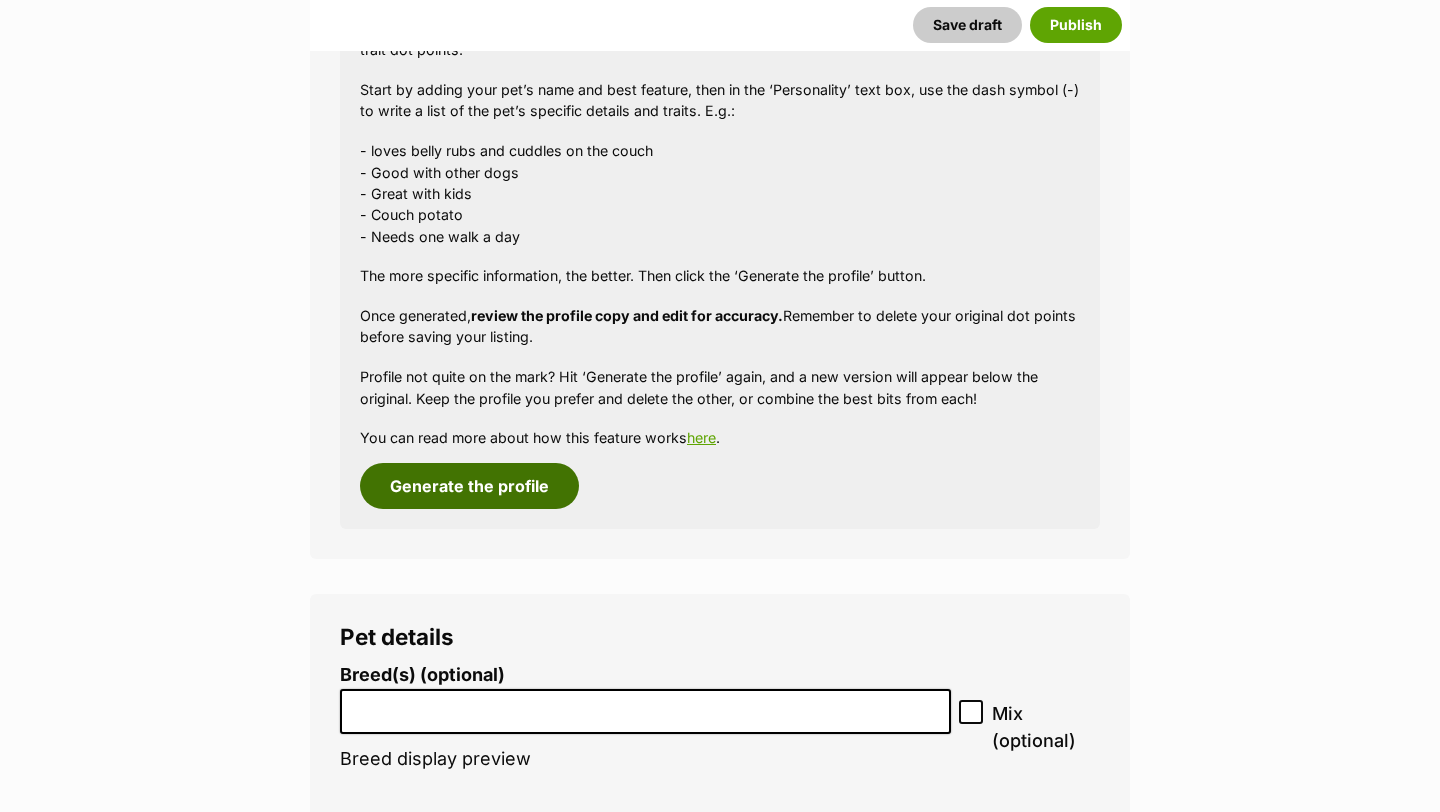 click on "Generate the profile" at bounding box center (469, 486) 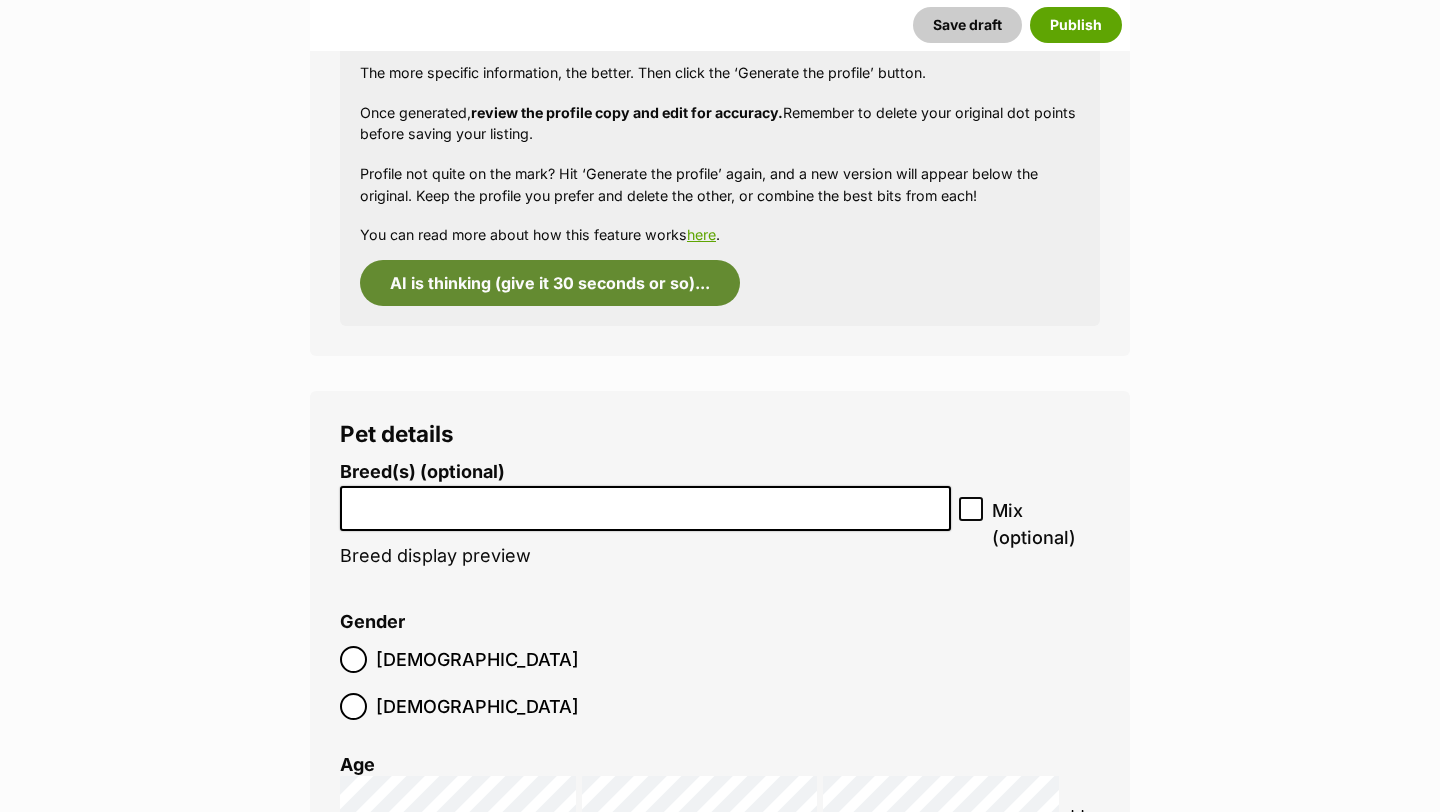 scroll, scrollTop: 2106, scrollLeft: 0, axis: vertical 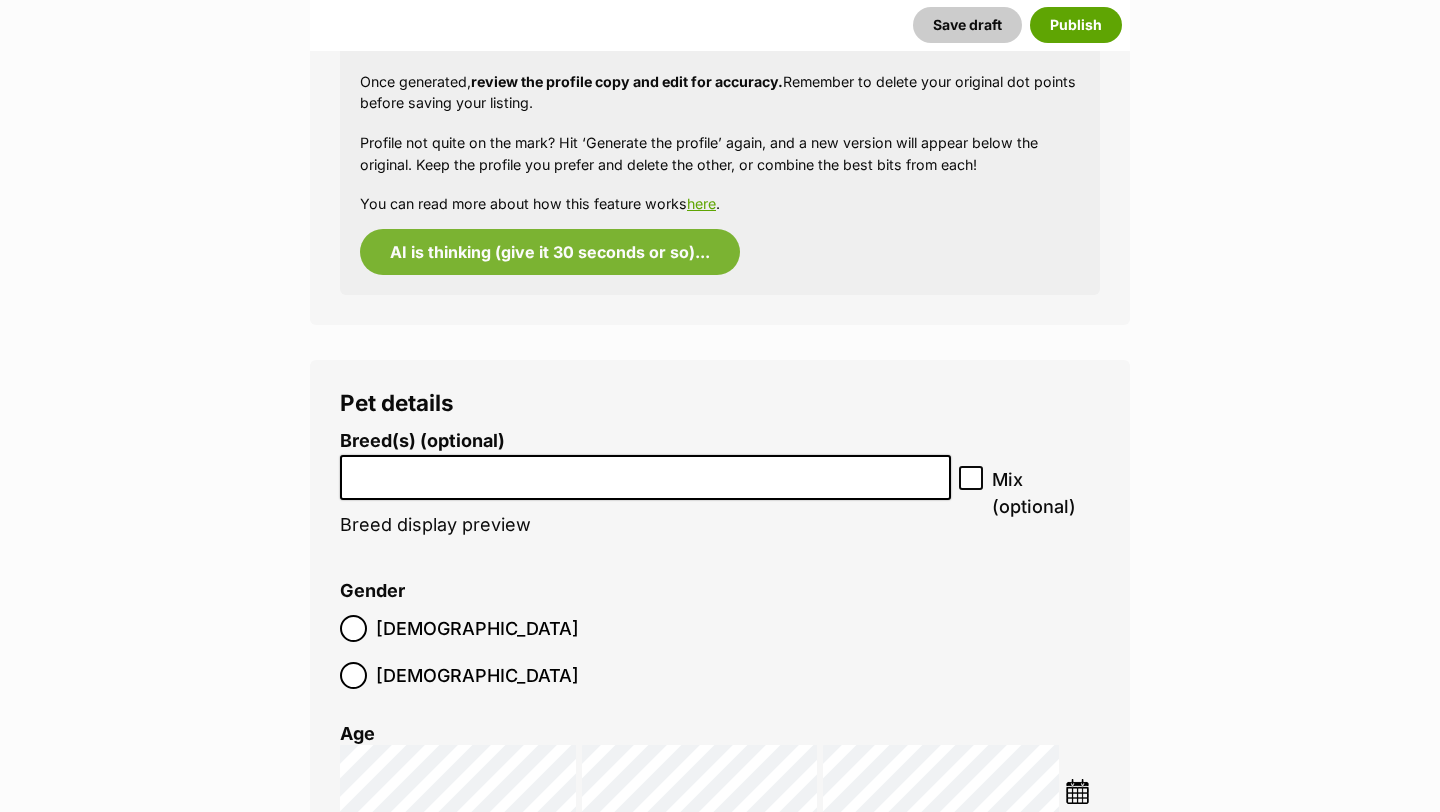 click at bounding box center (645, 472) 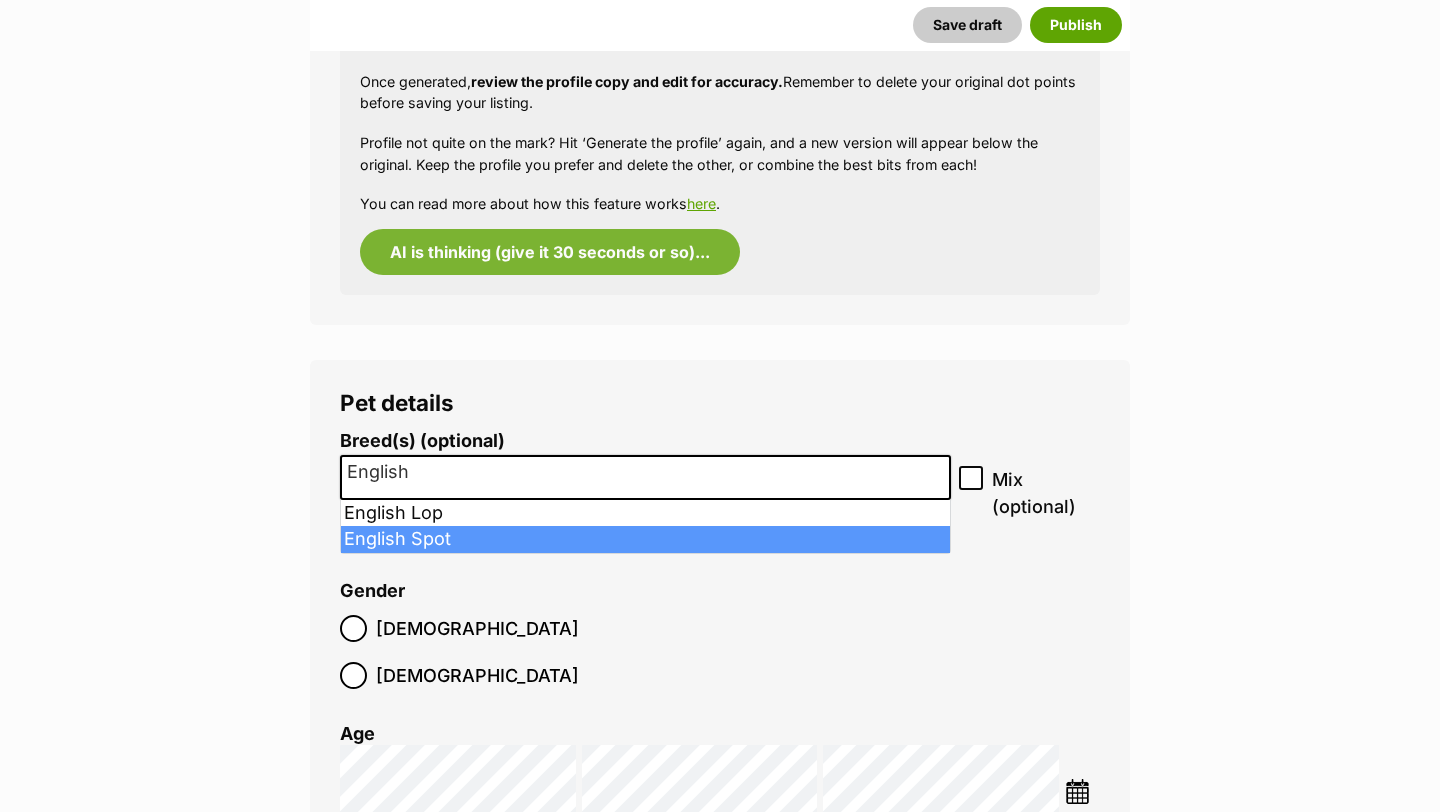 type on "English" 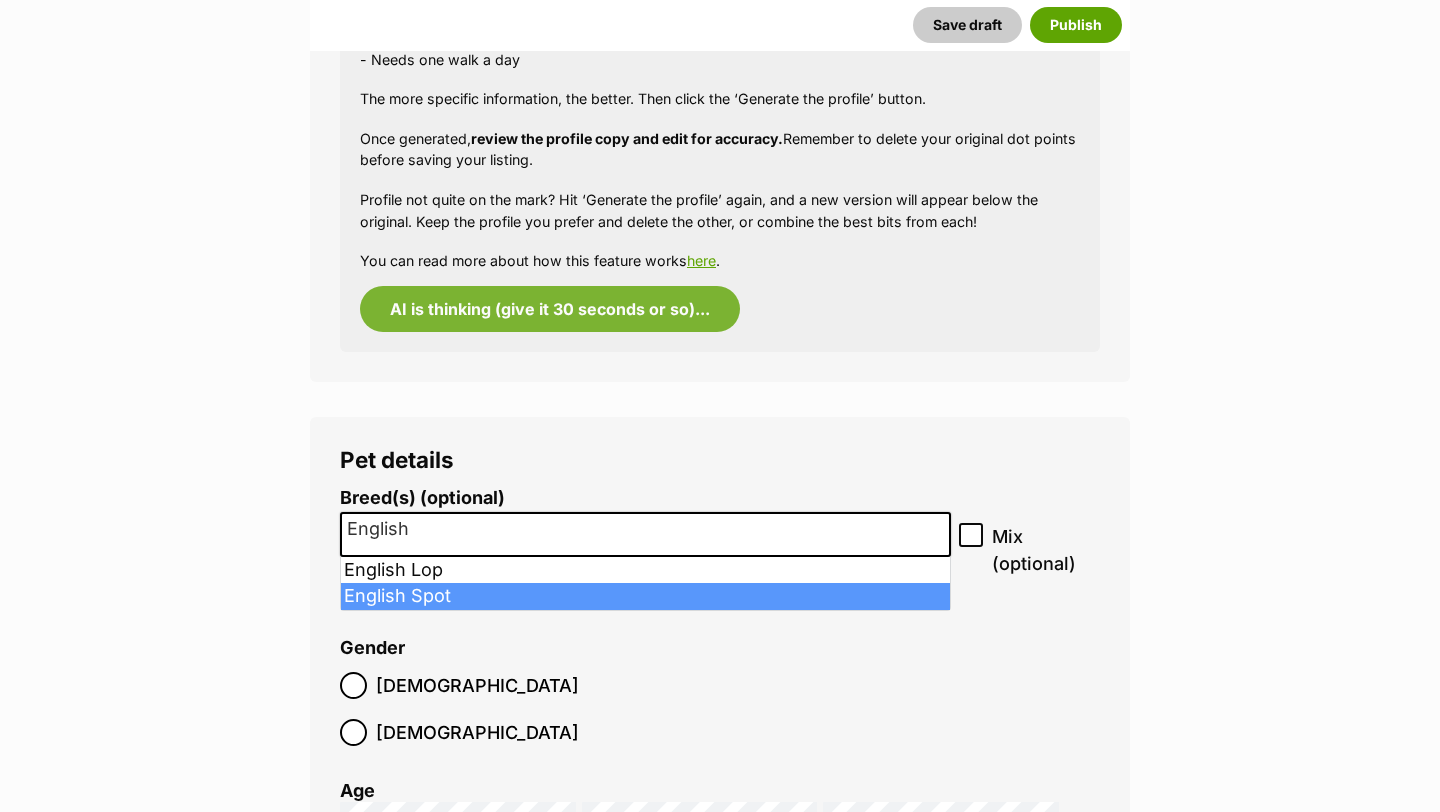 click on "Skip to main content
Log in to favourite this pet
Log in
Or sign up
Search PetRescue
Search for a pet, rescue group or article
Please select PetRescue ID
Pet name
Group
Article
Go
E.g. enter a pet's id into the search.
E.g. enter a pet's name into the search.
E.g. enter a rescue groups's name.
E.g. enter in a keyword to find an article.
New feature: draft mode
Draft mode will enable you to start creating a pet’s profile and save it as a draft that won’t yet be viewable to the public. This feature has been created to help empower folks in your organisation to easily work together to create pet listings, and save time for the important, life-saving things!
You can start using draft mode now, or you can learn more about this new feature in our
member article .
Get started on your pet profile now!
Log in to set up alerts
Log in" at bounding box center (720, 2289) 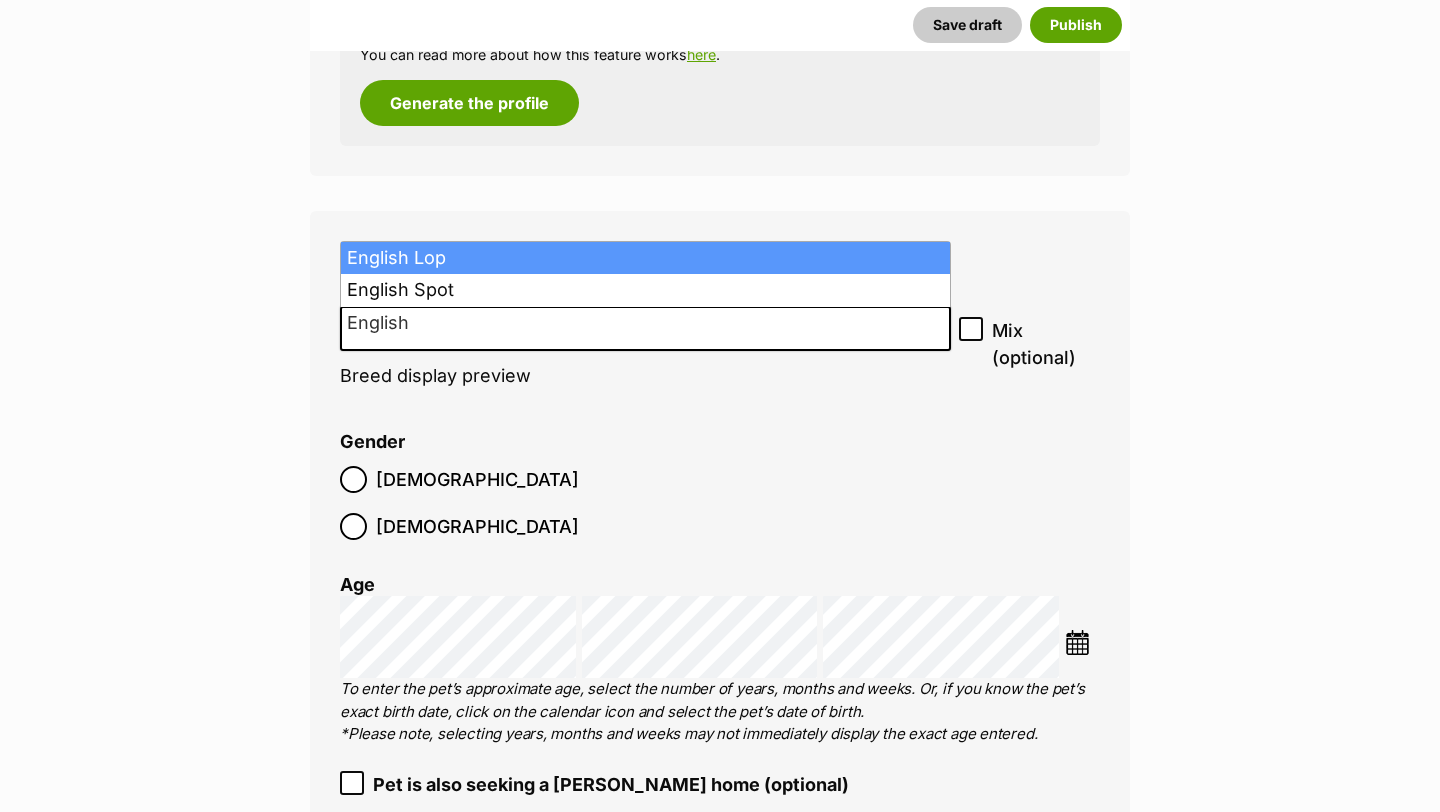 scroll, scrollTop: 2285, scrollLeft: 0, axis: vertical 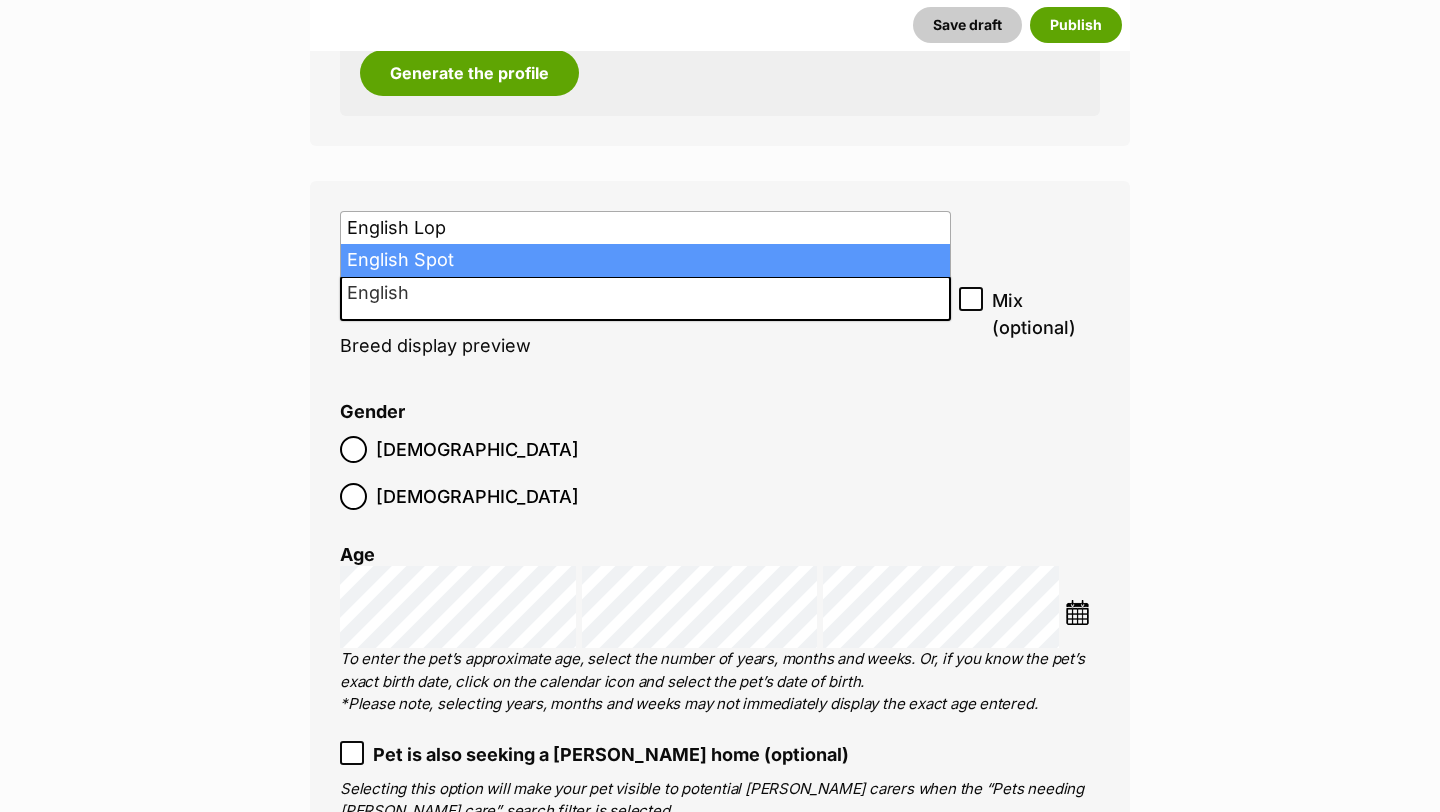 select on "315" 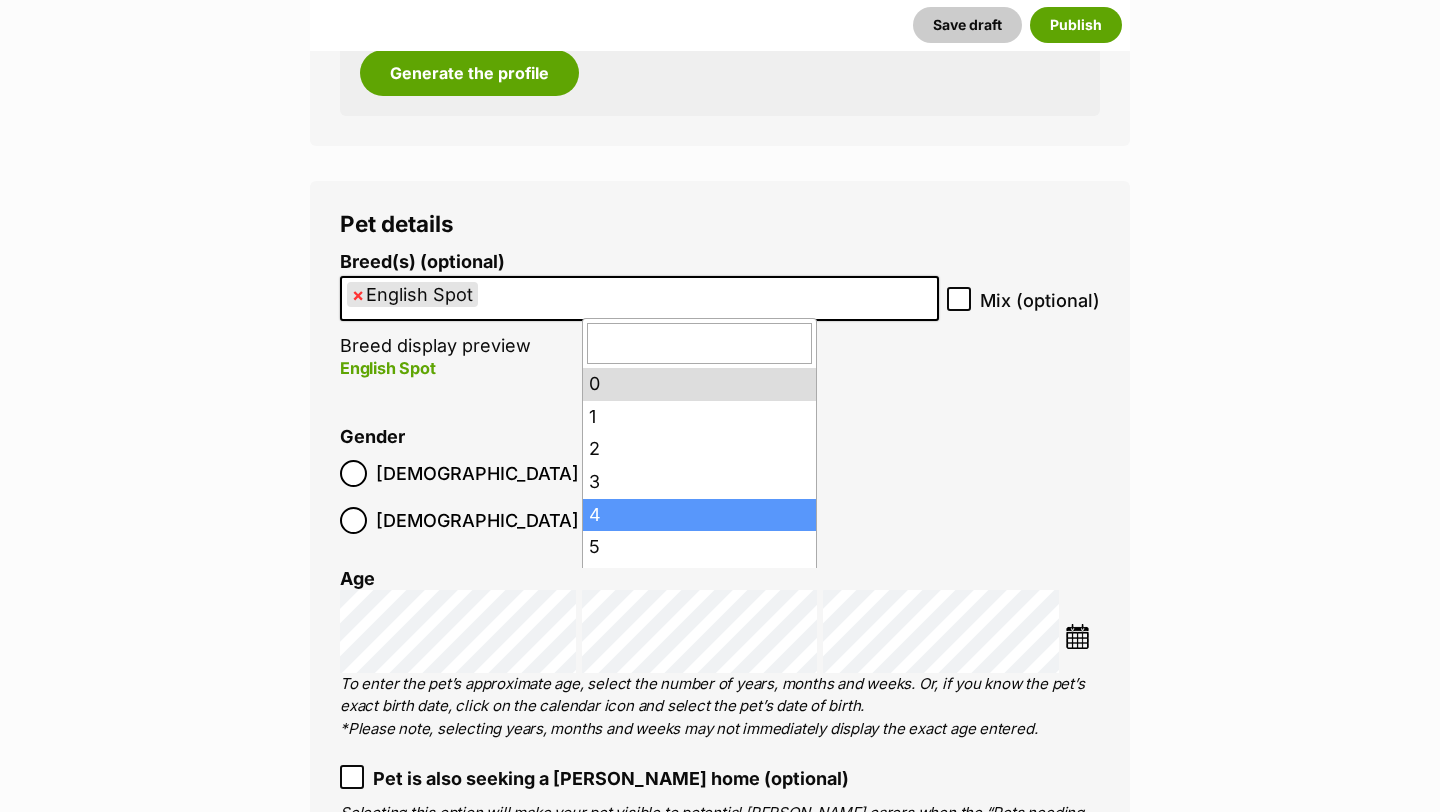 scroll, scrollTop: 98, scrollLeft: 0, axis: vertical 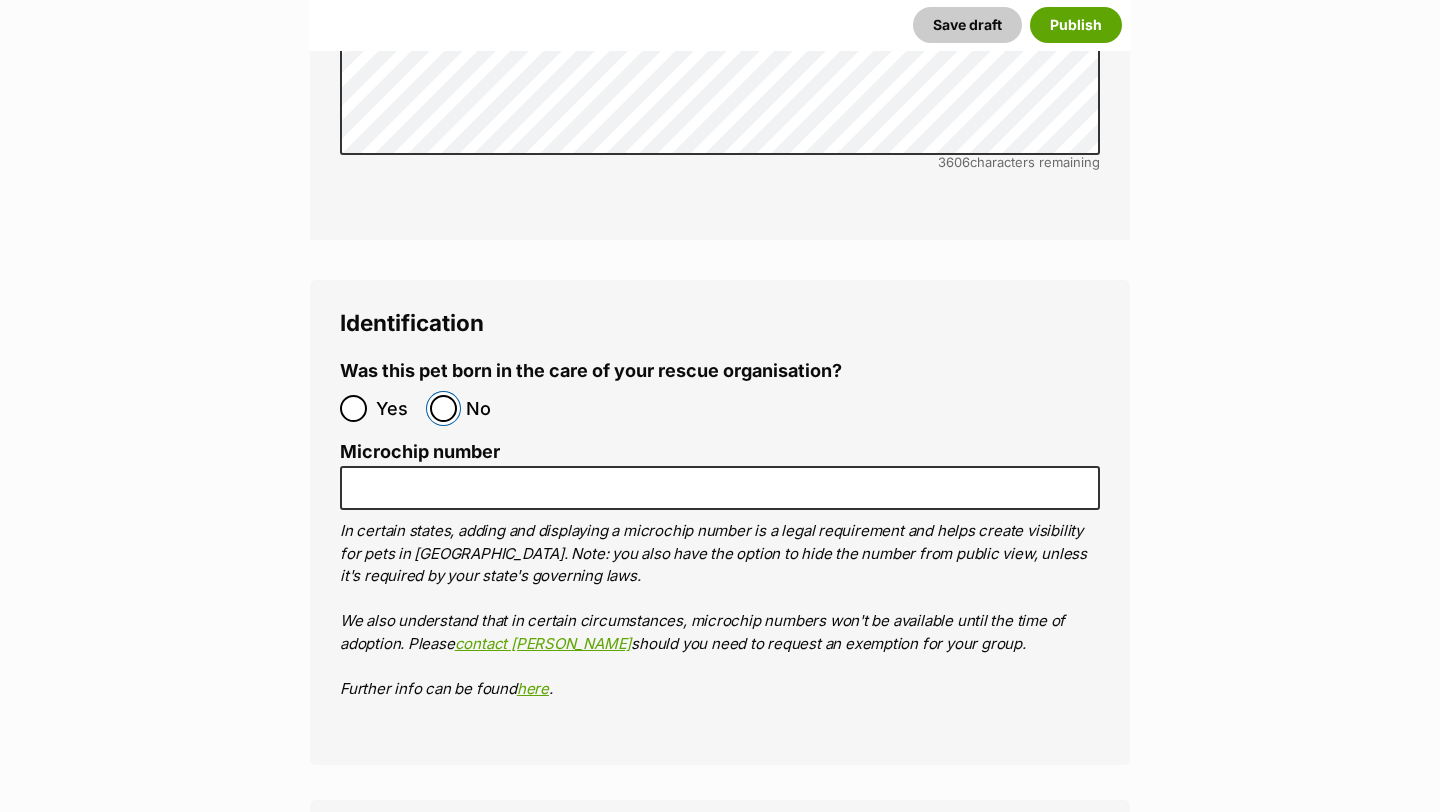 click on "No" at bounding box center (443, 408) 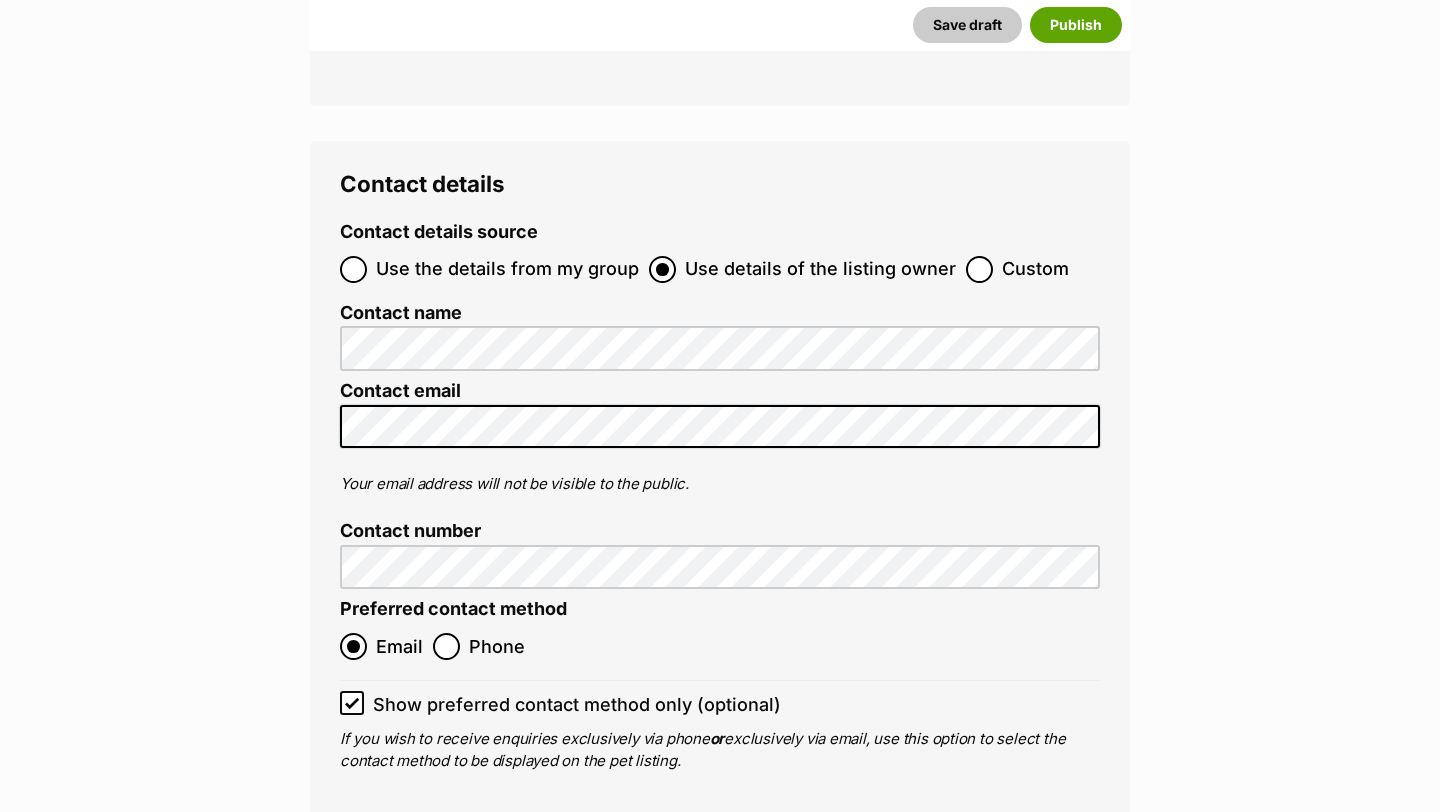 scroll, scrollTop: 6649, scrollLeft: 0, axis: vertical 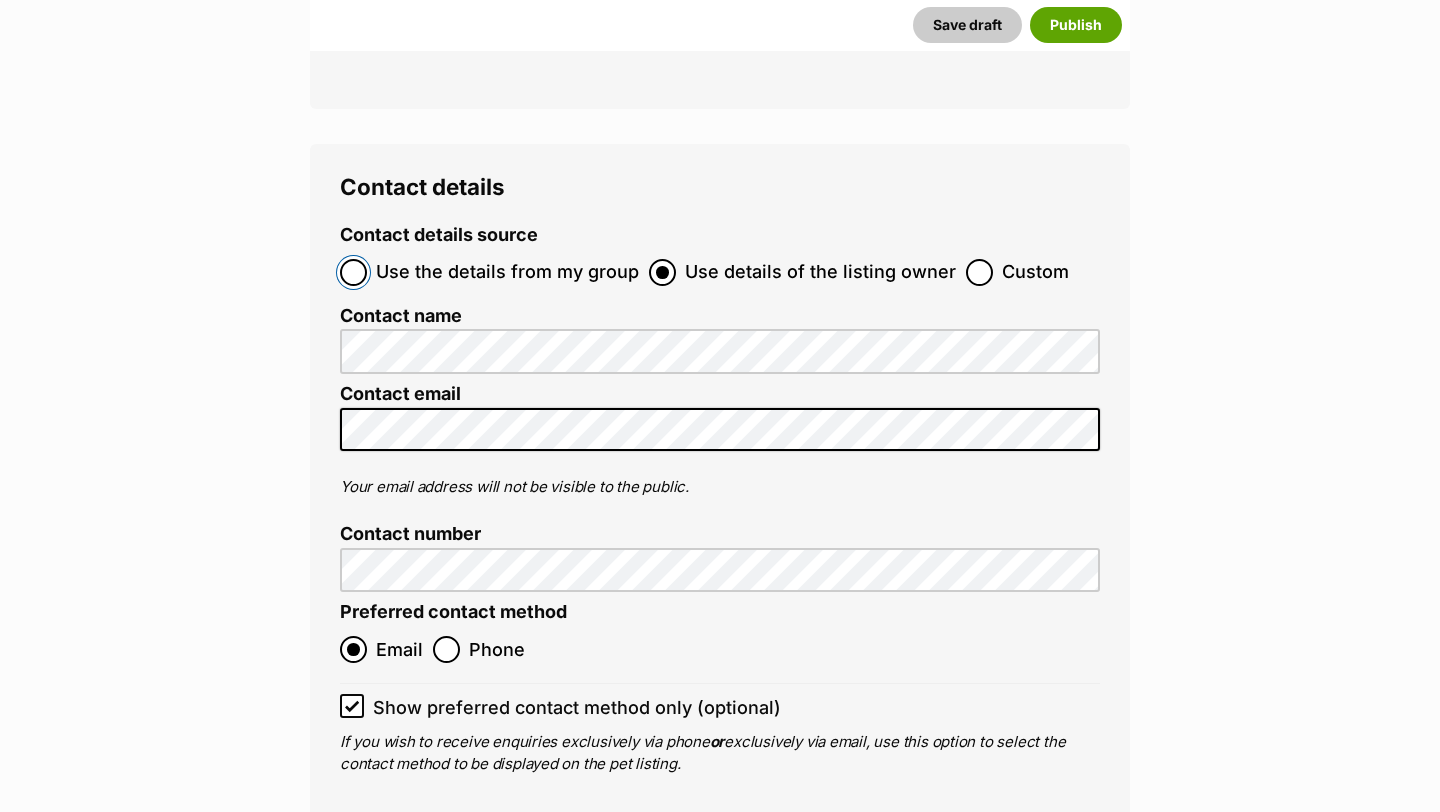 click on "Use the details from my group" at bounding box center [353, 272] 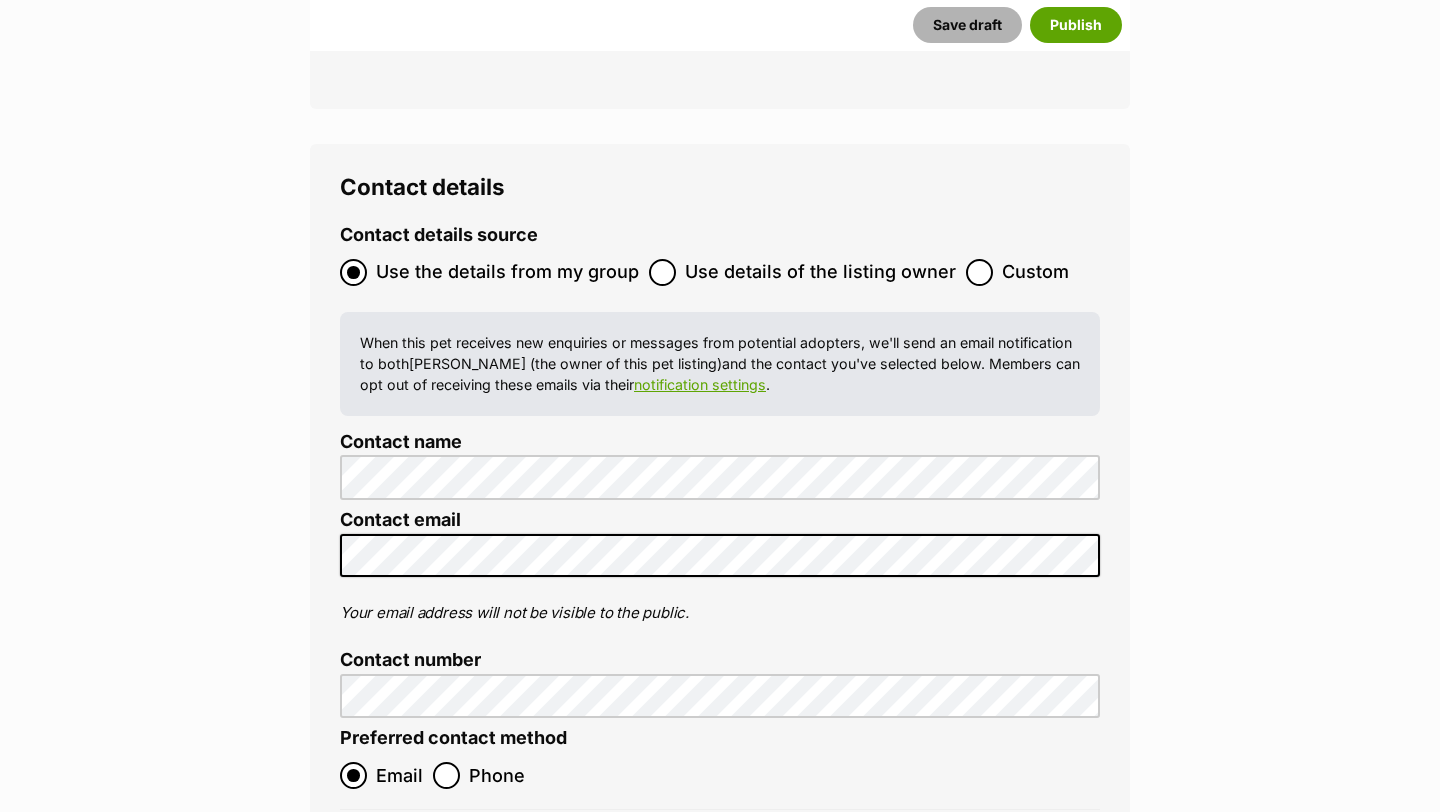 click on "Save draft" at bounding box center [967, 25] 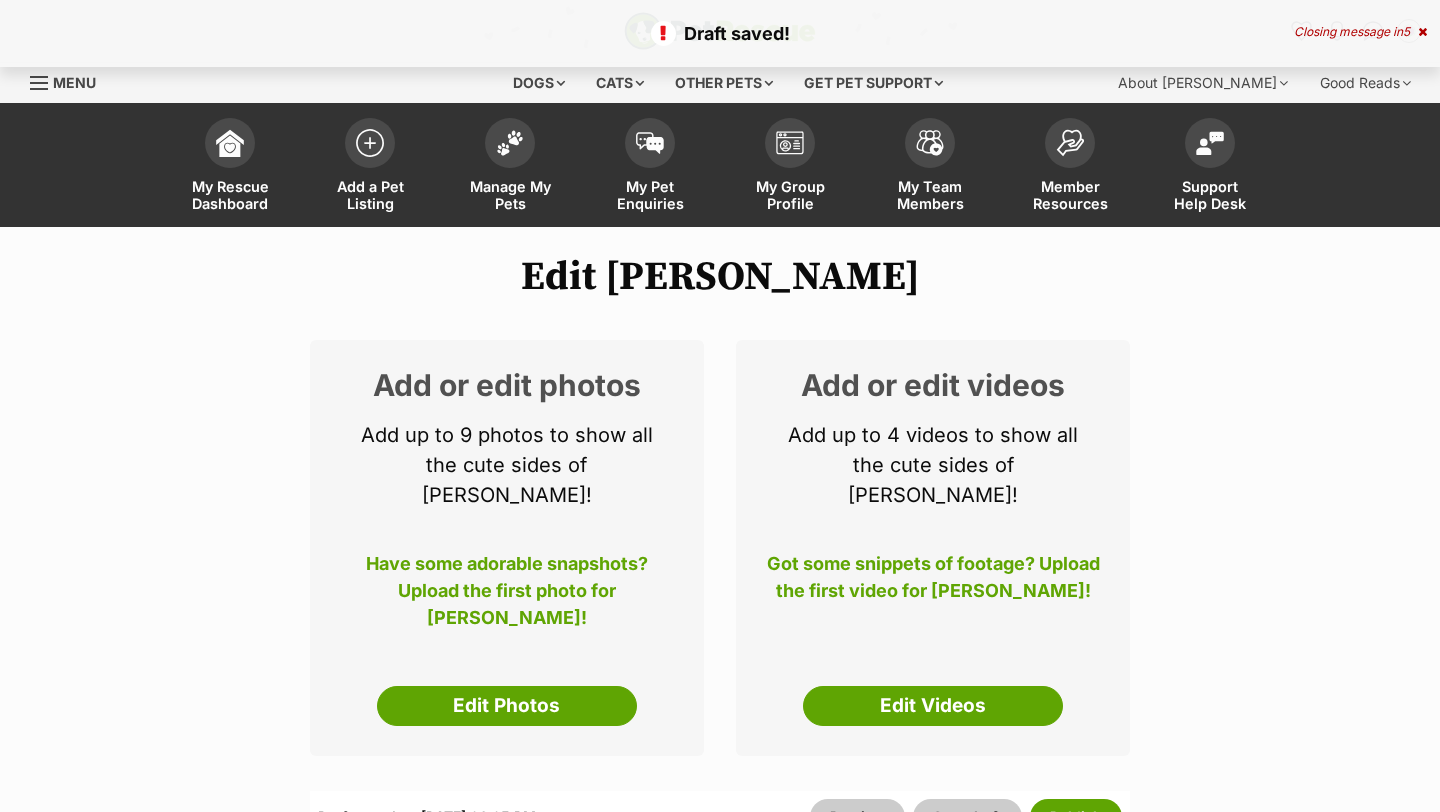 scroll, scrollTop: 0, scrollLeft: 0, axis: both 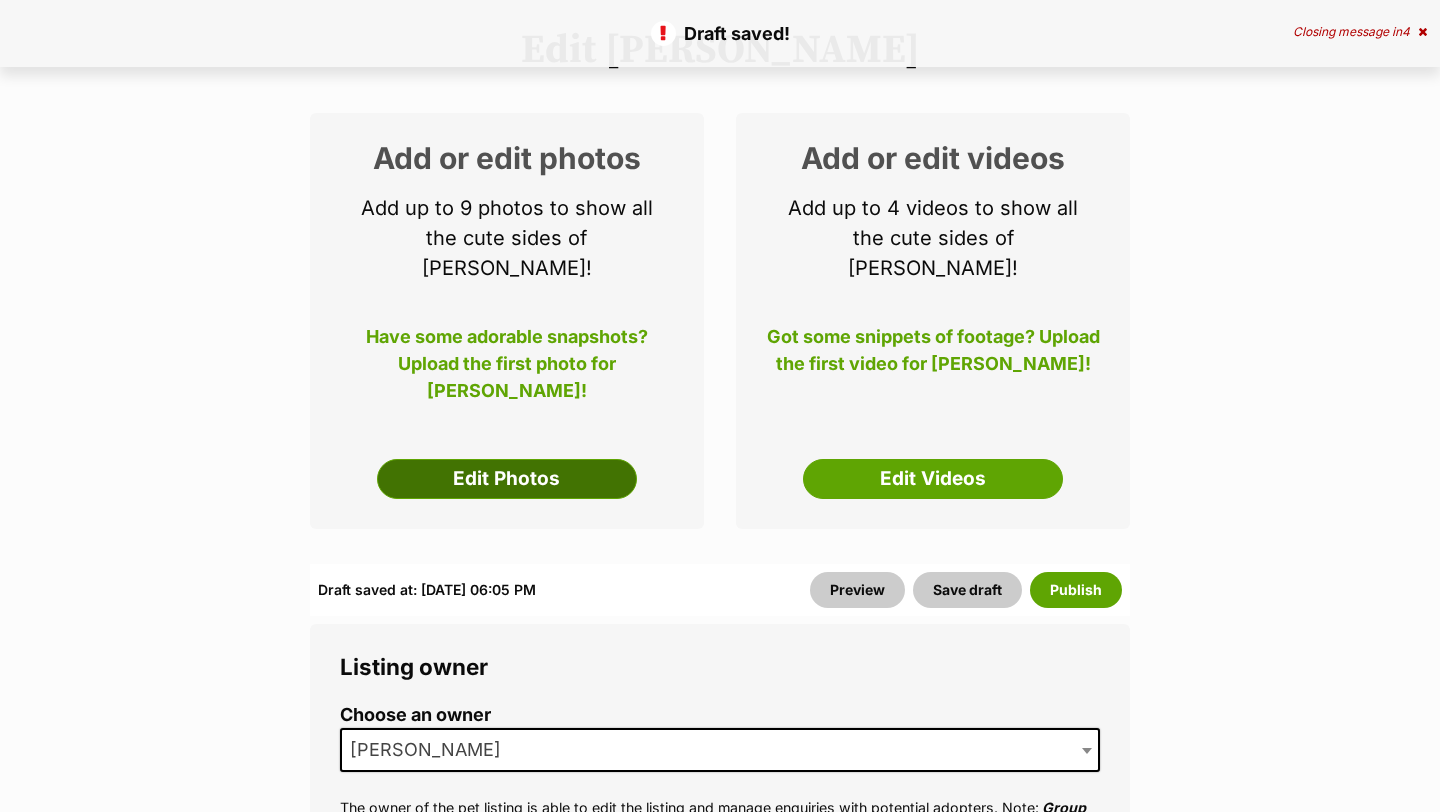 click on "Edit Photos" at bounding box center (507, 479) 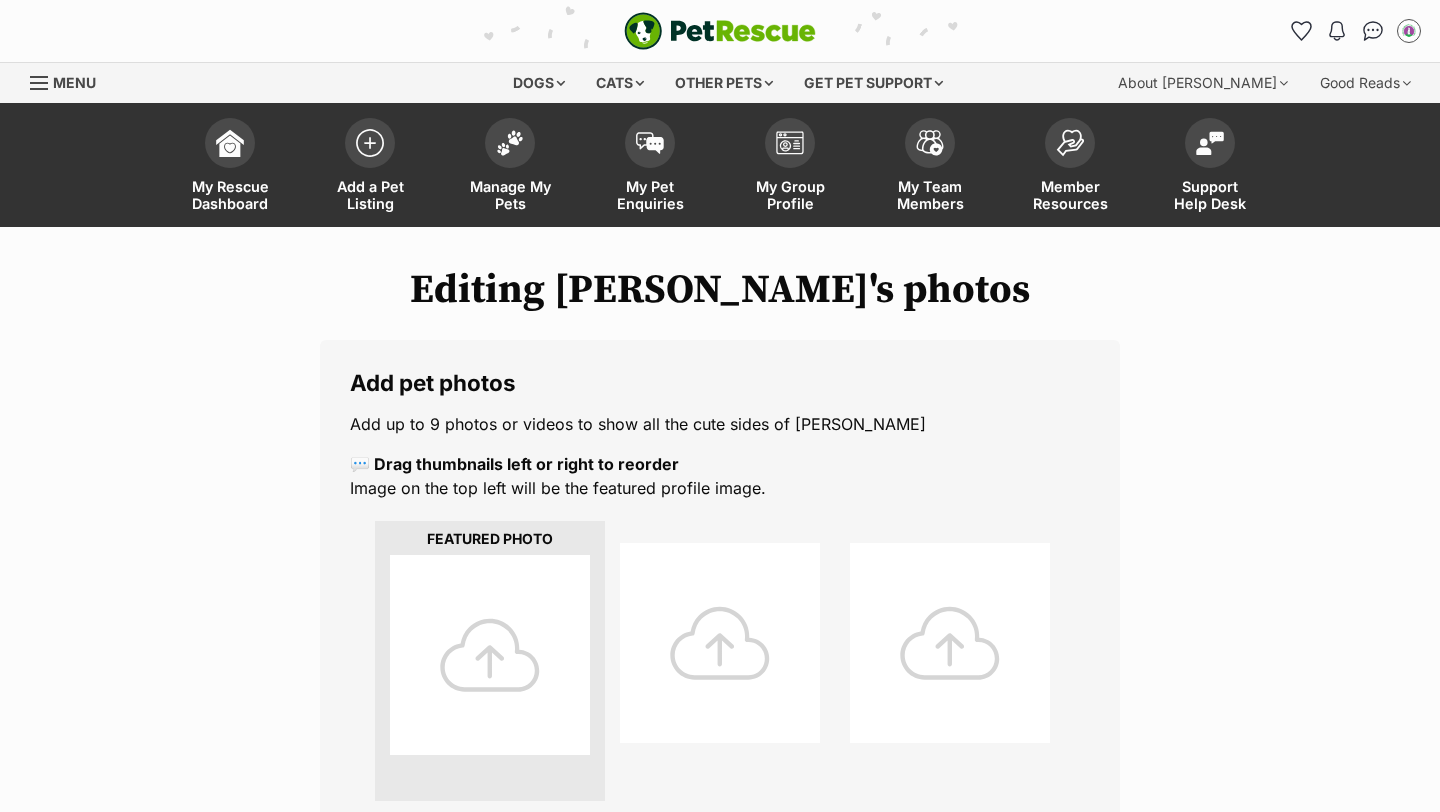 scroll, scrollTop: 0, scrollLeft: 0, axis: both 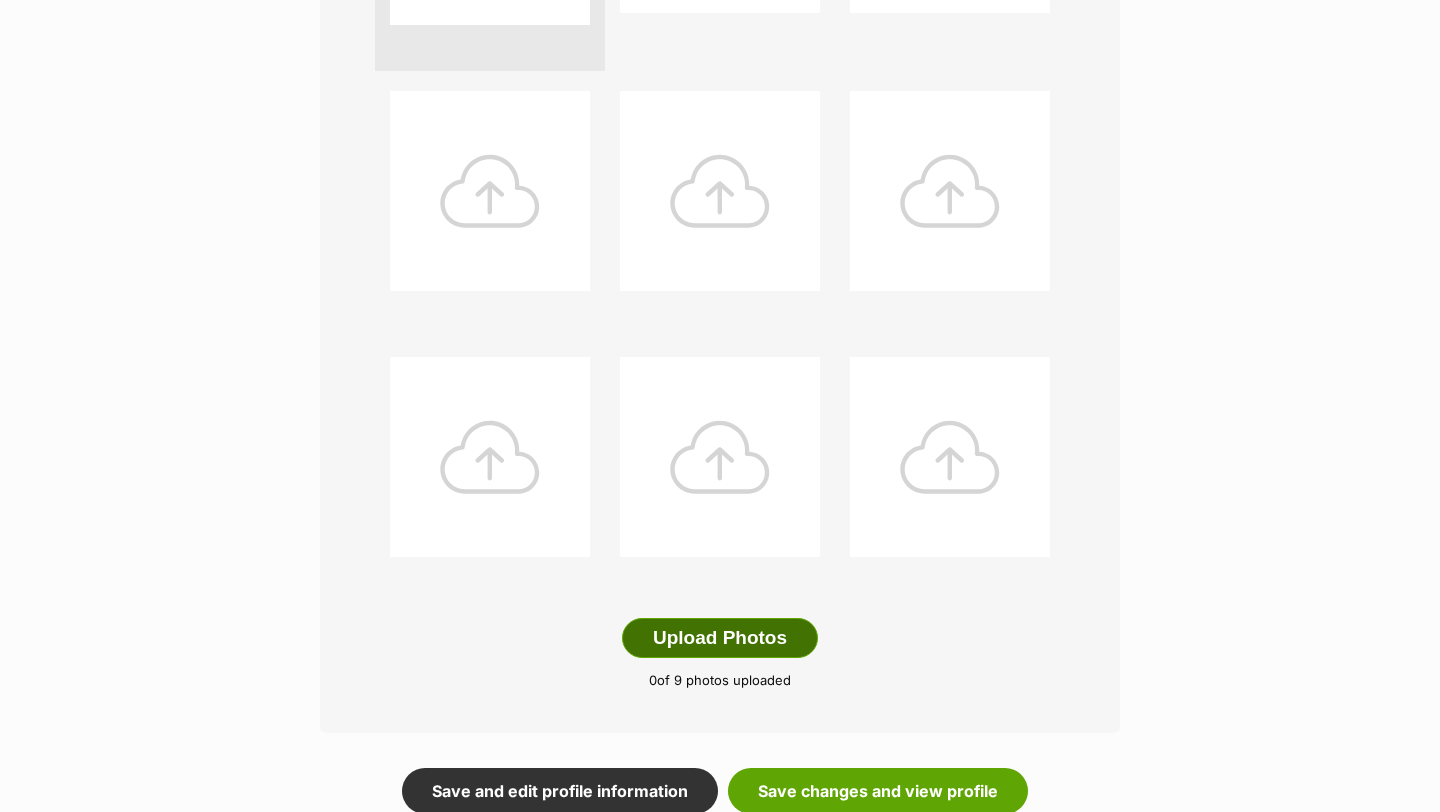 click on "Upload Photos" at bounding box center [720, 638] 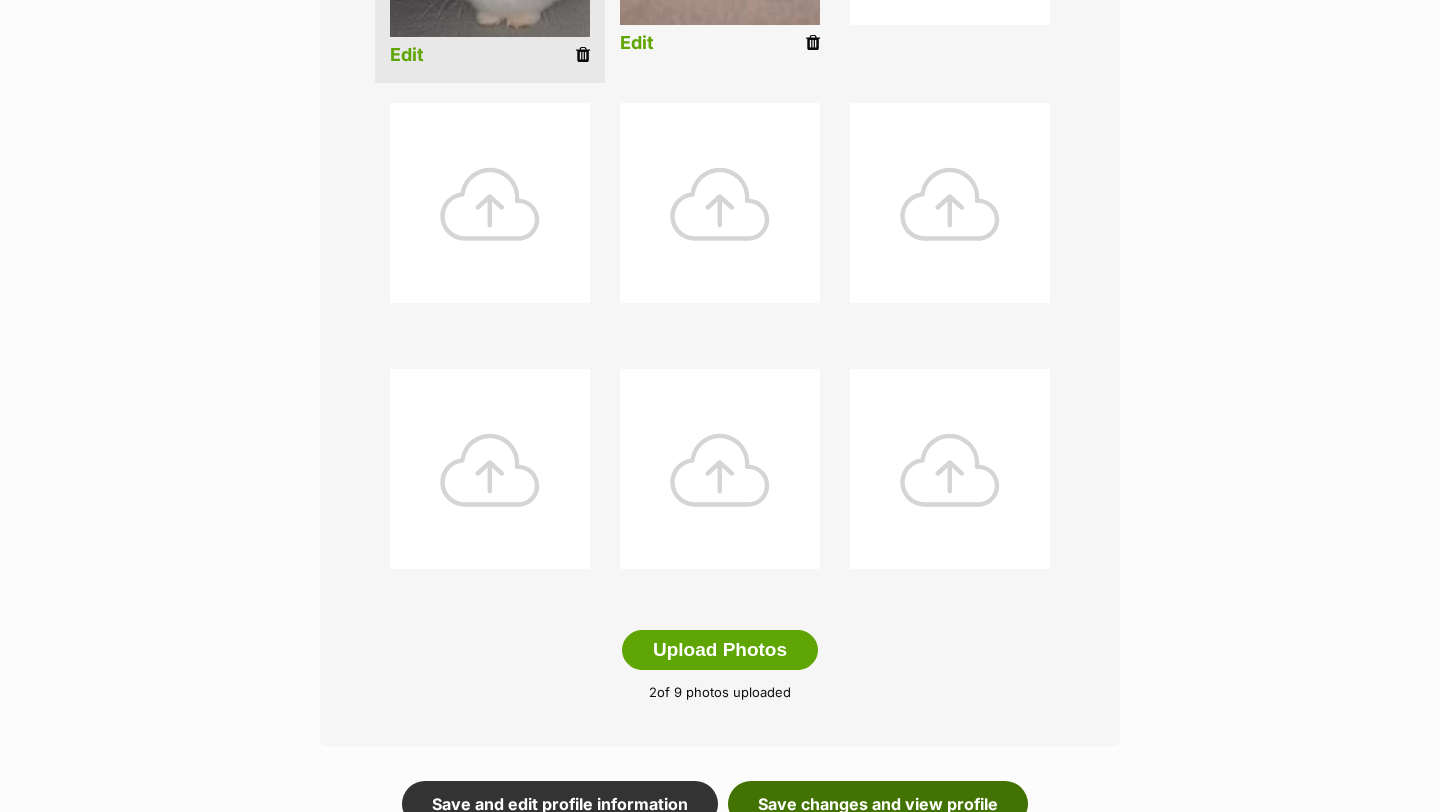 scroll, scrollTop: 730, scrollLeft: 0, axis: vertical 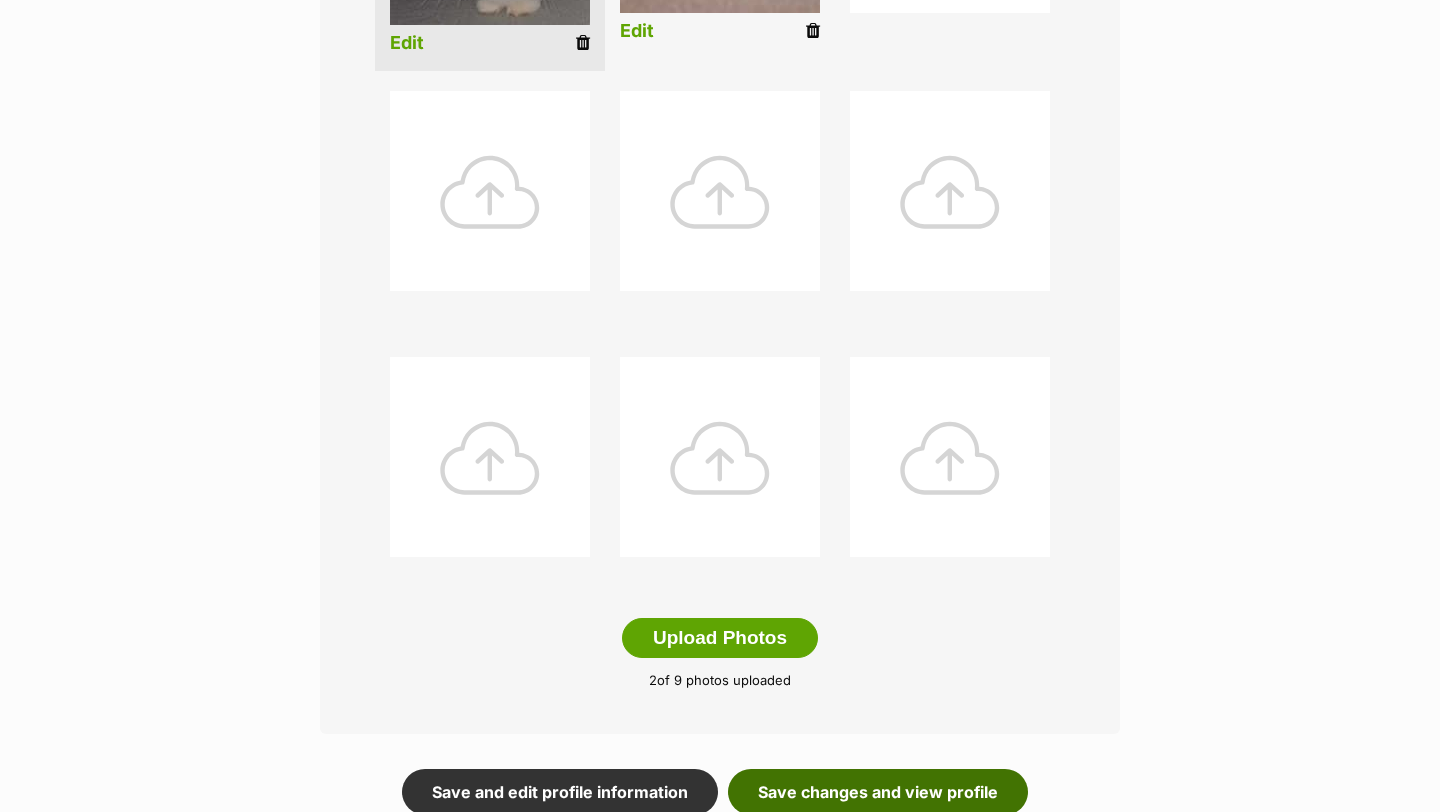 click on "Save changes and view profile" at bounding box center (878, 792) 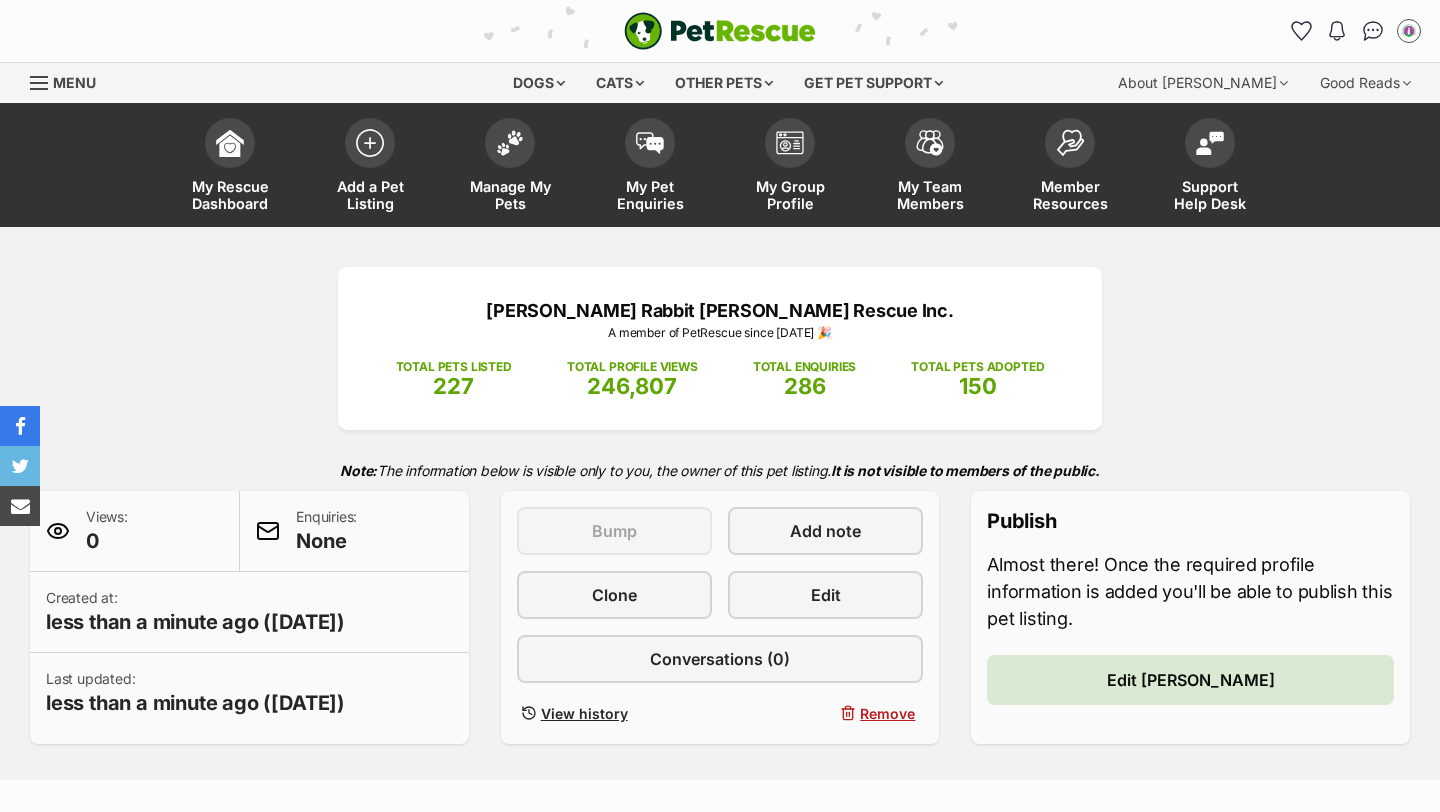 scroll, scrollTop: 0, scrollLeft: 0, axis: both 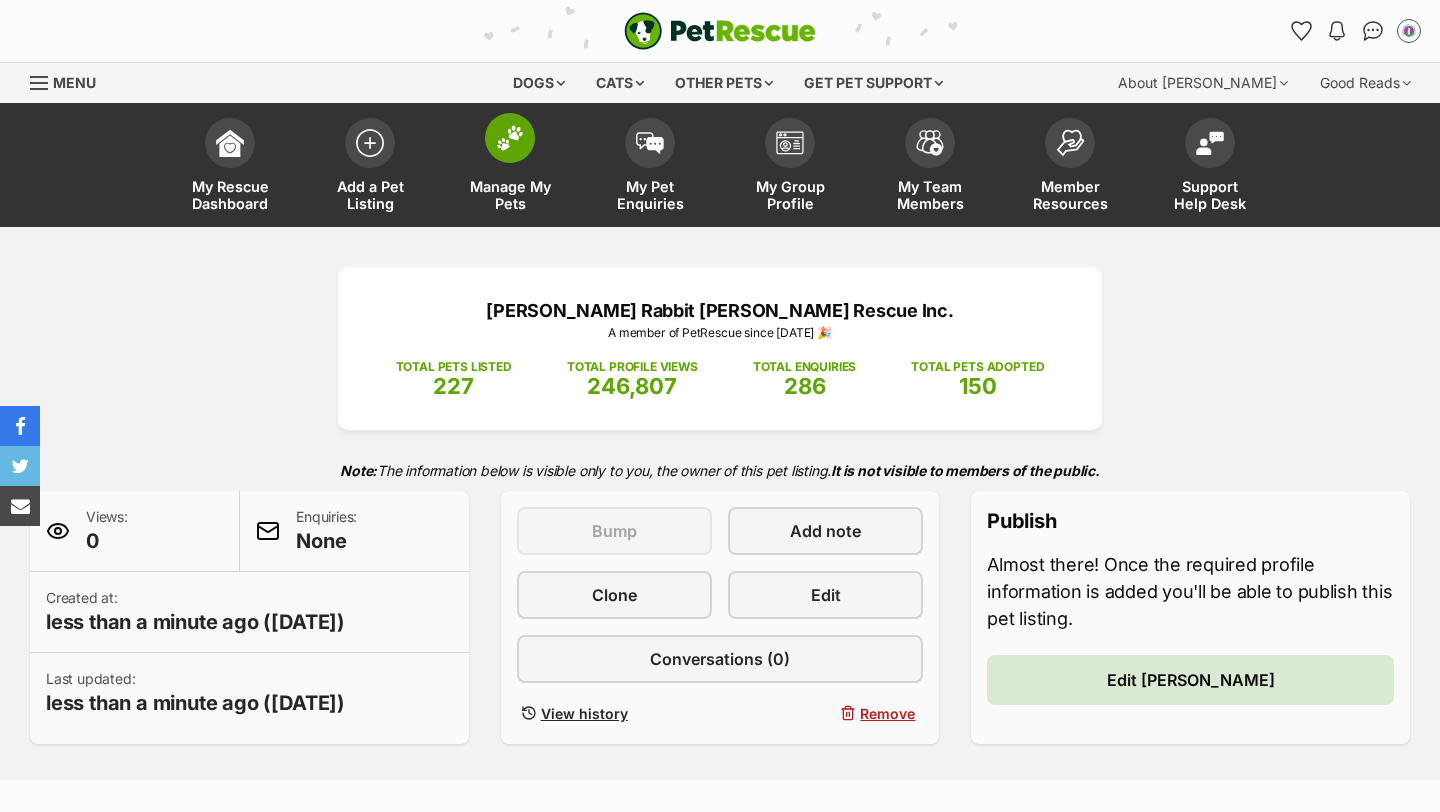 click at bounding box center (510, 138) 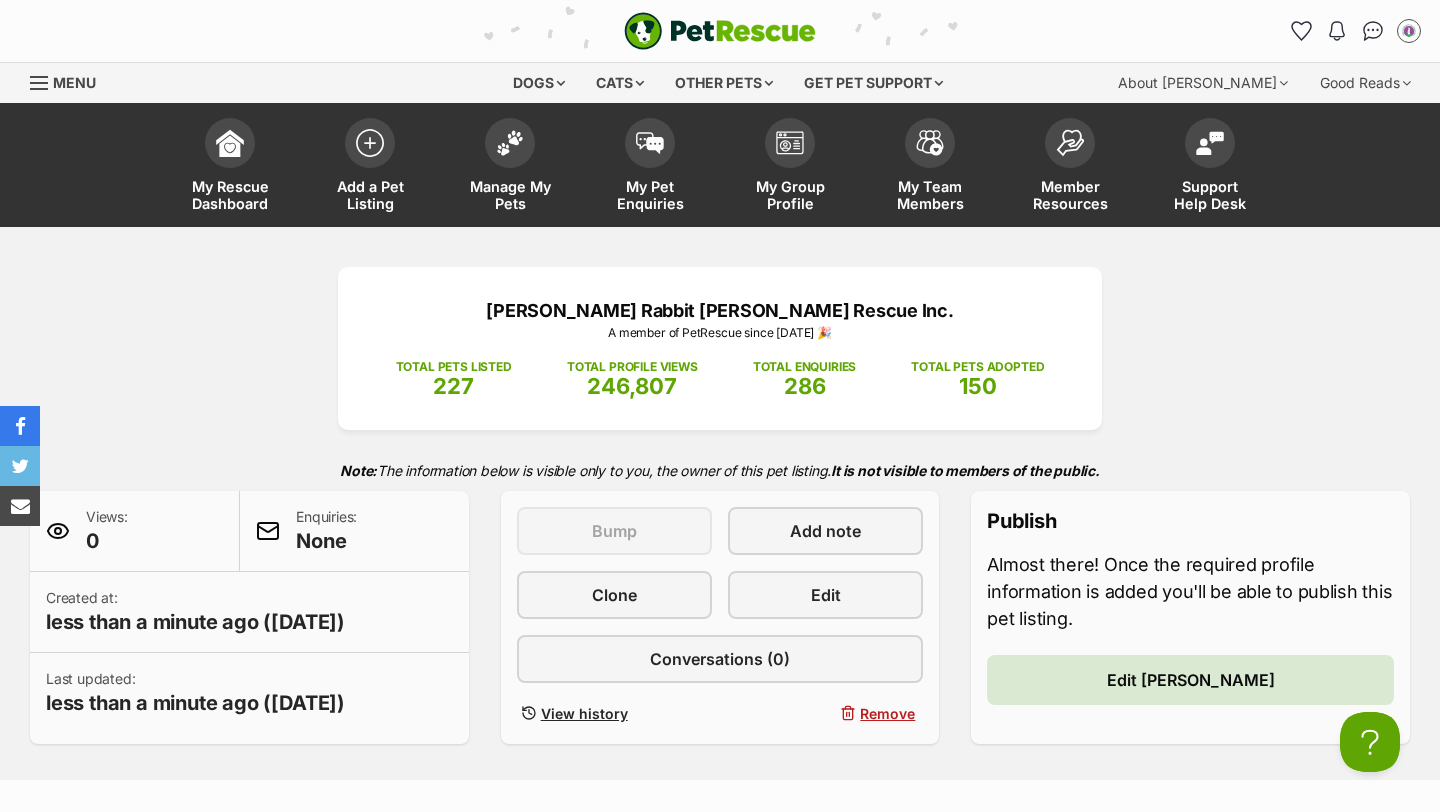 scroll, scrollTop: 0, scrollLeft: 0, axis: both 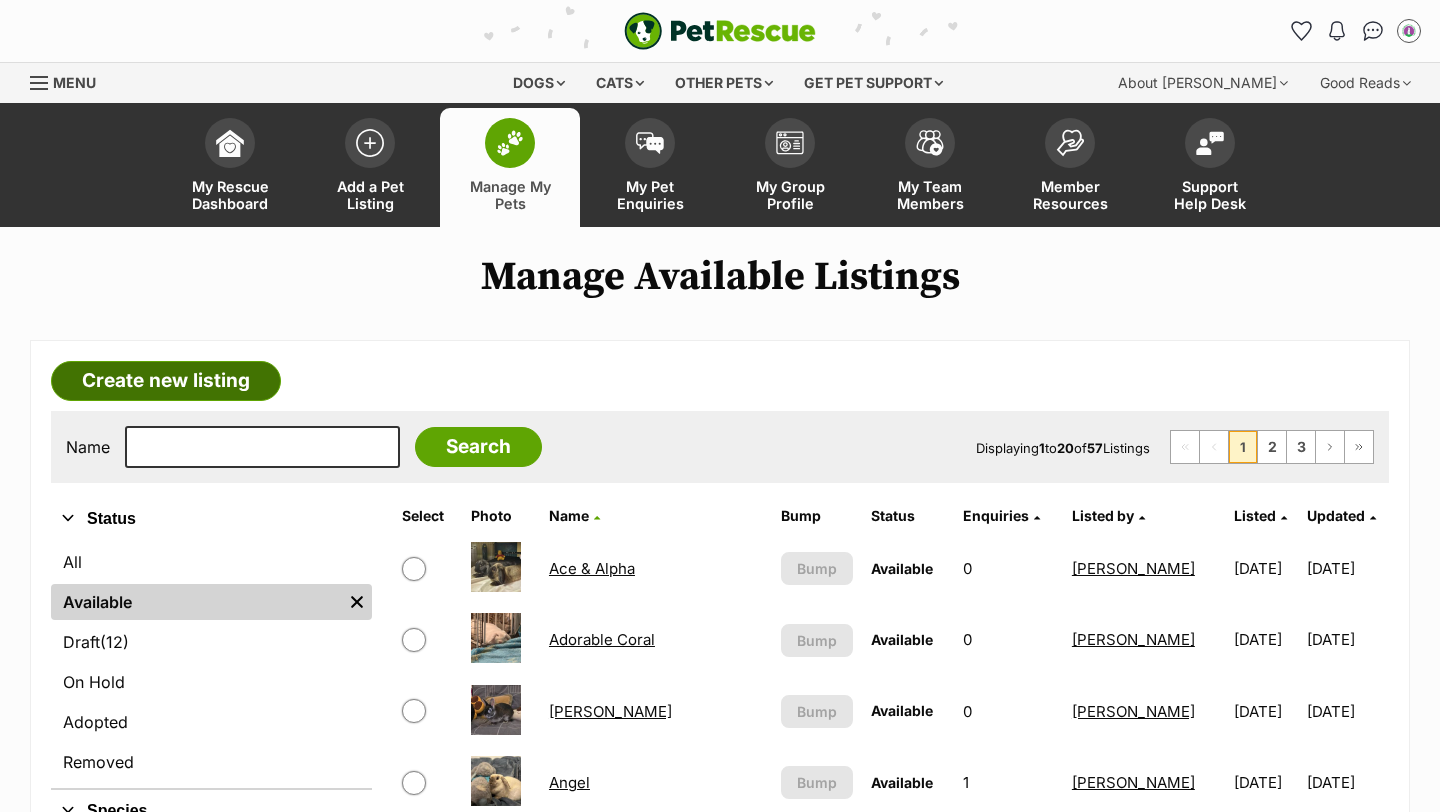click on "Create new listing" at bounding box center (166, 381) 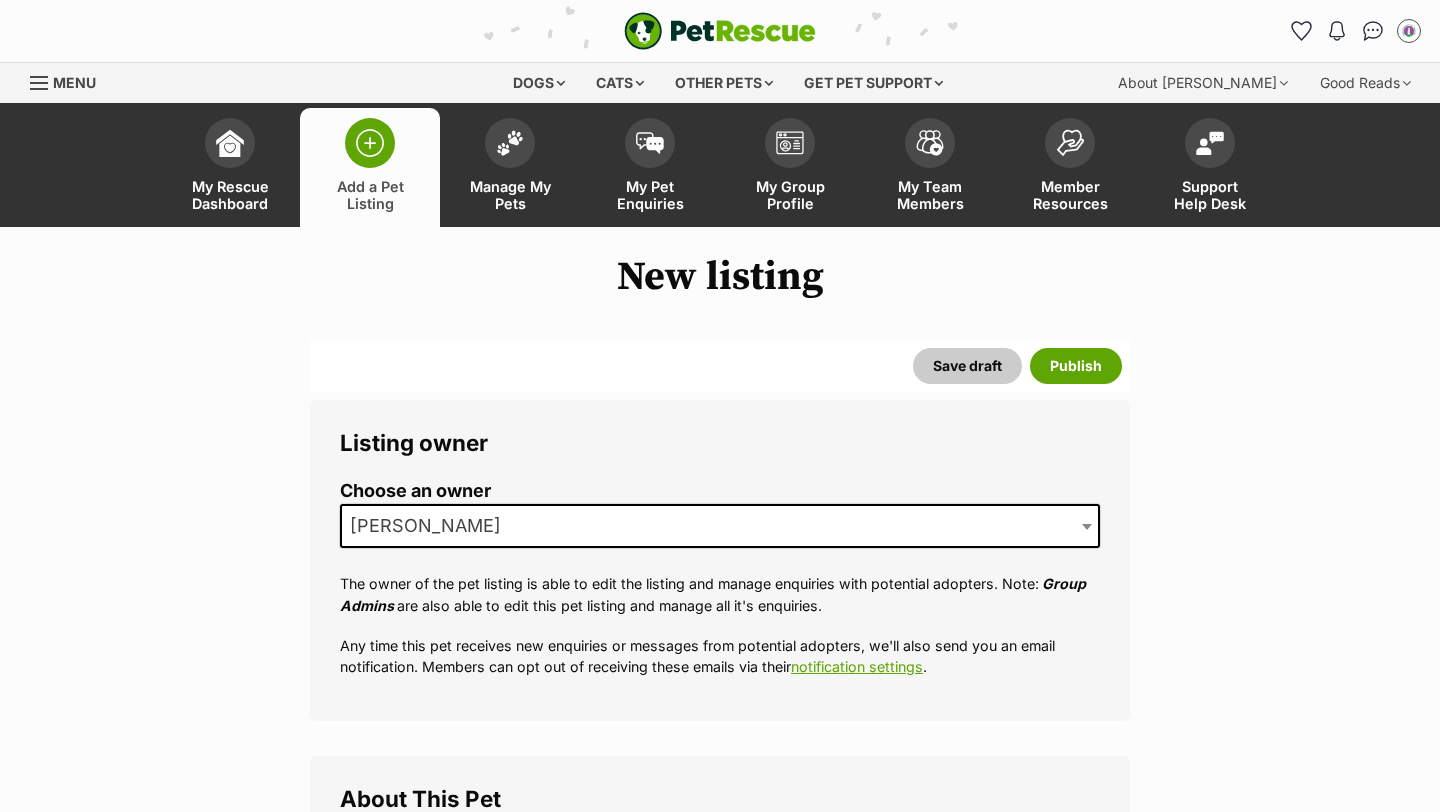 scroll, scrollTop: 0, scrollLeft: 0, axis: both 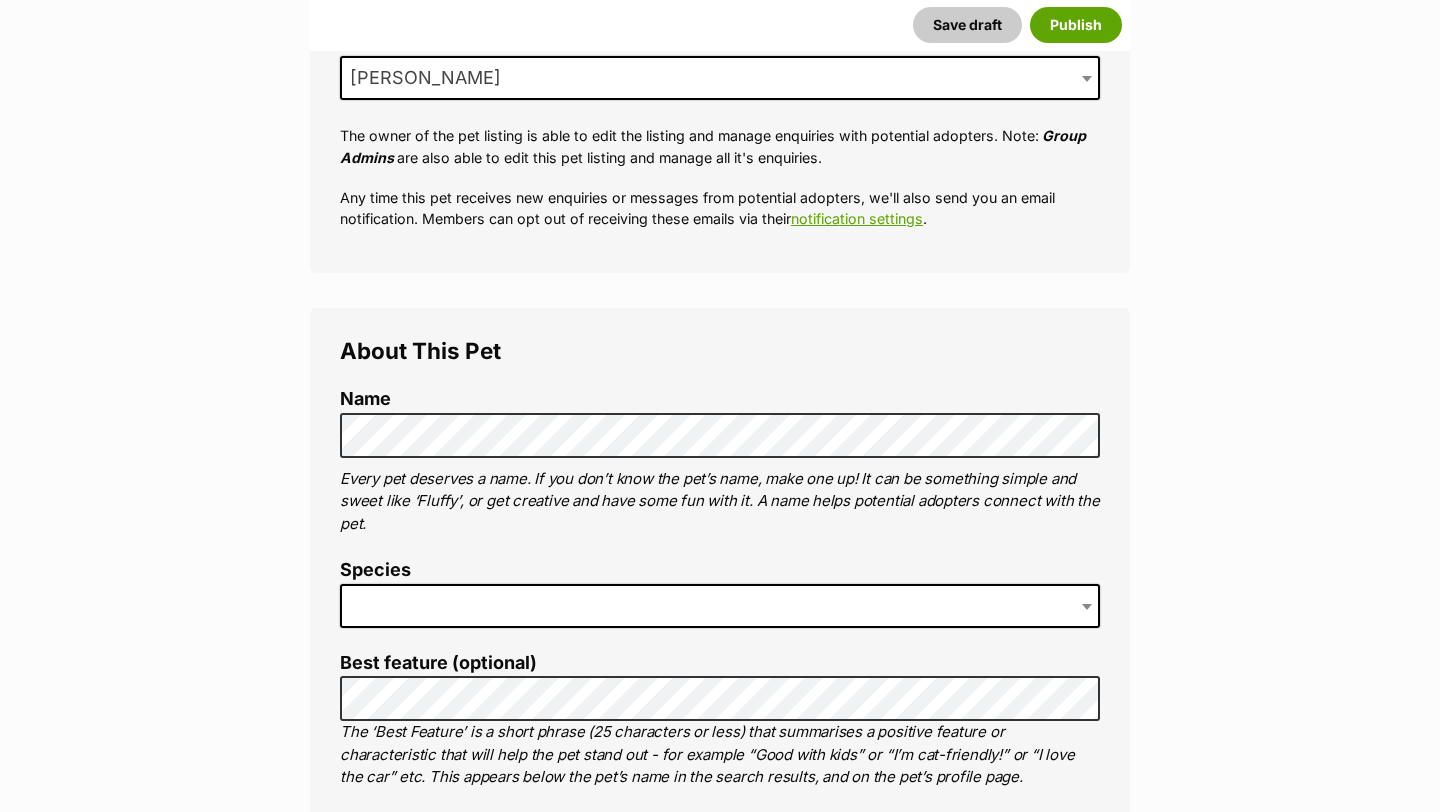 click on "Name
Henlo there, it looks like you might be using the pet name field to indicate that this pet is now on hold - we recommend updating the status to on hold from the listing page instead!
Every pet deserves a name. If you don’t know the pet’s name, make one up! It can be something simple and sweet like ‘Fluffy’, or get creative and have some fun with it. A name helps potential adopters connect with the pet.
Species
Best feature (optional)
The ‘Best Feature’ is a short phrase (25 characters or less) that summarises a positive feature or characteristic that will help the pet stand out - for example “Good with kids” or “I’m cat-friendly!” or “I love the car” etc. This appears below the pet’s name in the search results, and on the pet’s profile page.
Personality 8000  characters remaining
How to write a great pet profile  for more tips and our  Pet Listing Rules  for more info.
Generate a profile using AI
Beta
- Good with other dogs" at bounding box center [720, 1171] 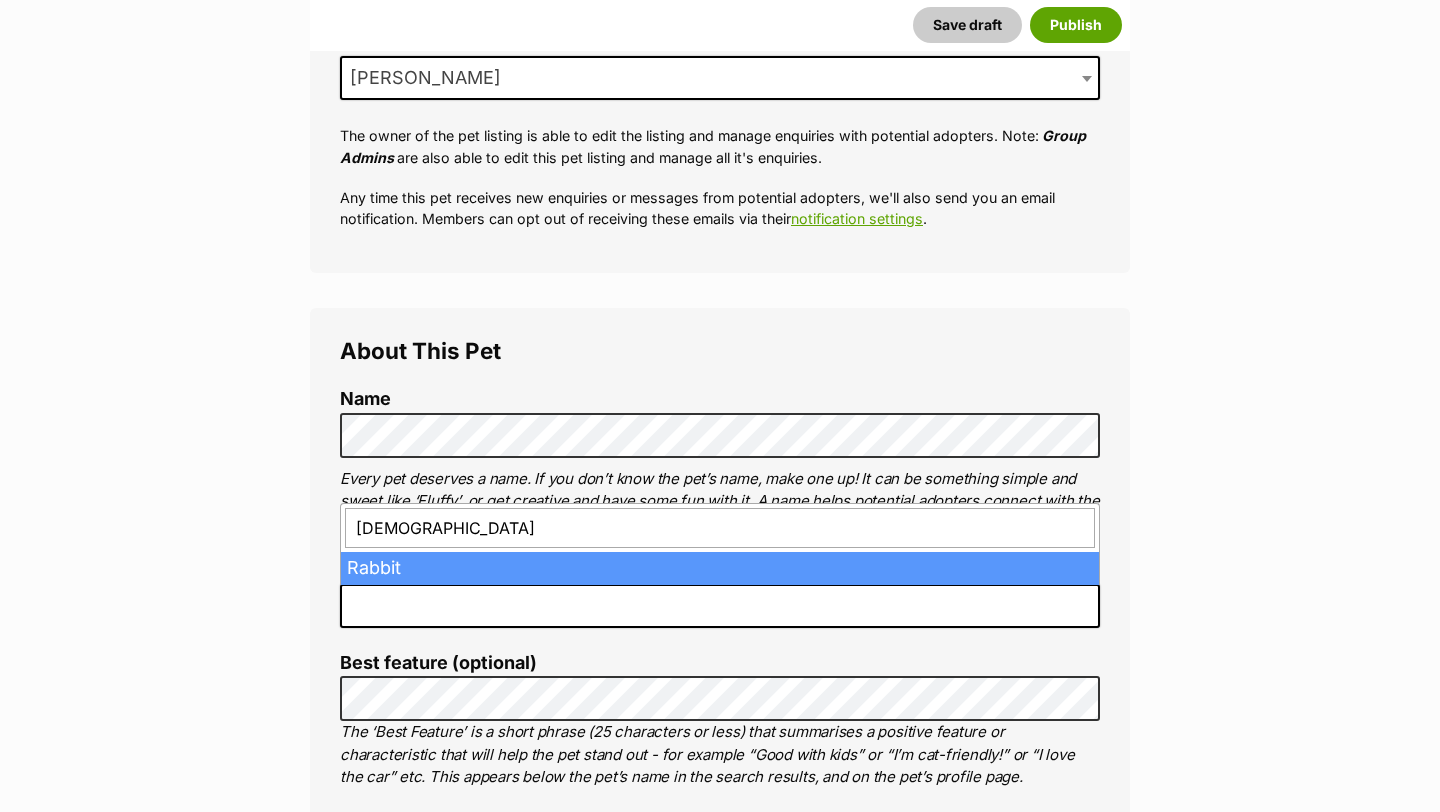 type on "rabbit" 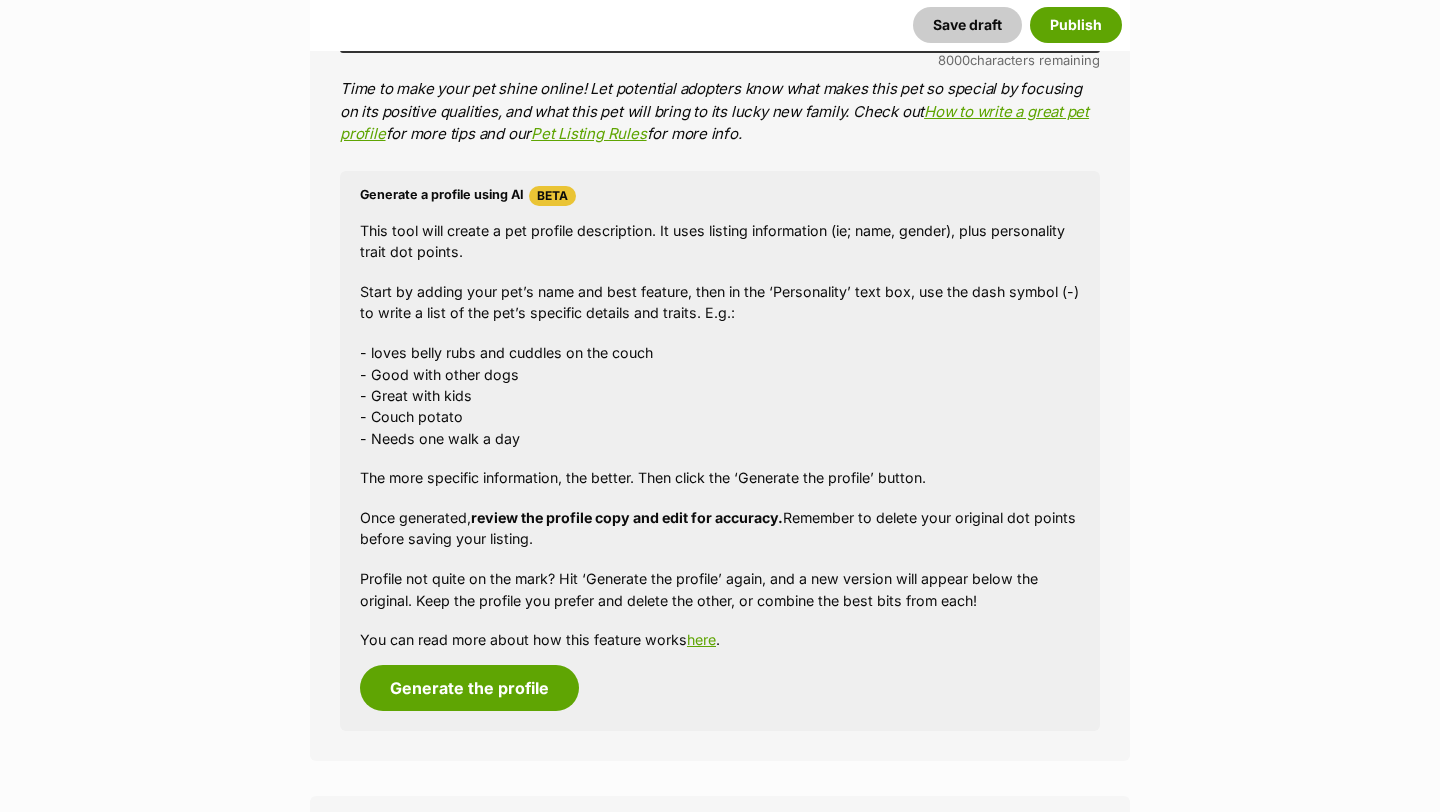 scroll, scrollTop: 1554, scrollLeft: 0, axis: vertical 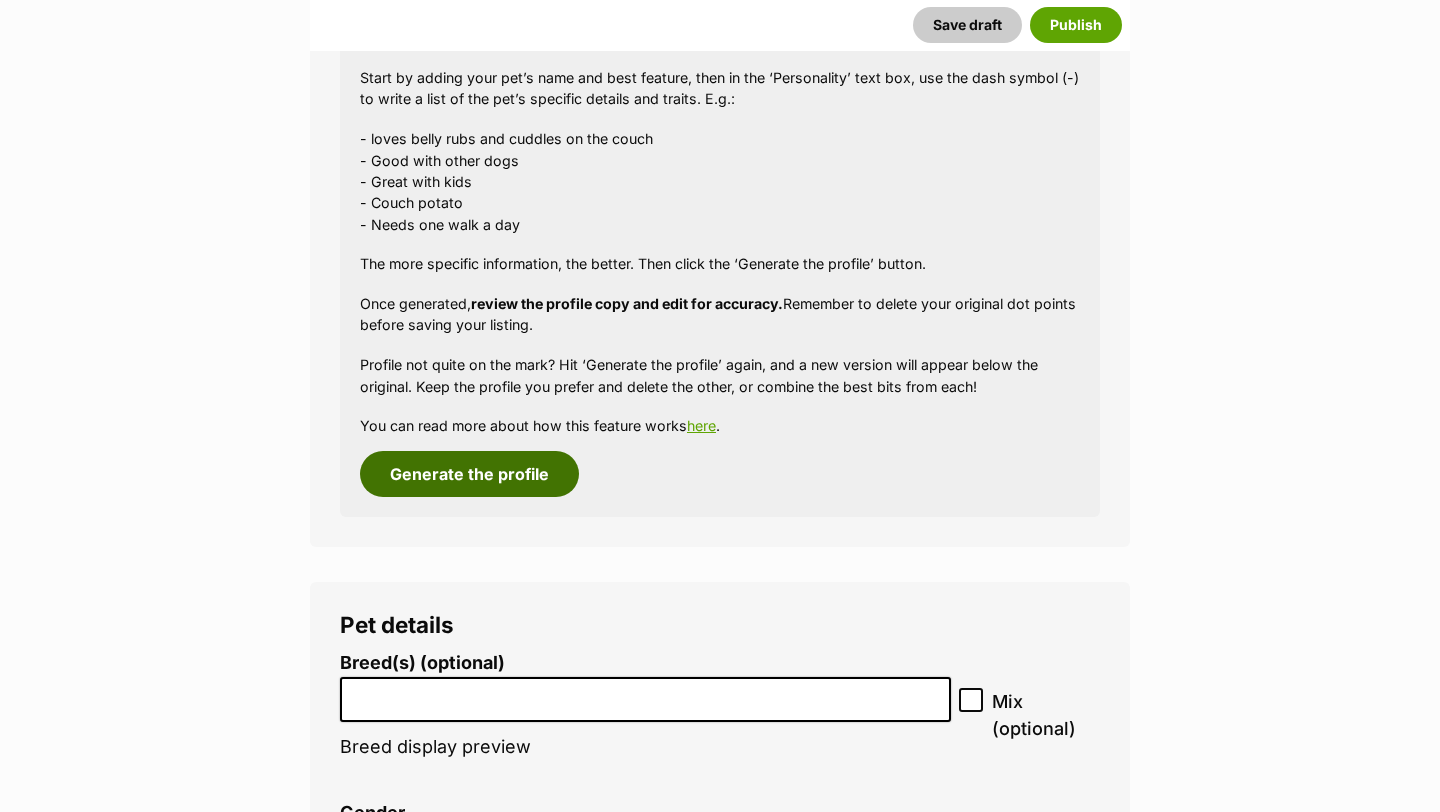 click on "Generate the profile" at bounding box center [469, 474] 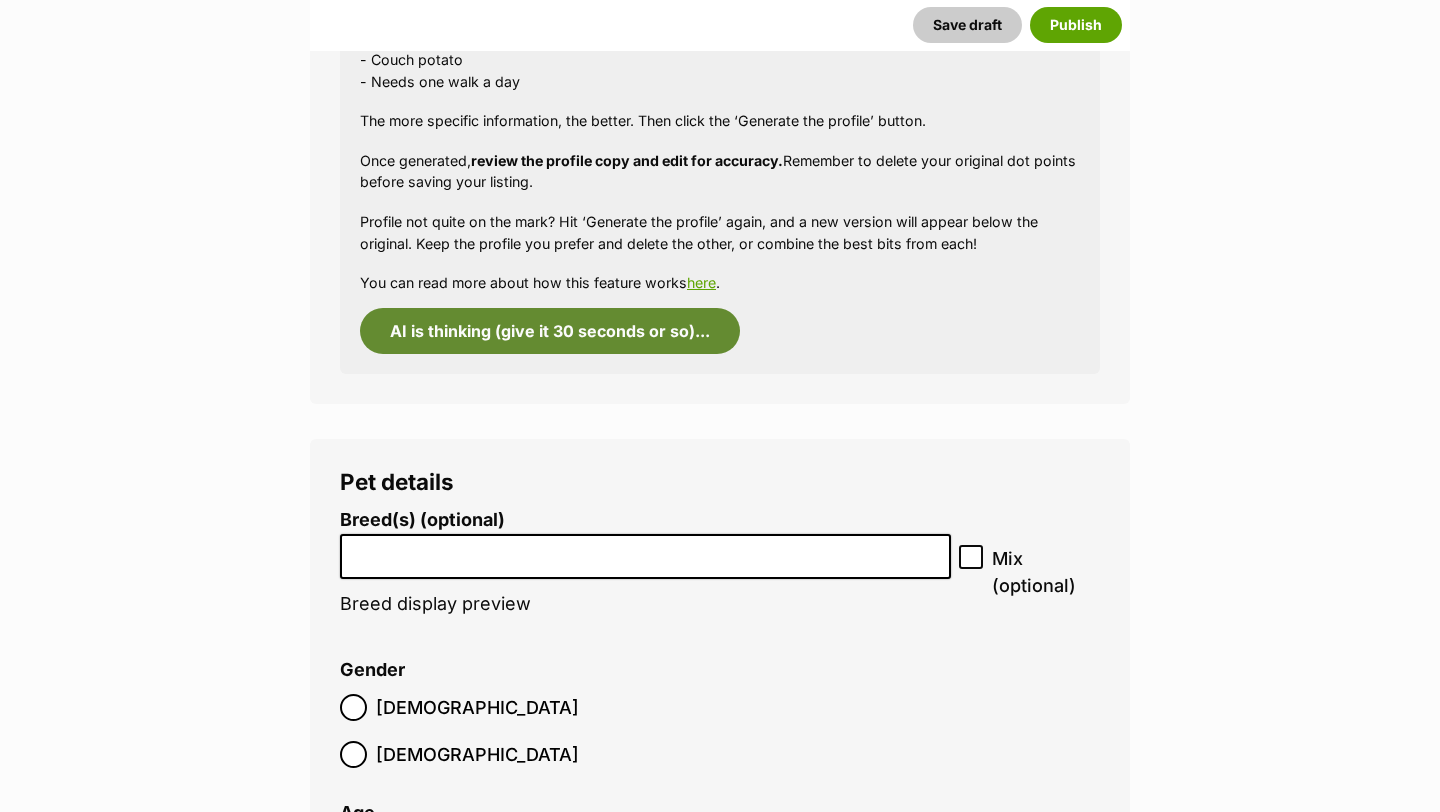 scroll, scrollTop: 2048, scrollLeft: 0, axis: vertical 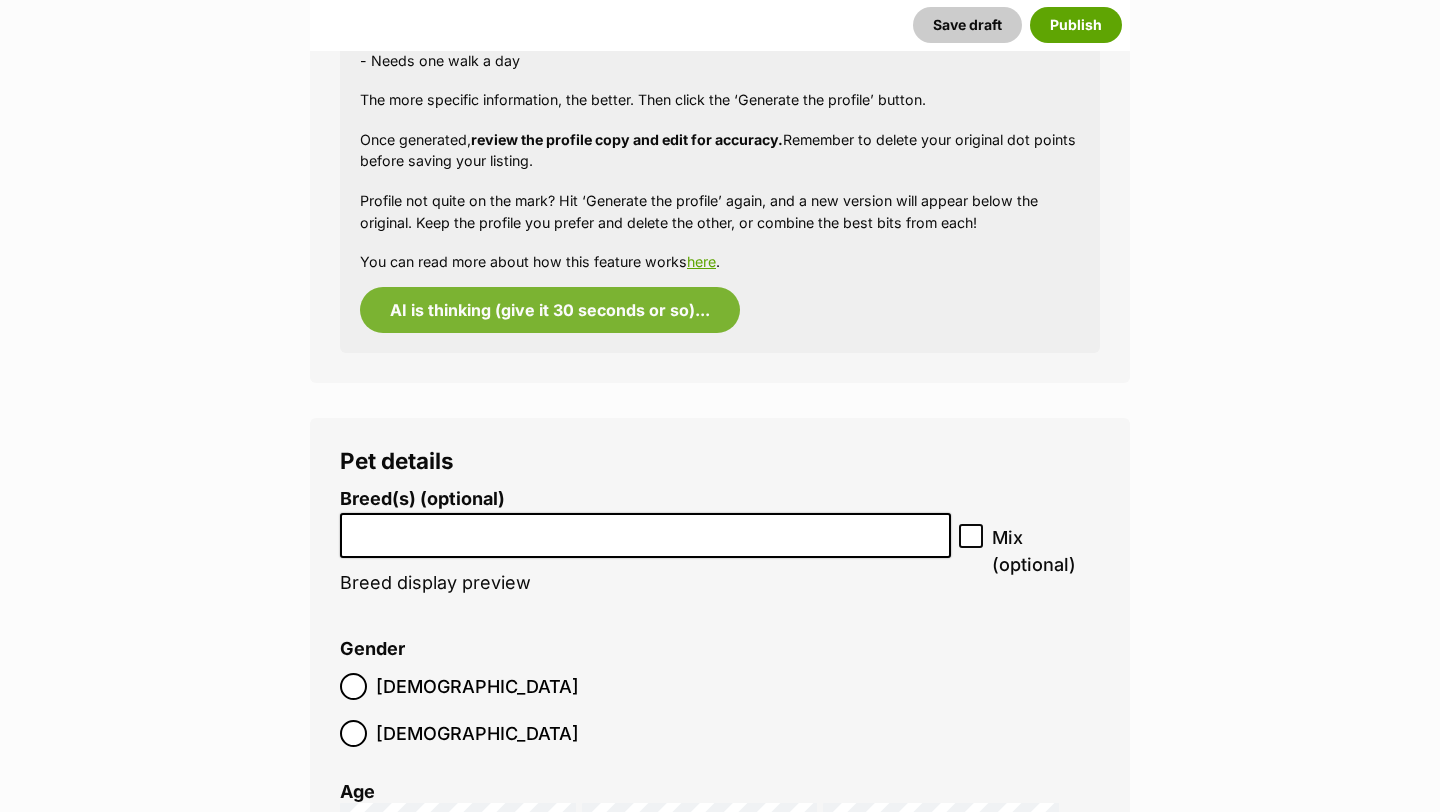 click at bounding box center [645, 535] 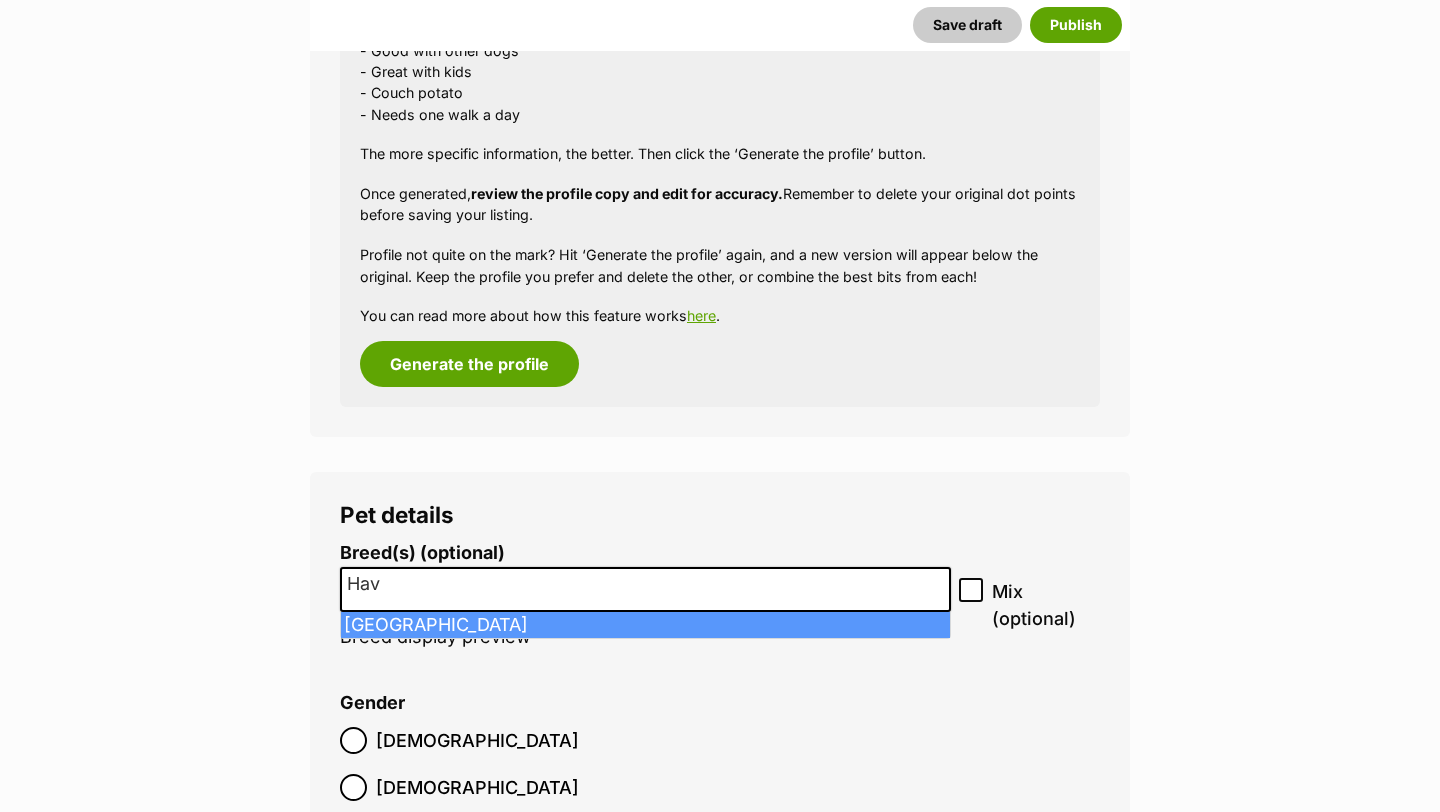 click on "Pet details
Breed(s) (optional)
American
American Fuzzy Lop
American Sable
Angora
Belgian Hare
Beveren
Blanc de Hotot
British Giant
Bunny Rabbit
Californian
Cashmere Lop
Checkered Giant
Chinchilla
Cinnamon
Domestic
Dutch
Dwarf
English Lop
English Spot
Flemish Giant
Florida White
French Lop
Harlequin
Havana
Himalayan
Jersey Wooly
Lop Eared
Mini Lop
Mini Rex
Netherland Dwarf
New Zealand White
Palomino
Polish
Rex
Rhinelander
Satin
Silver
Silver Fox
Silver Marten
Tan
Velveteen Lop
White Vienna
Hav
Breed display preview
Mix (optional)
Gender
Male
Female
Age
Choose Date
To enter the pet’s approximate age, select the number of years, months and weeks. Or, if you know the pet’s exact birth date, click on the calendar icon and select the pet’s date of birth.
Senior pet (optional)" at bounding box center (720, 846) 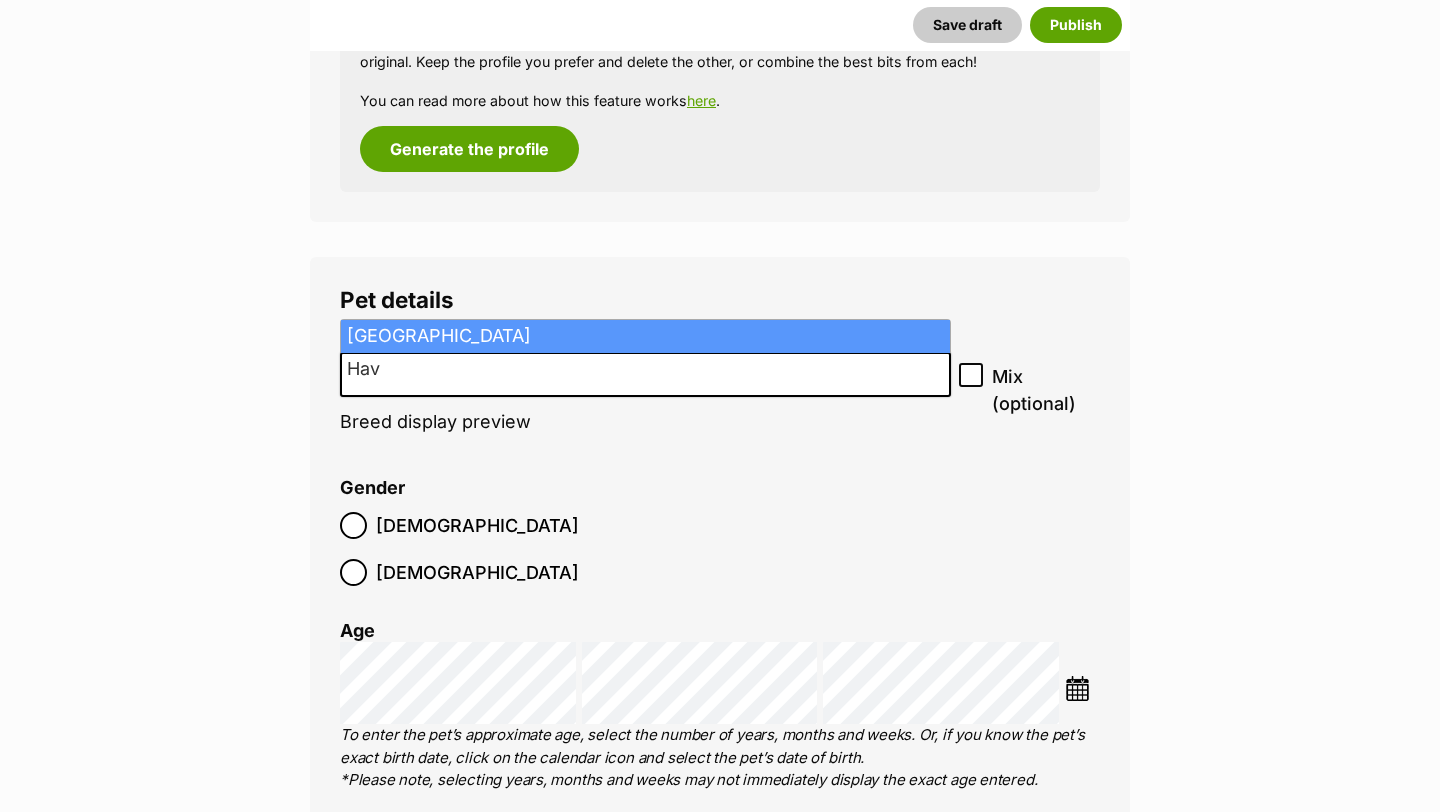 scroll, scrollTop: 2302, scrollLeft: 0, axis: vertical 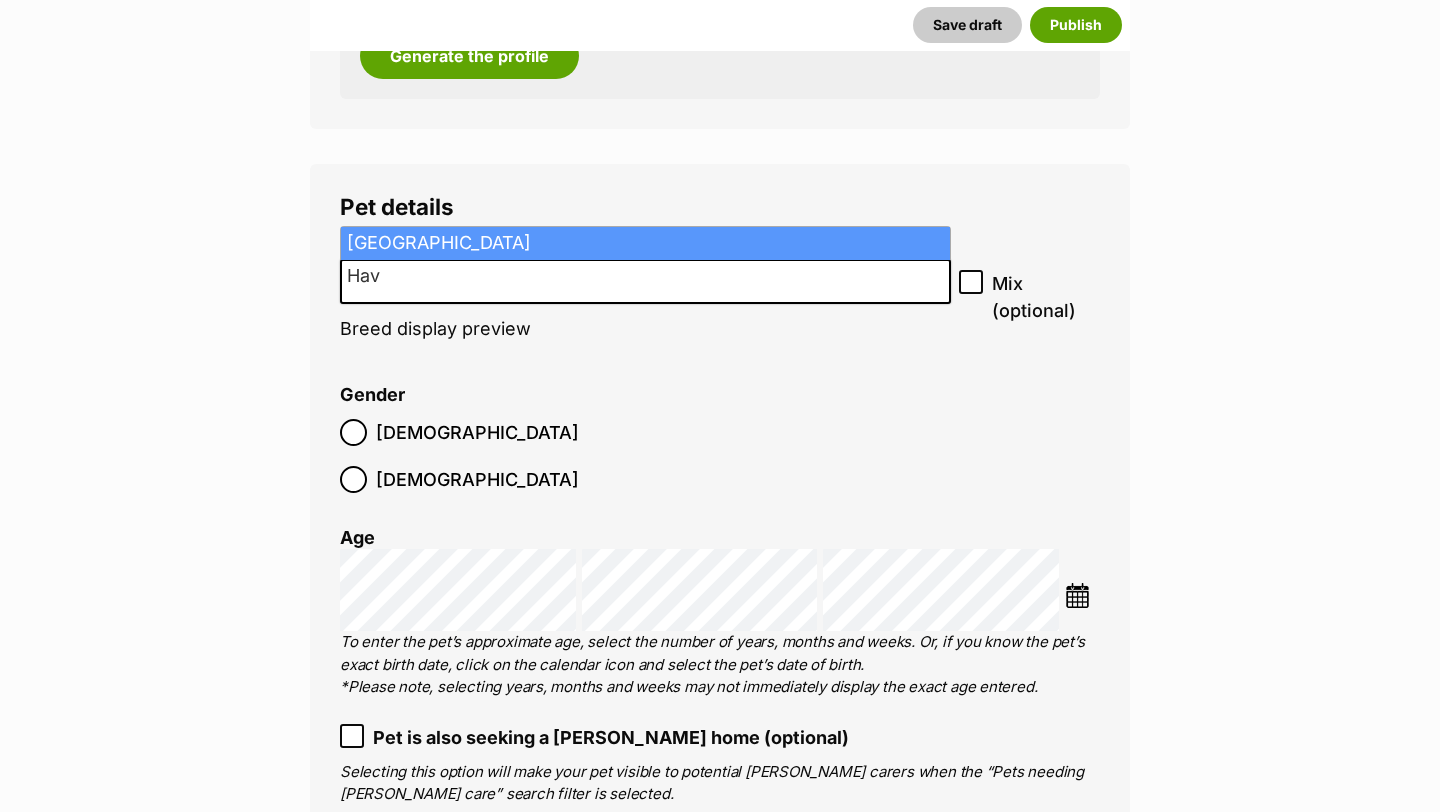 type on "Hav" 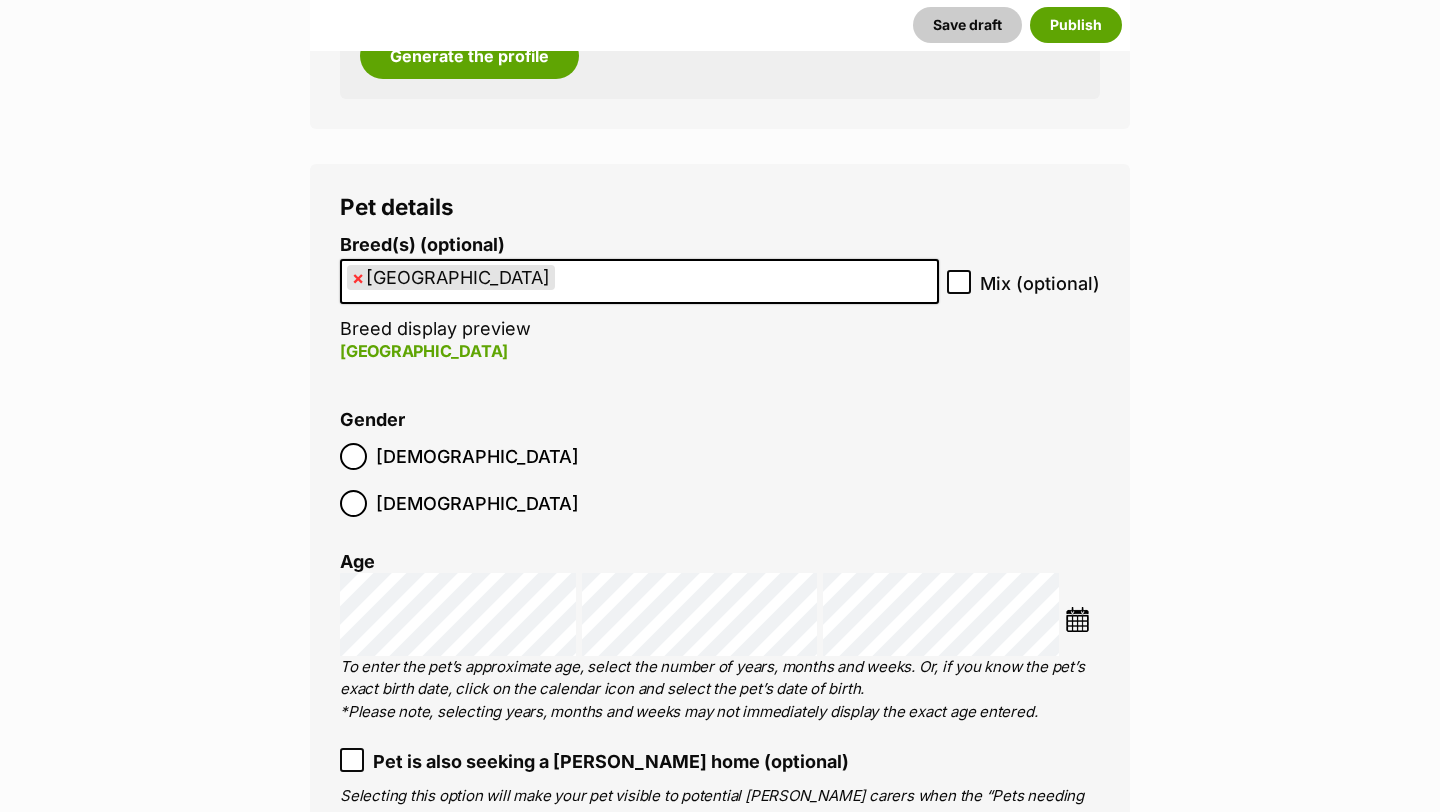 click on "Male
Female" at bounding box center (530, 480) 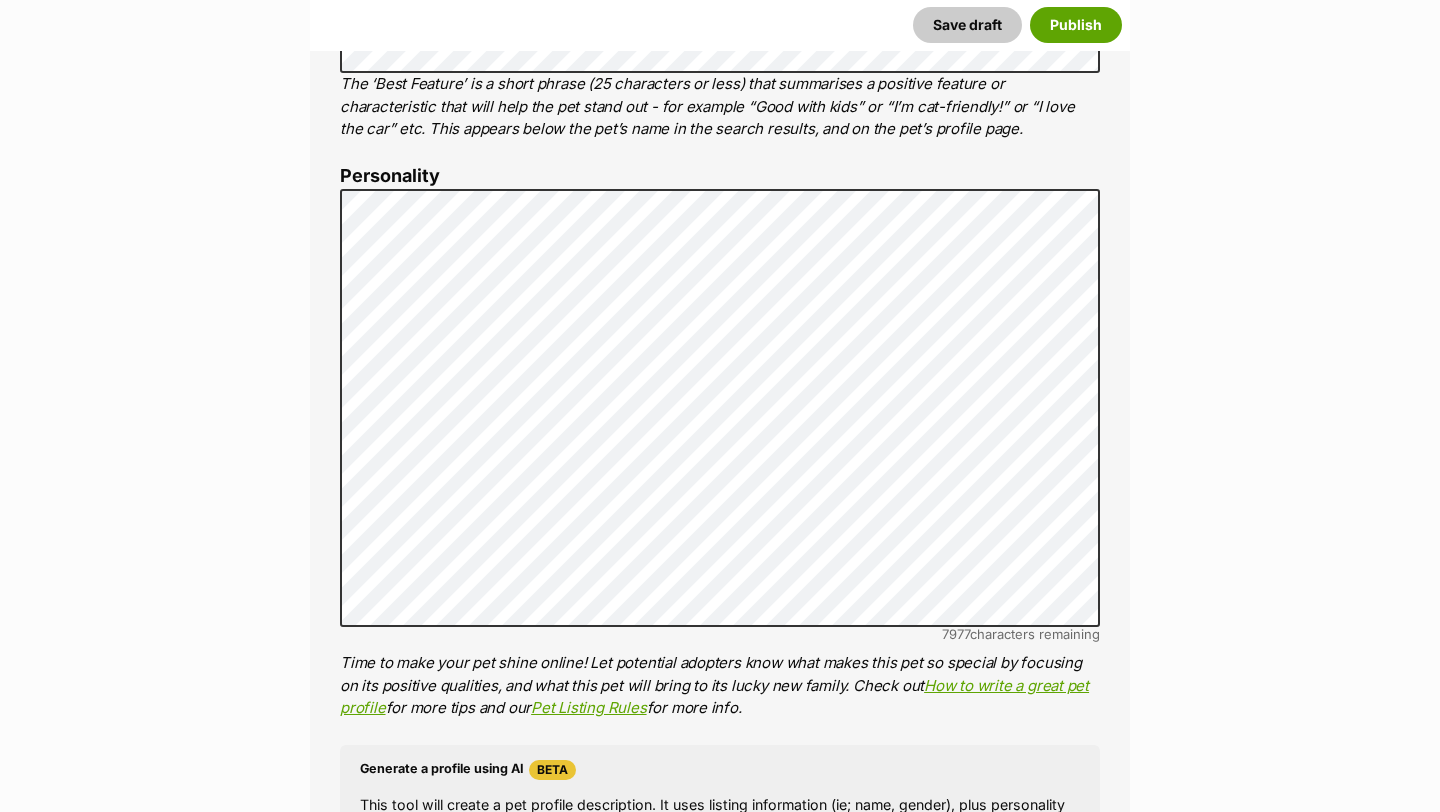 scroll, scrollTop: 1095, scrollLeft: 0, axis: vertical 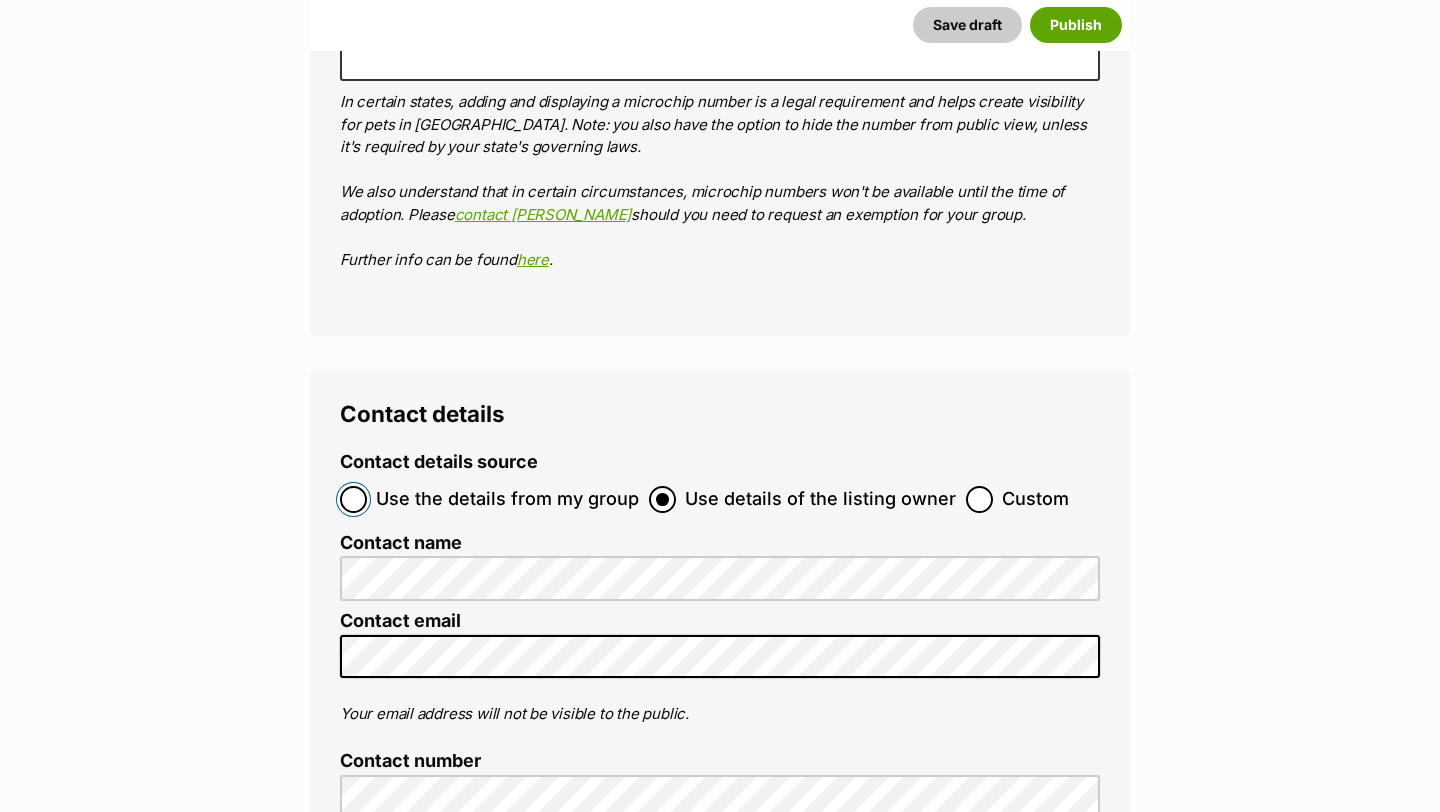 click on "Use the details from my group" at bounding box center (353, 499) 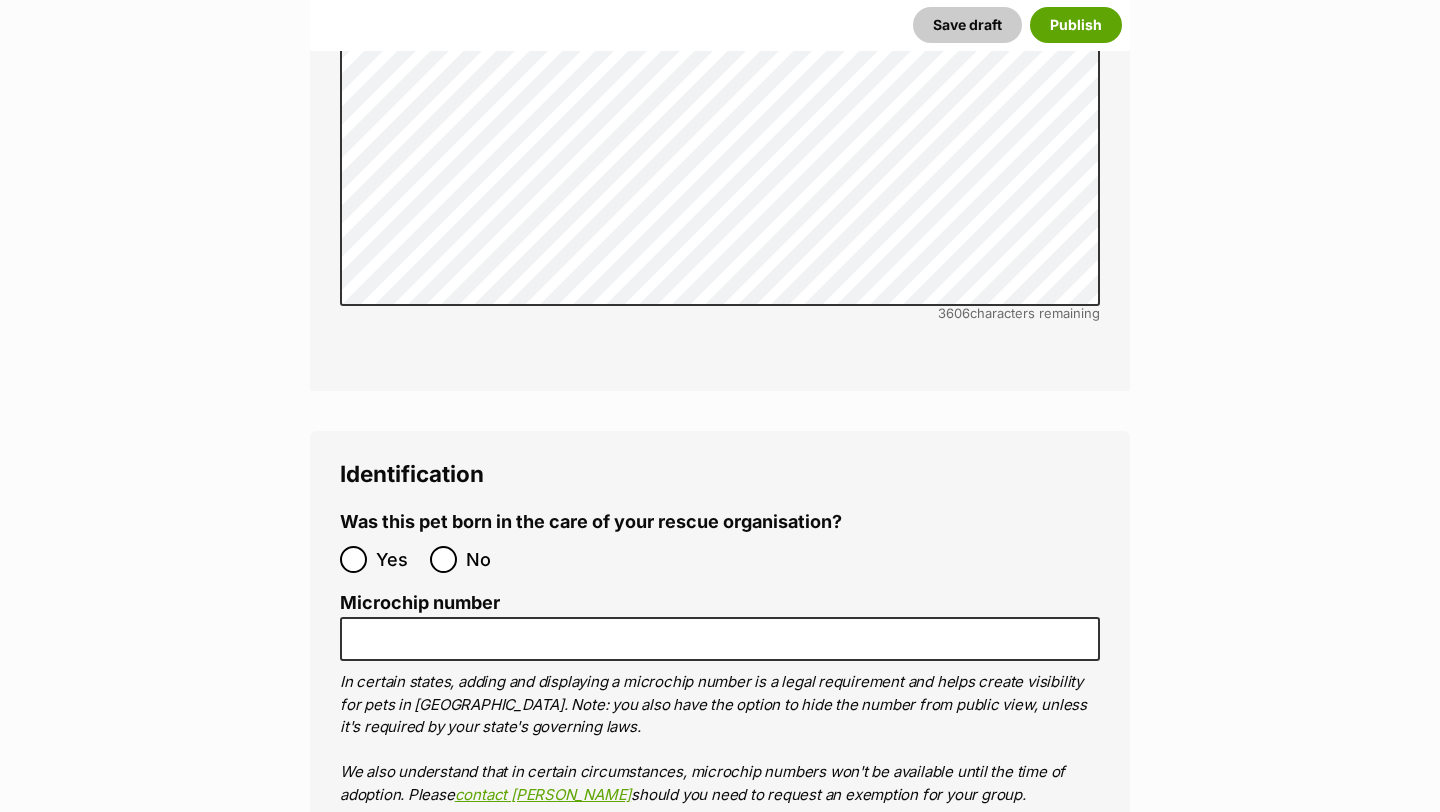 scroll, scrollTop: 5849, scrollLeft: 0, axis: vertical 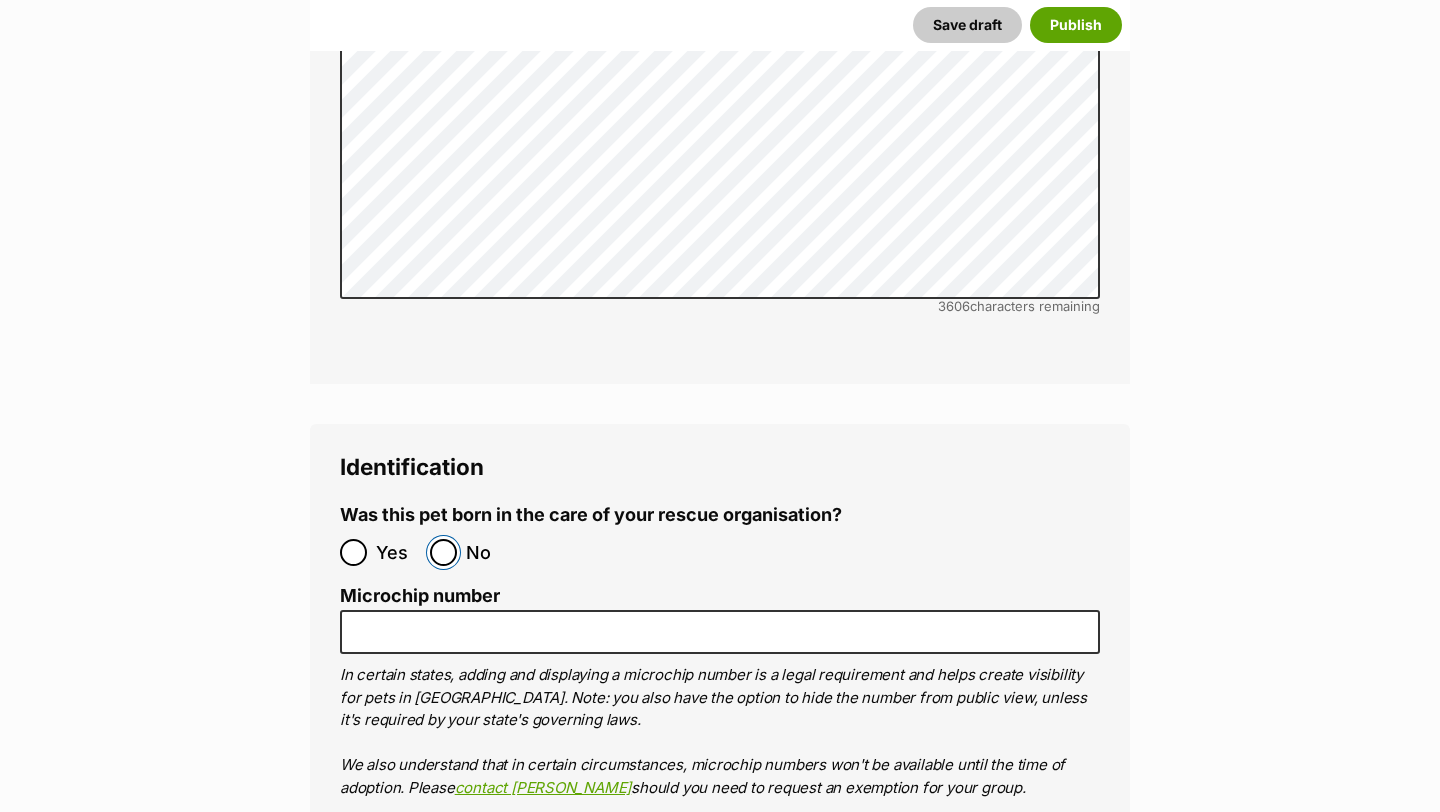 click on "No" at bounding box center [443, 552] 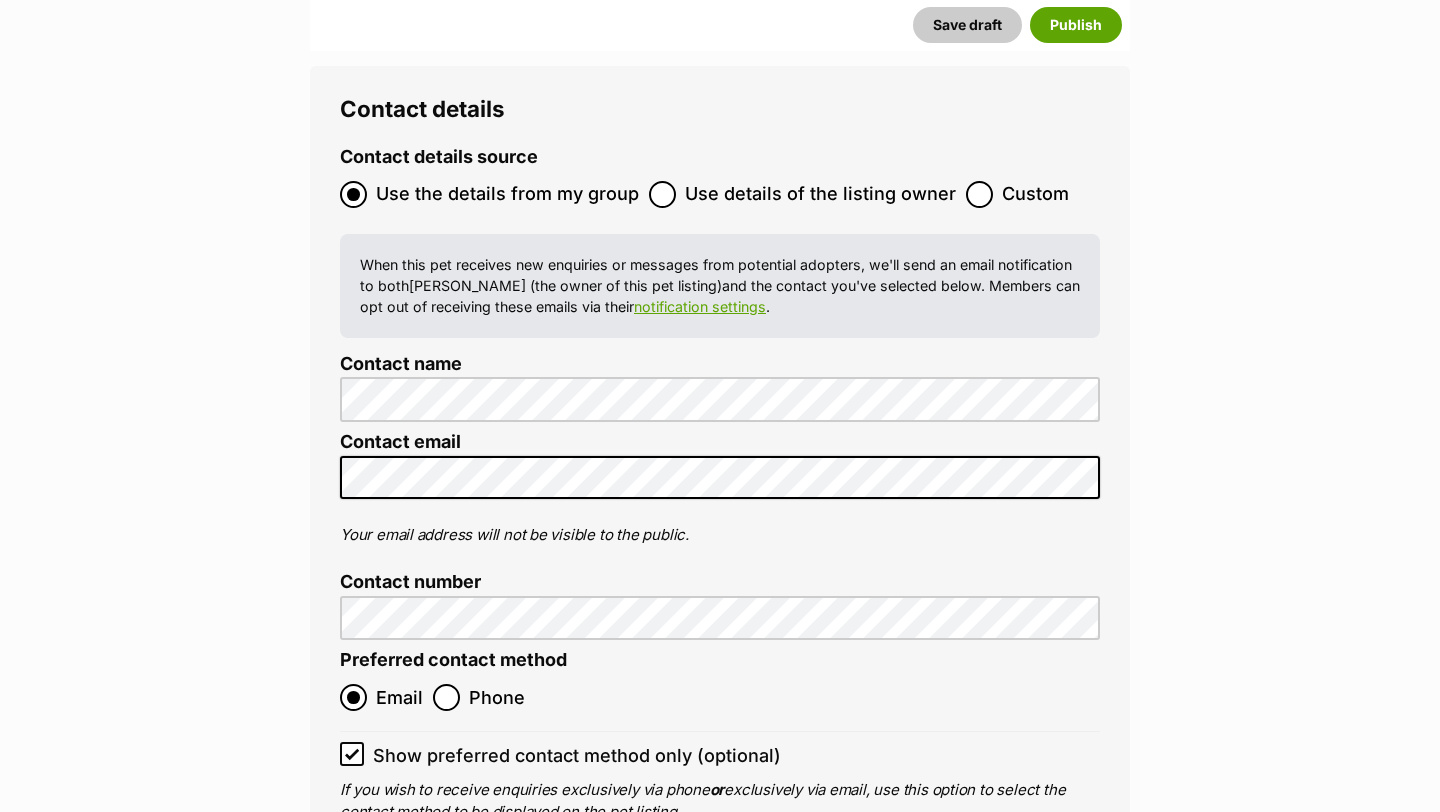 scroll, scrollTop: 6730, scrollLeft: 0, axis: vertical 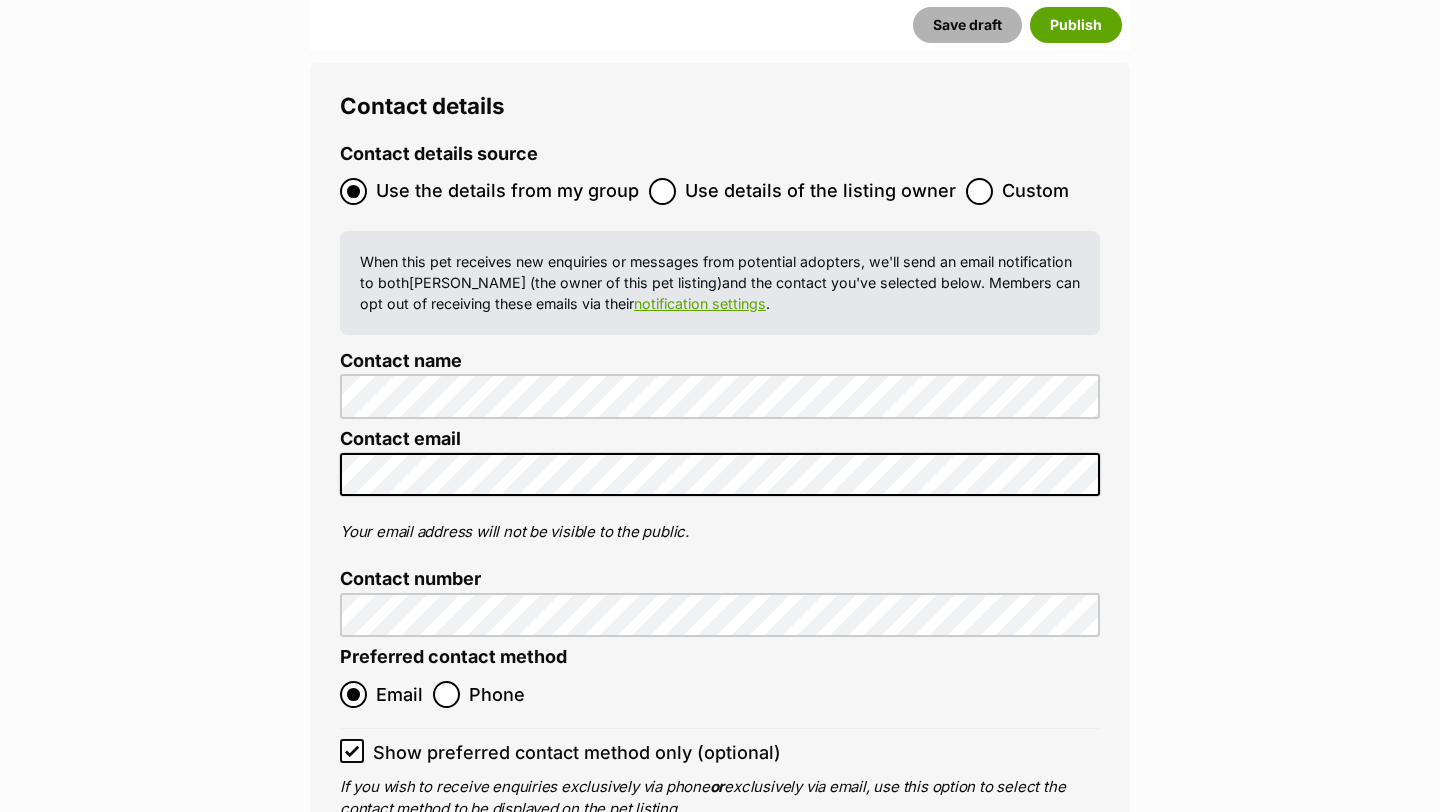click on "Save draft" at bounding box center [967, 25] 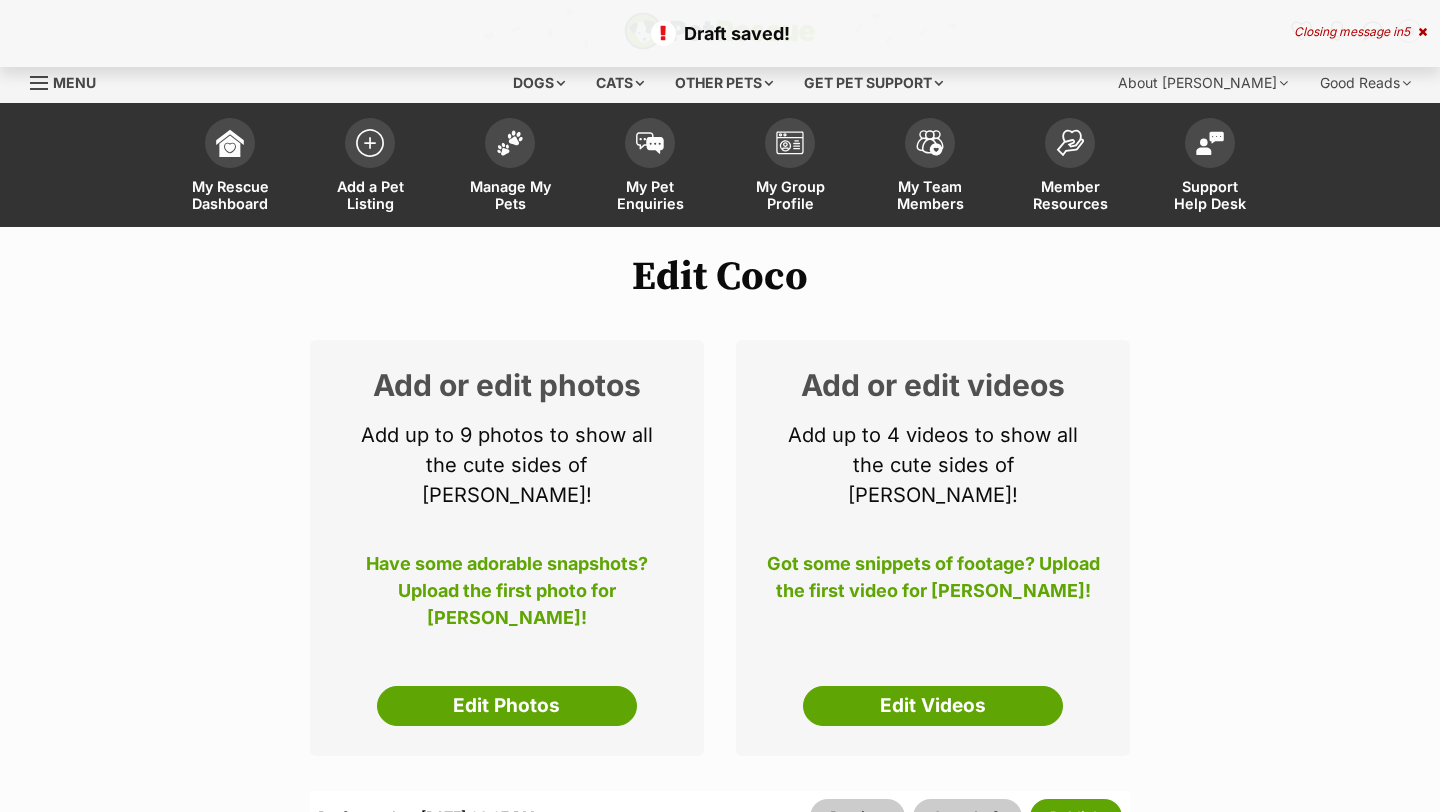 scroll, scrollTop: 0, scrollLeft: 0, axis: both 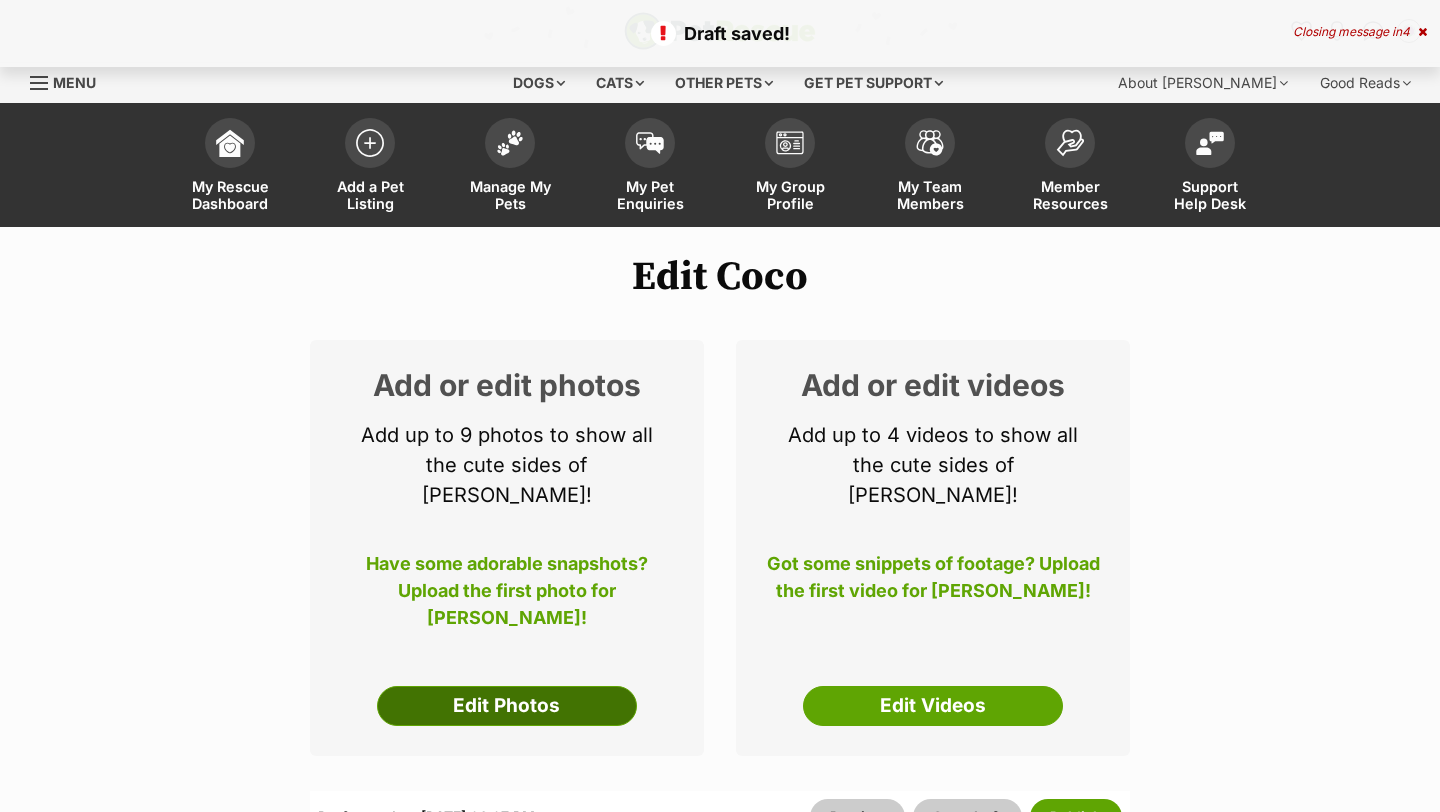 click on "Edit Photos" at bounding box center [507, 706] 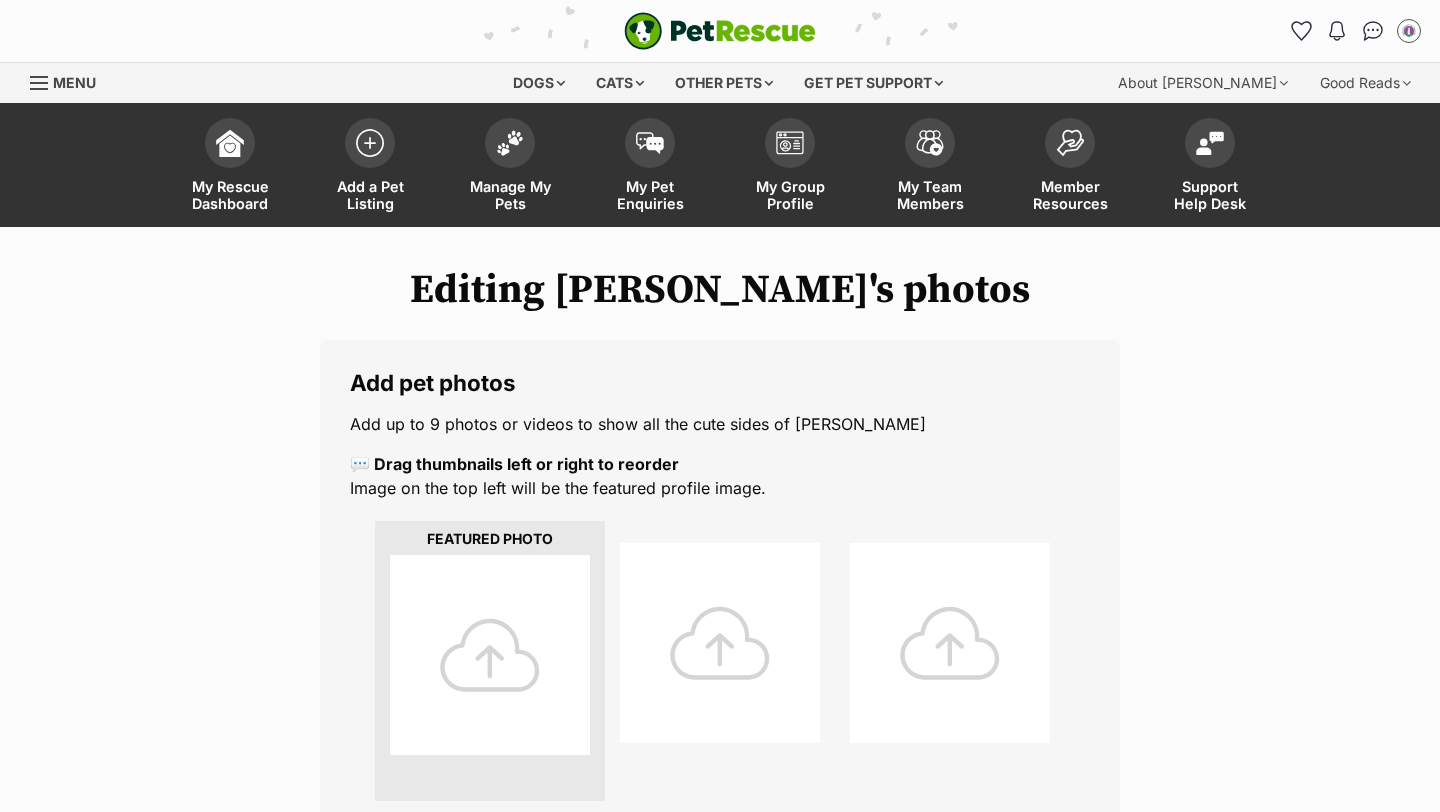 scroll, scrollTop: 0, scrollLeft: 0, axis: both 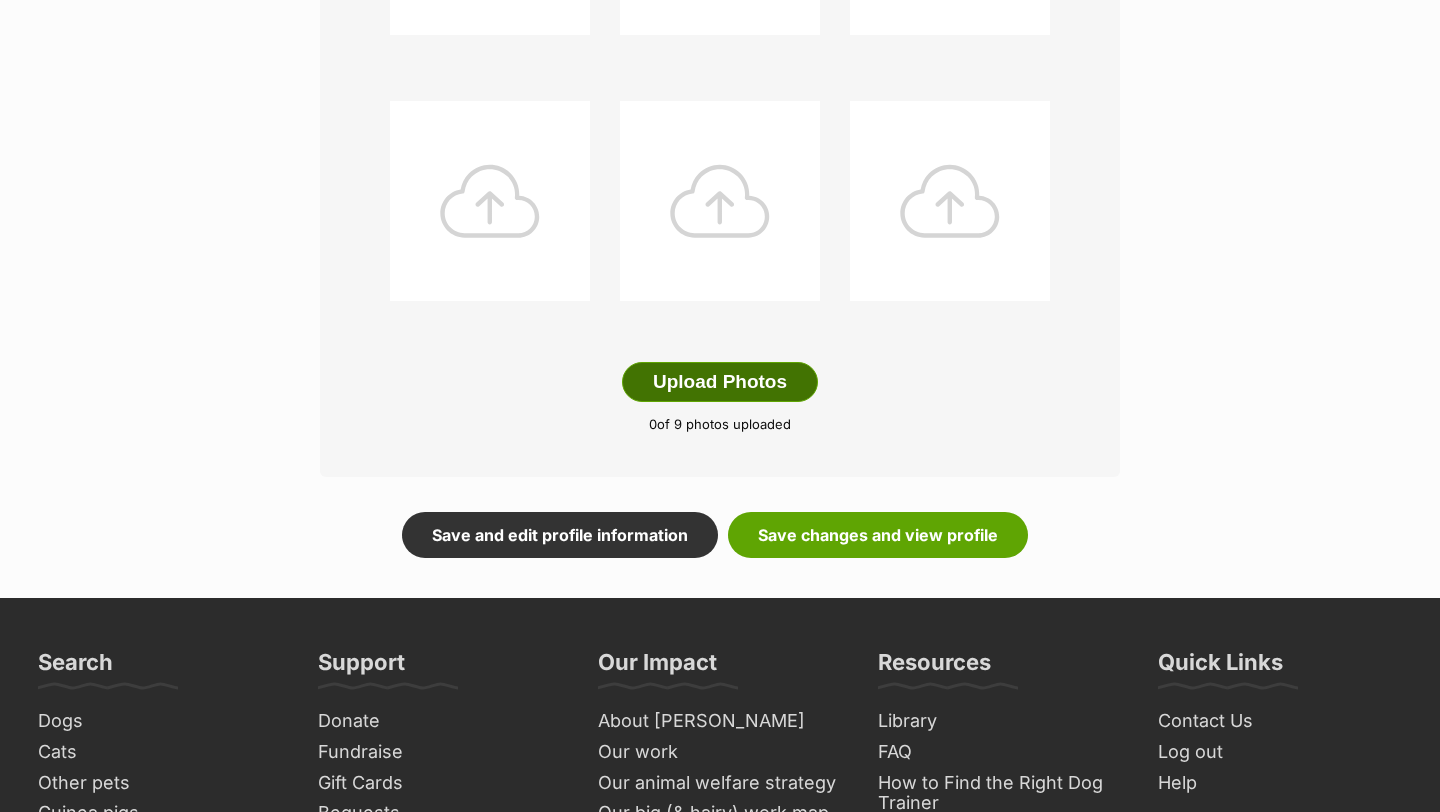 click on "Upload Photos" at bounding box center [720, 382] 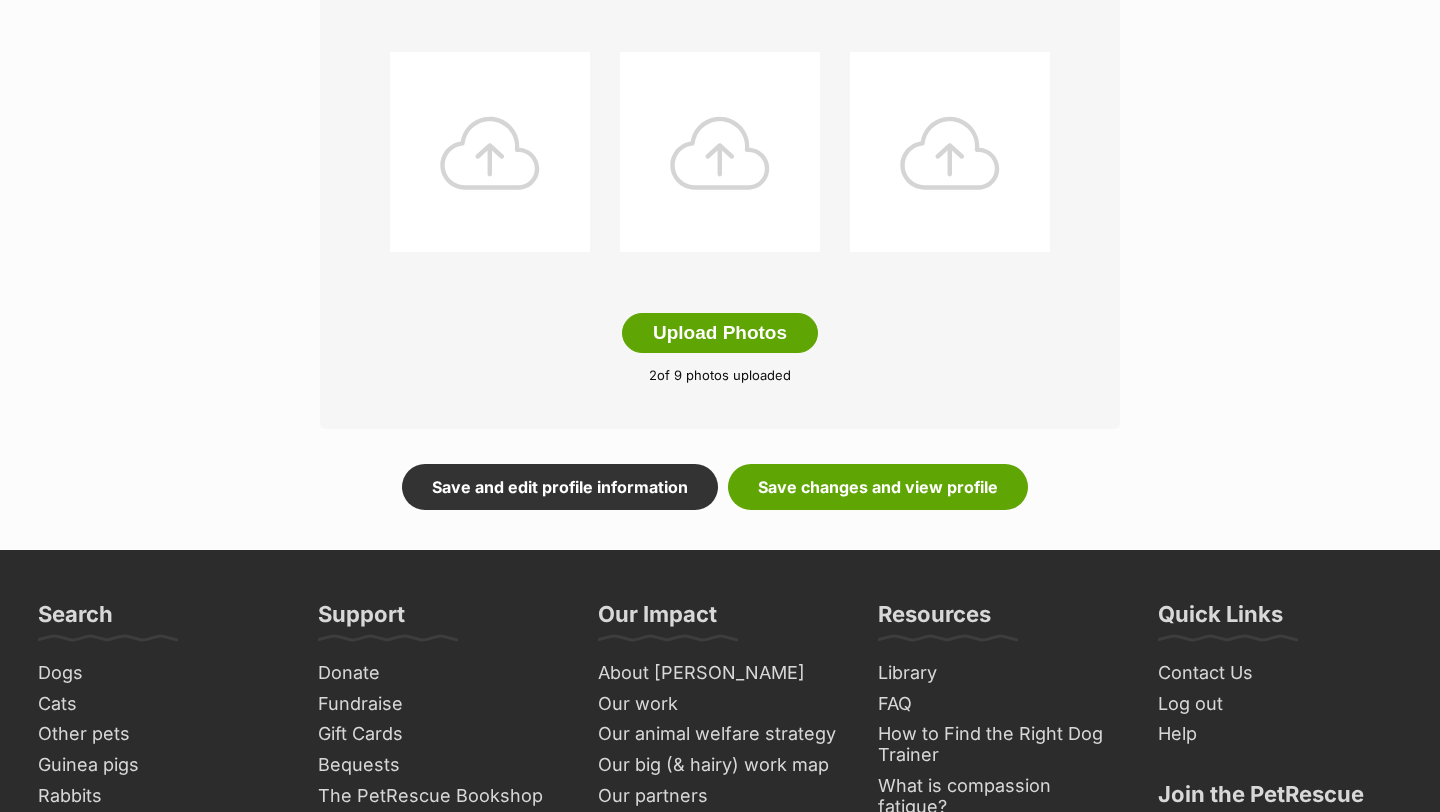 scroll, scrollTop: 1039, scrollLeft: 0, axis: vertical 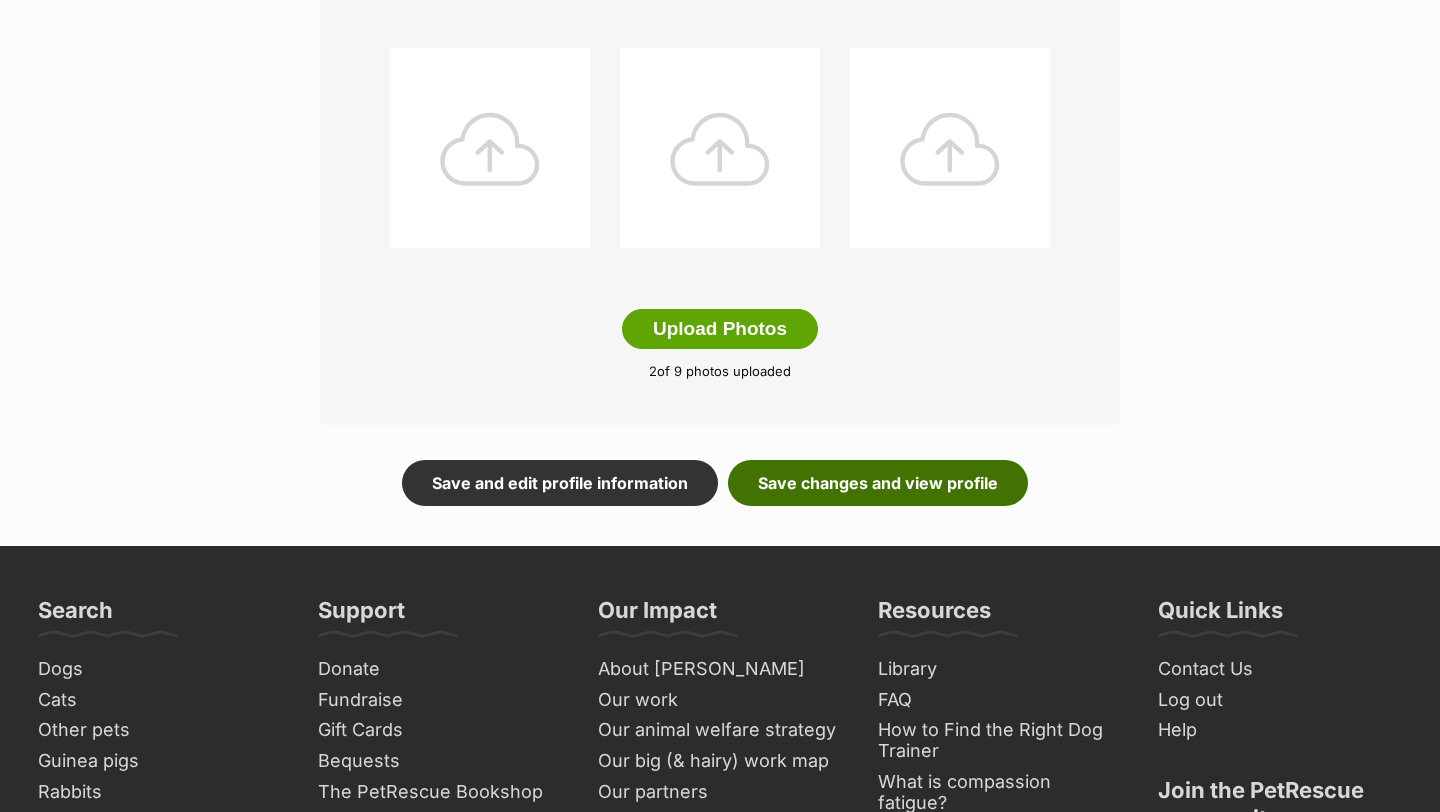 click on "Save changes and view profile" at bounding box center [878, 483] 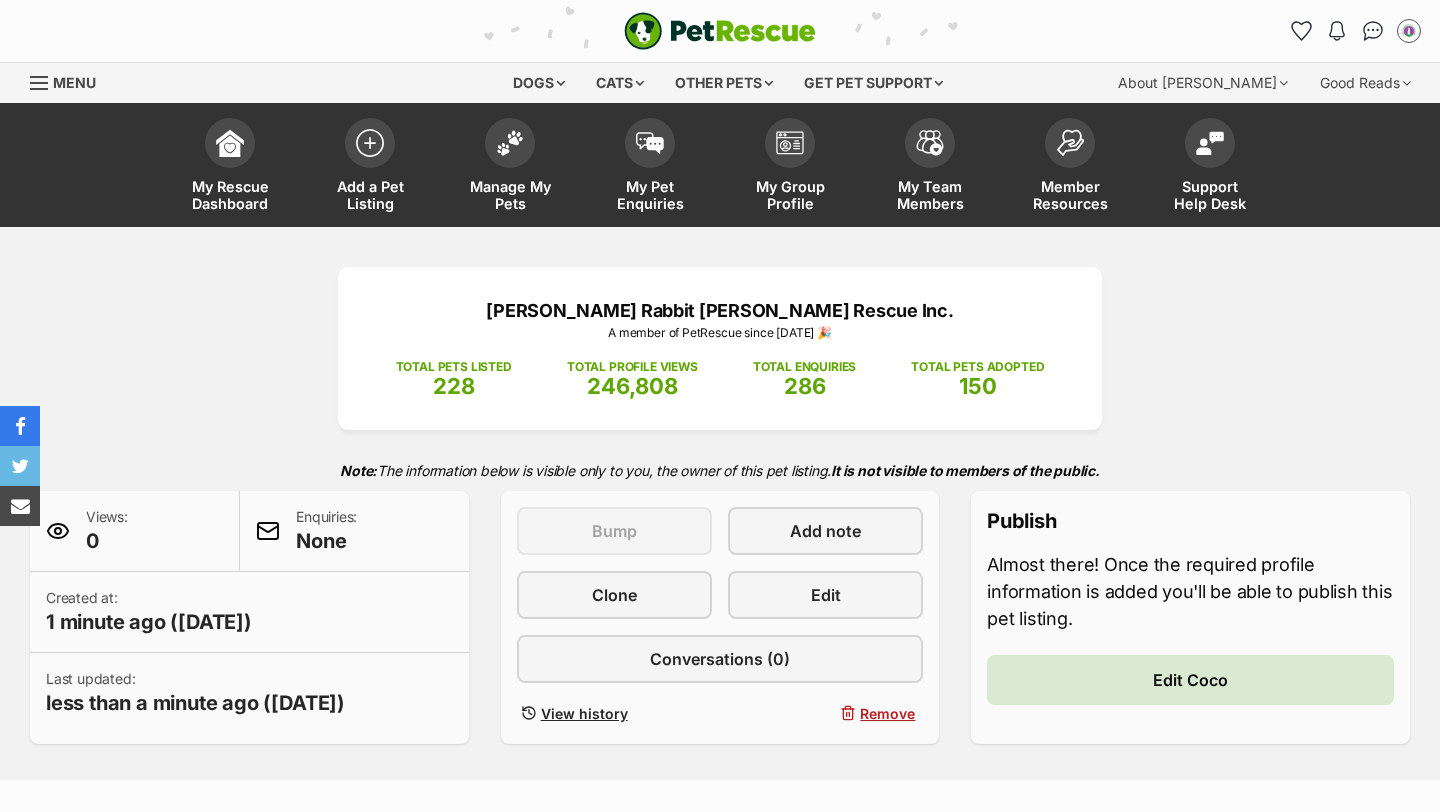 scroll, scrollTop: 146, scrollLeft: 0, axis: vertical 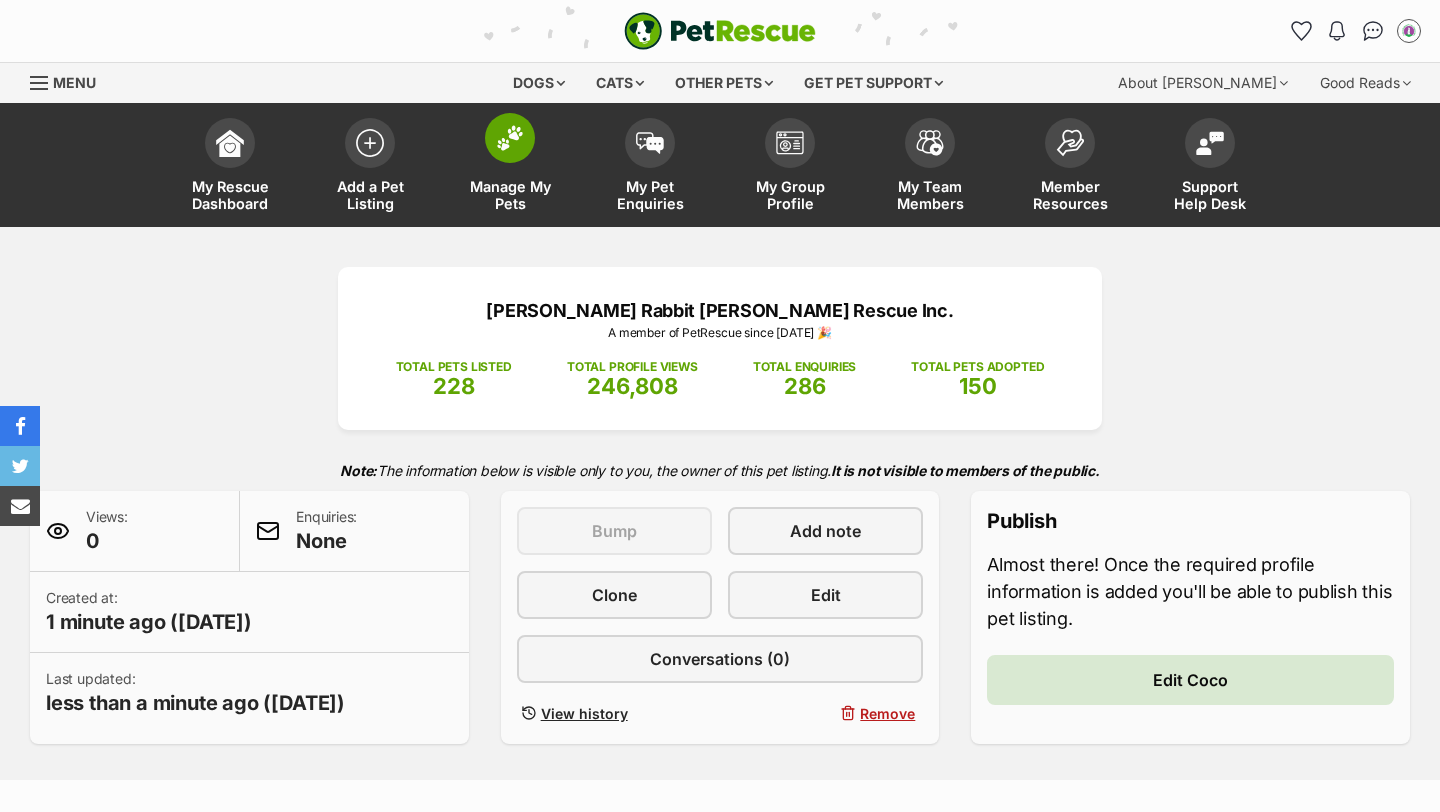 click at bounding box center [510, 138] 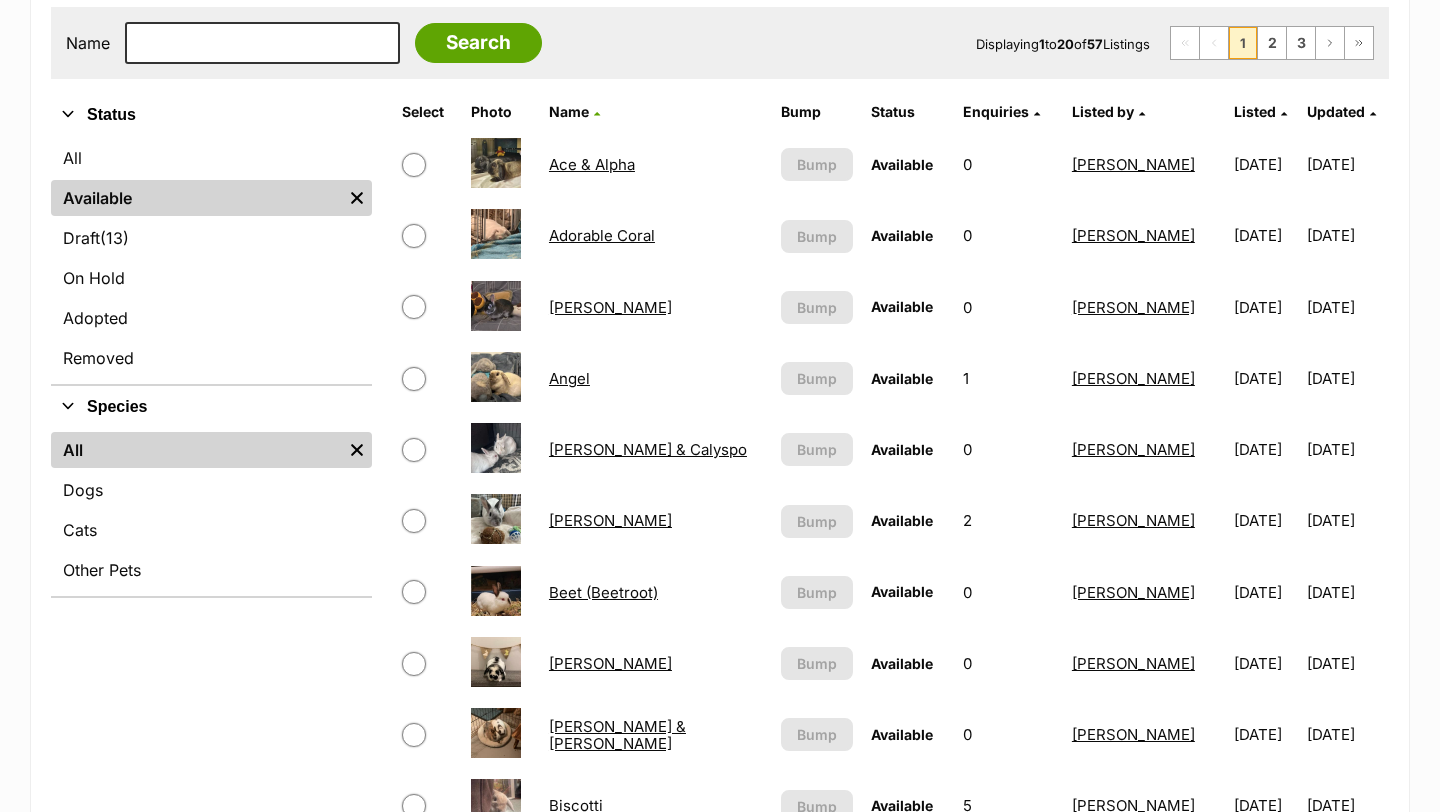 scroll, scrollTop: 404, scrollLeft: 0, axis: vertical 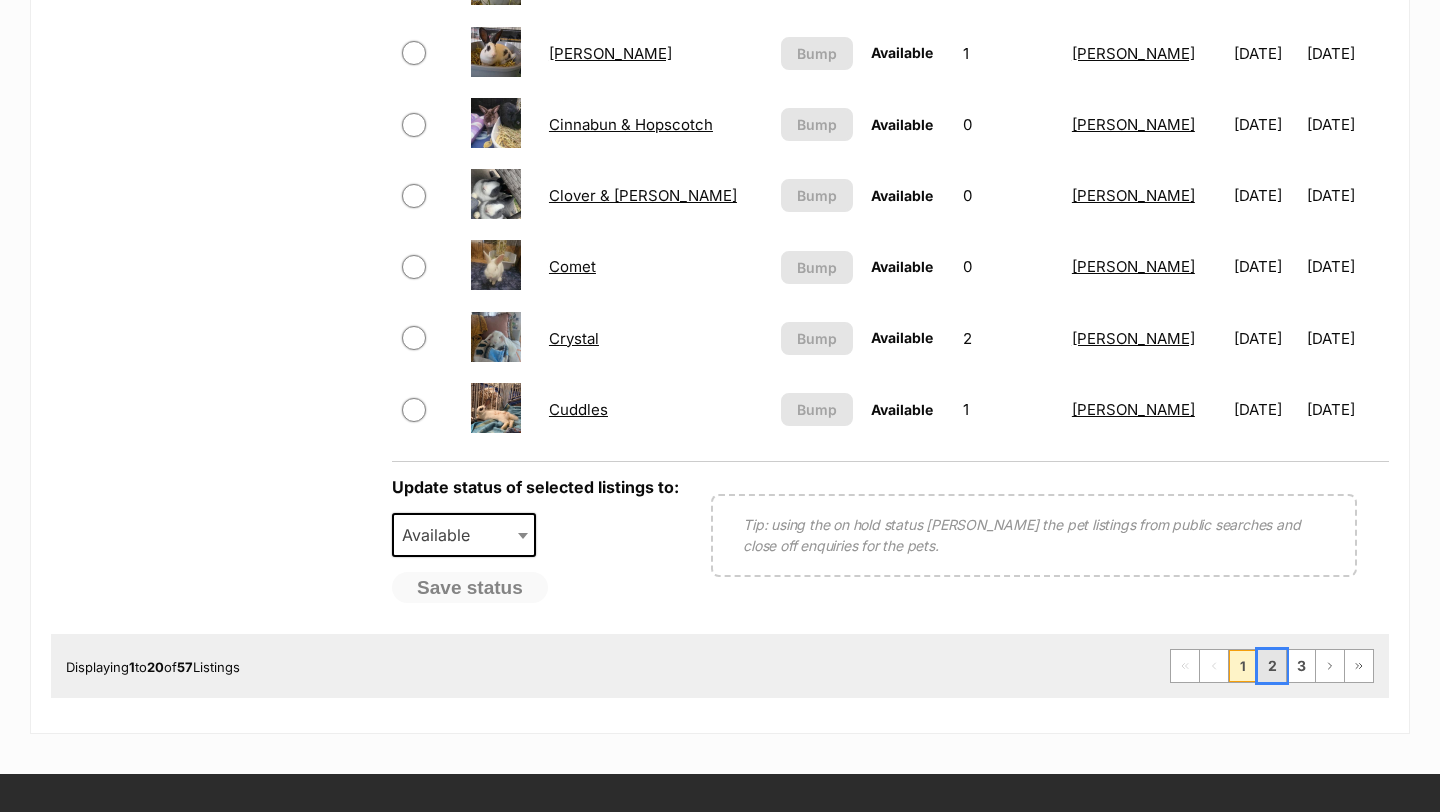 click on "2" at bounding box center [1272, 666] 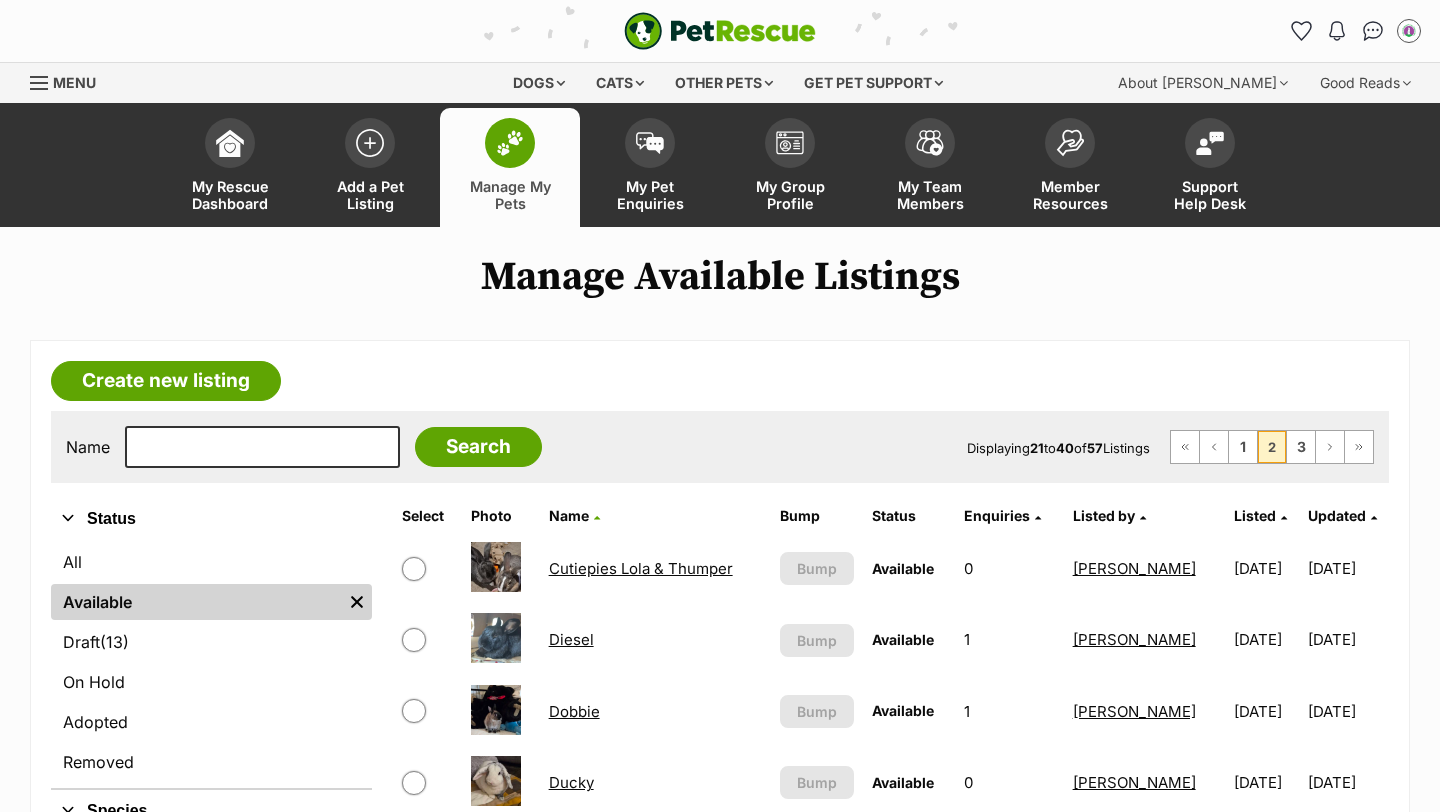 scroll, scrollTop: 558, scrollLeft: 0, axis: vertical 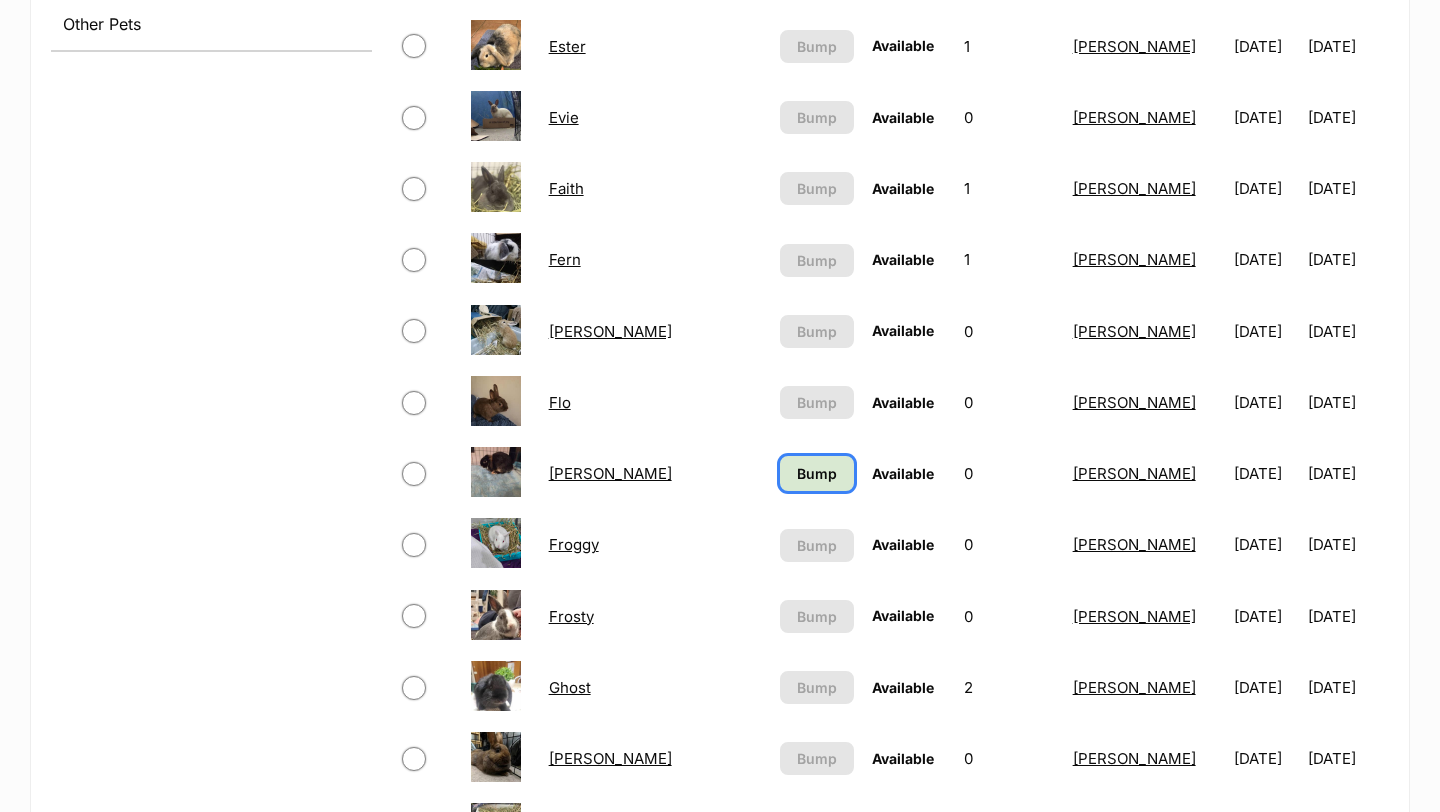 click on "Bump" at bounding box center (817, 473) 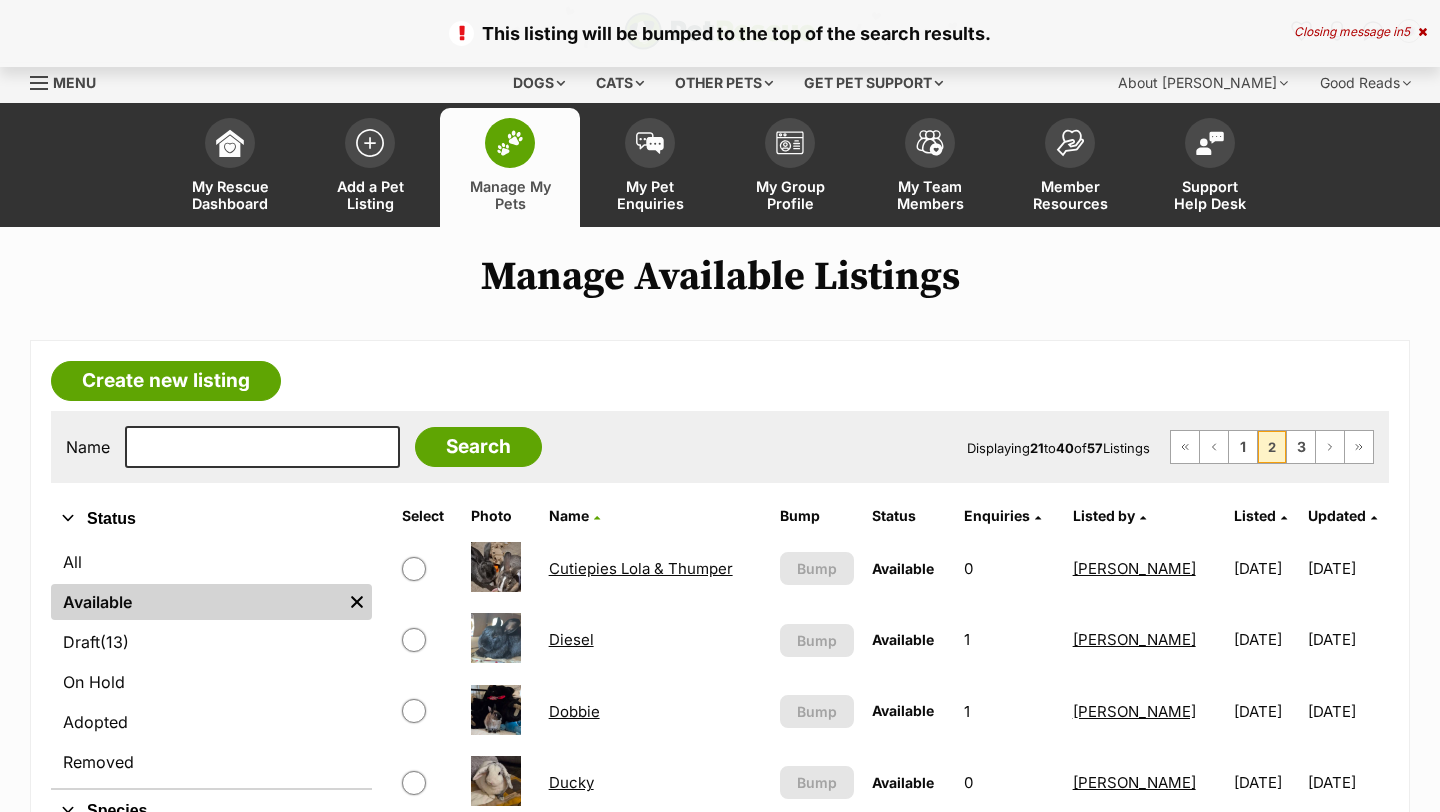 scroll, scrollTop: 1127, scrollLeft: 0, axis: vertical 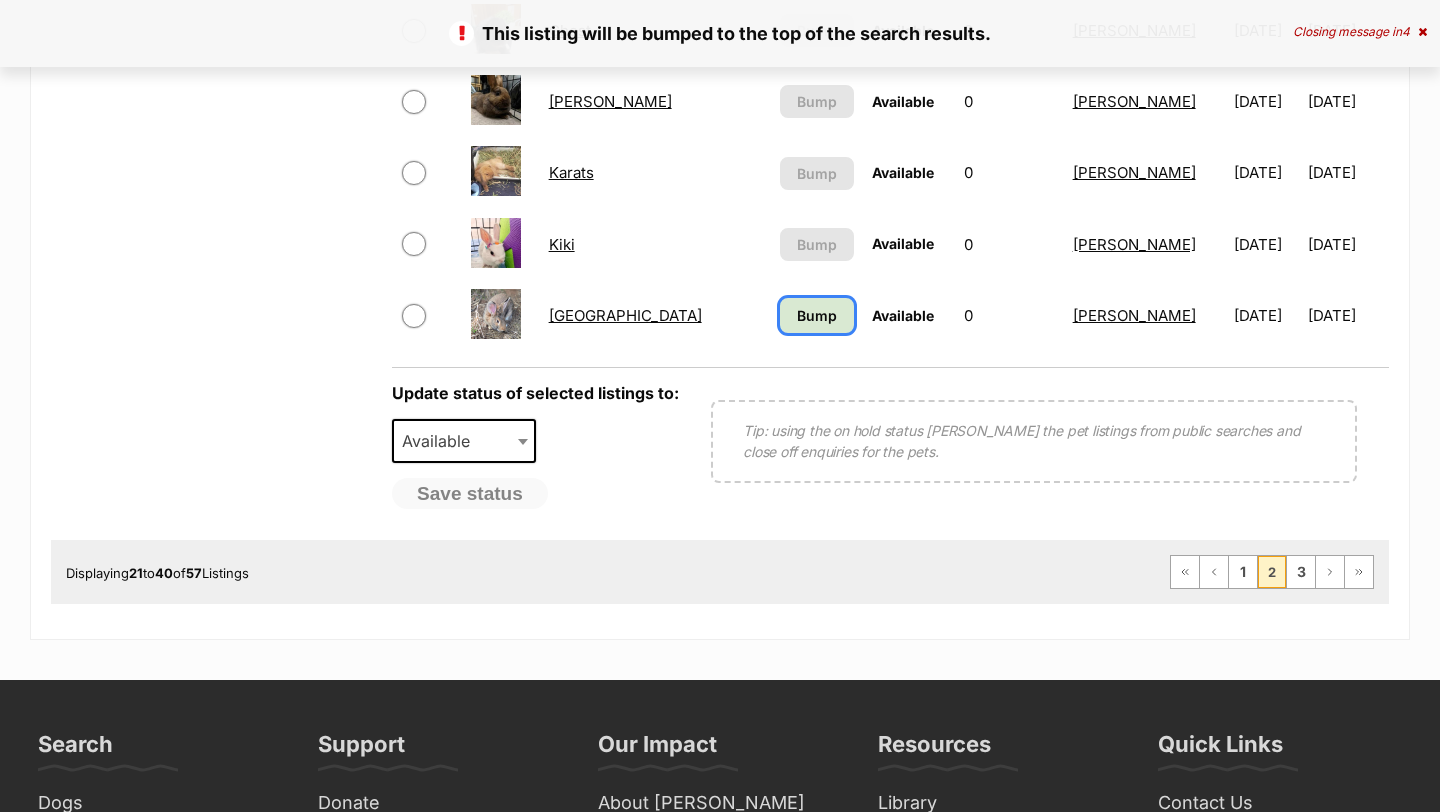 click on "Bump" at bounding box center [817, 315] 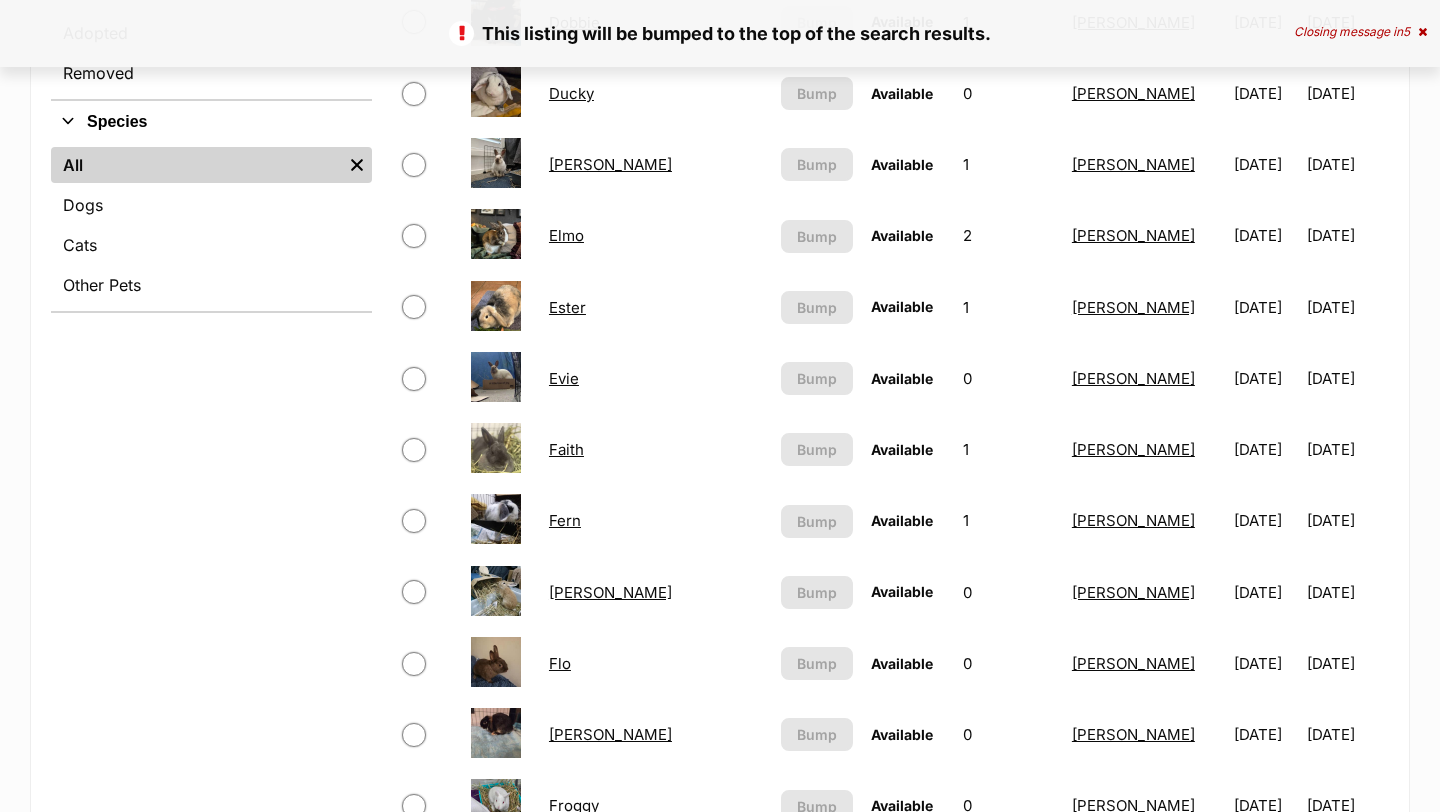 scroll, scrollTop: 0, scrollLeft: 0, axis: both 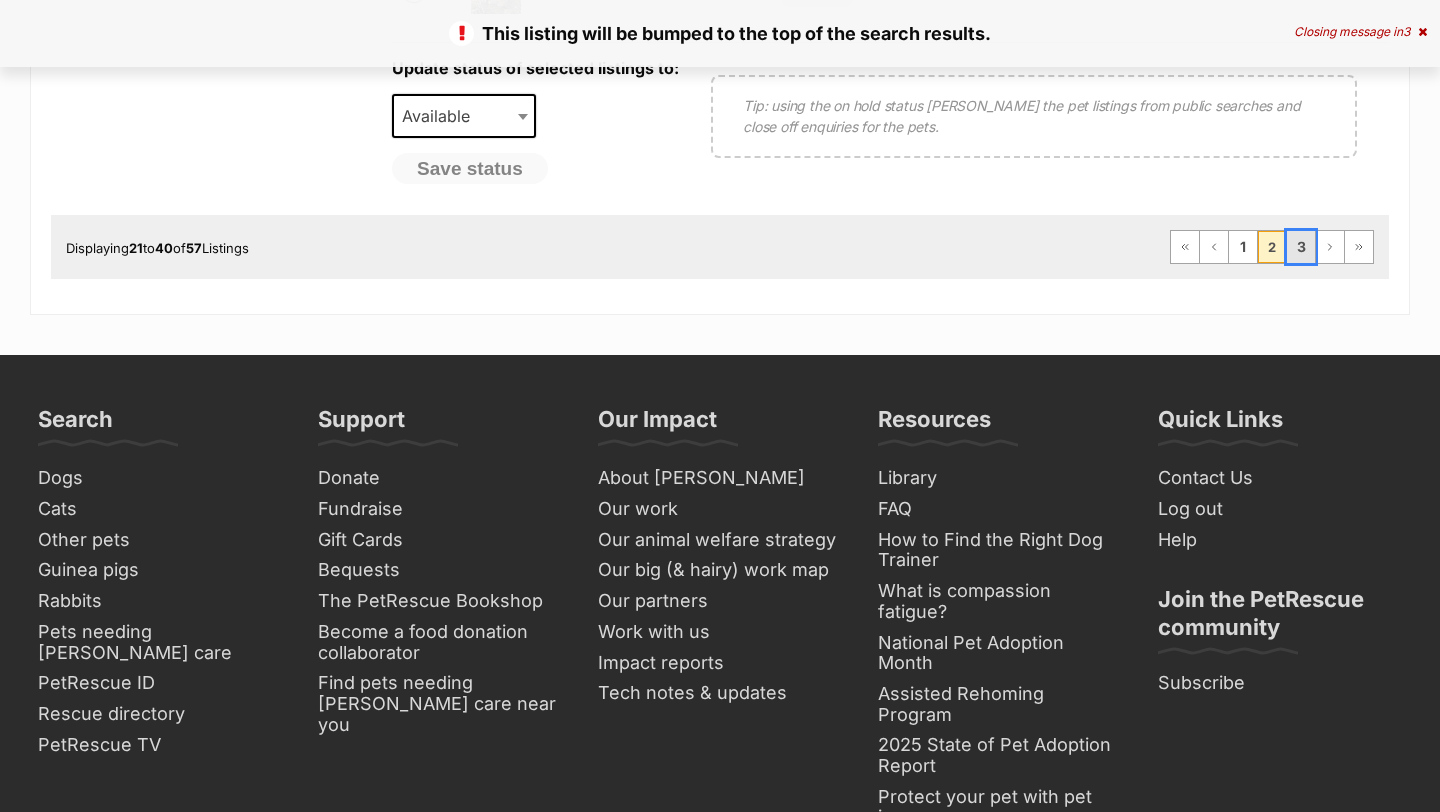 click on "3" at bounding box center [1301, 247] 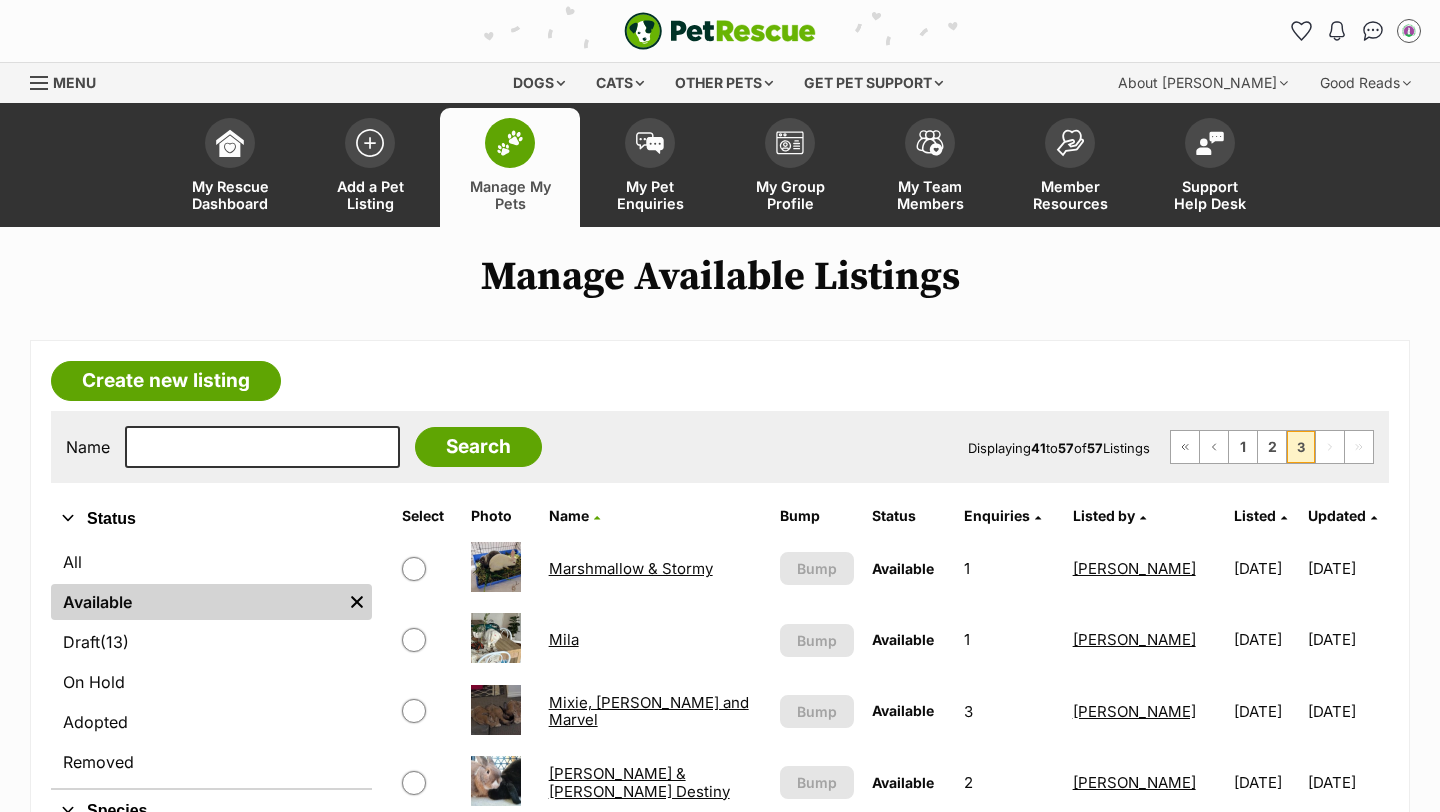 scroll, scrollTop: 0, scrollLeft: 0, axis: both 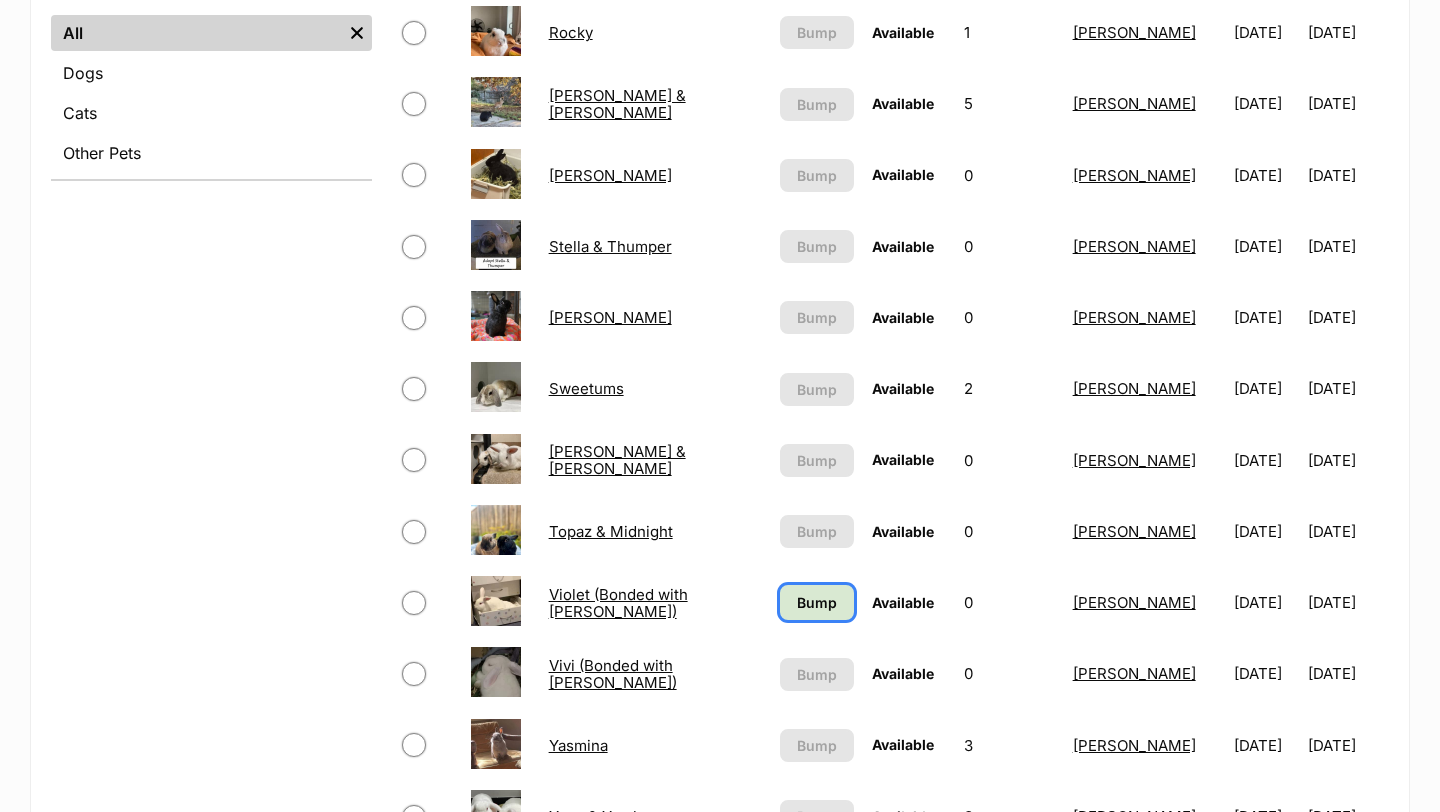 click on "Bump" at bounding box center [817, 602] 